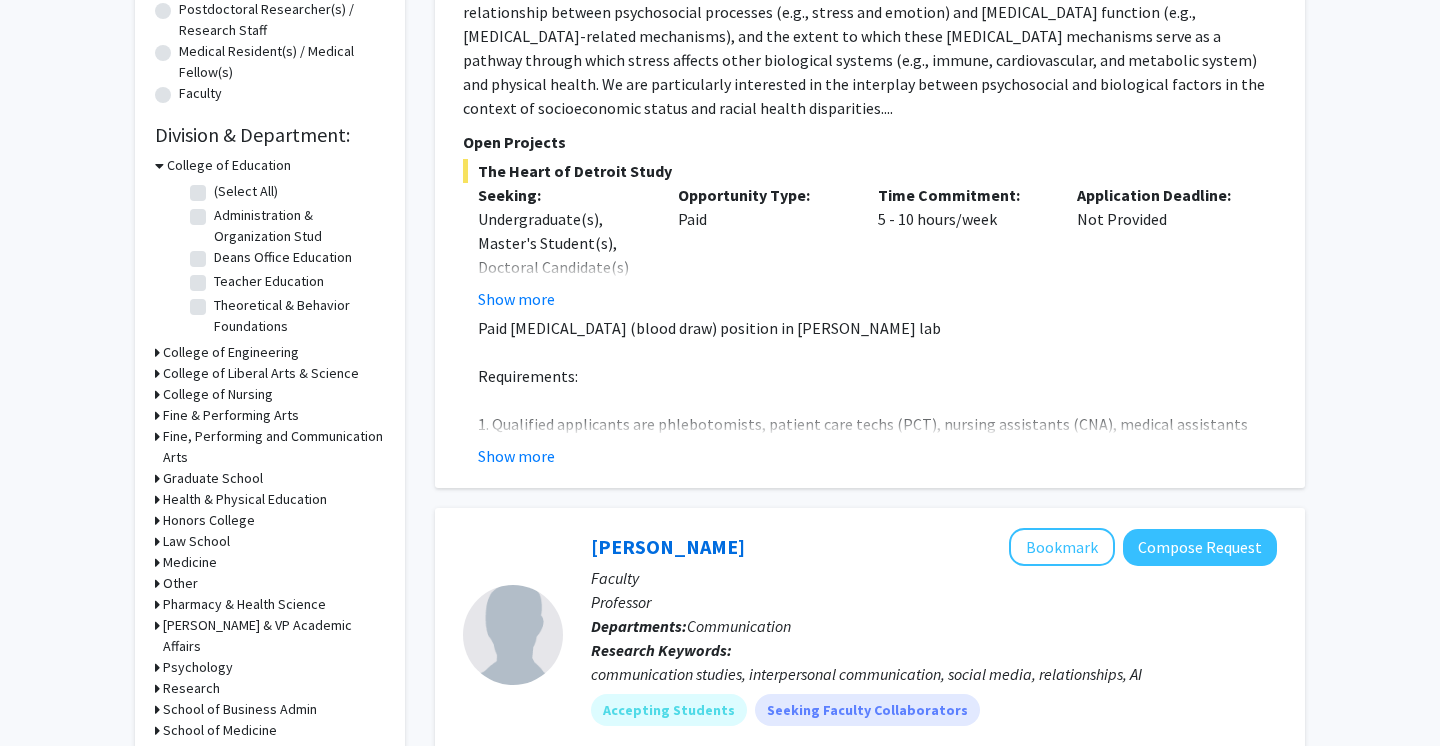 scroll, scrollTop: 495, scrollLeft: 0, axis: vertical 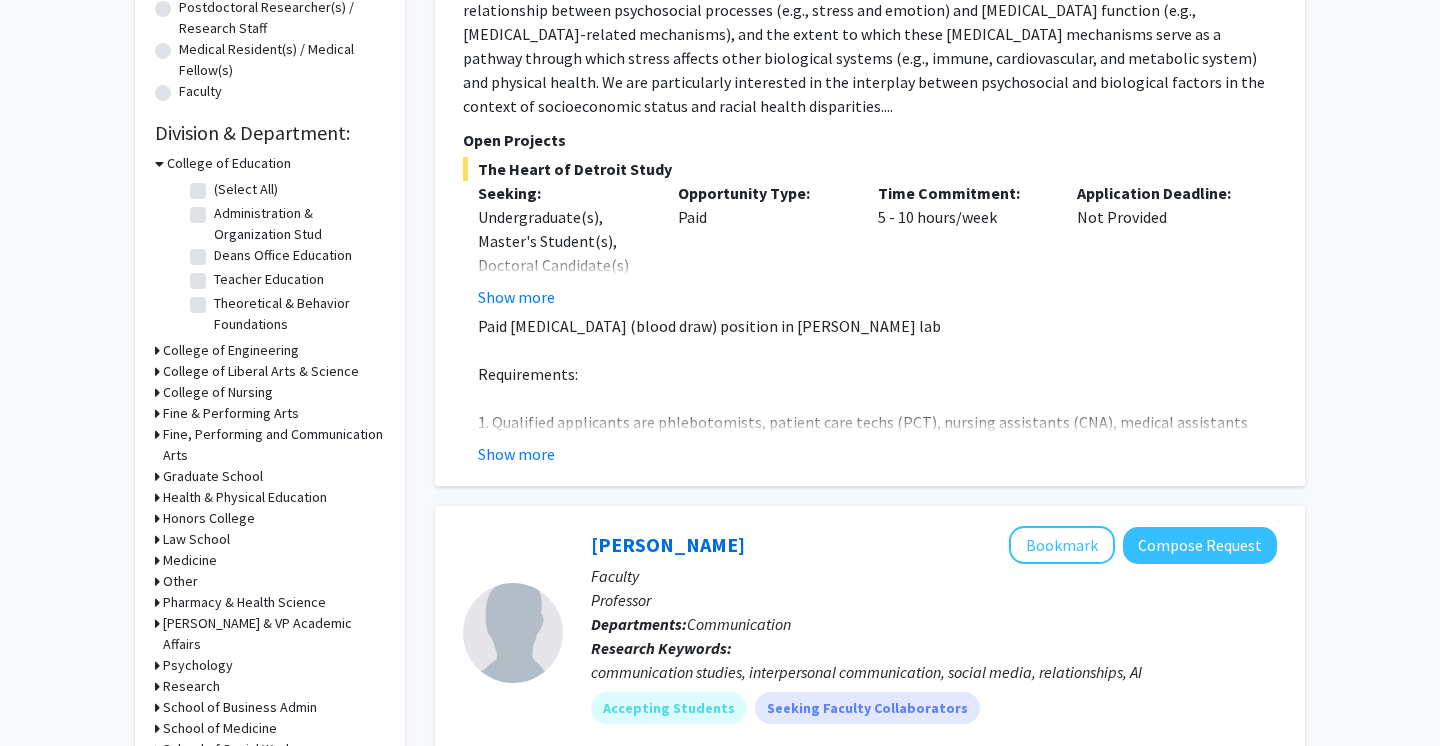 click on "College of Education" at bounding box center (229, 163) 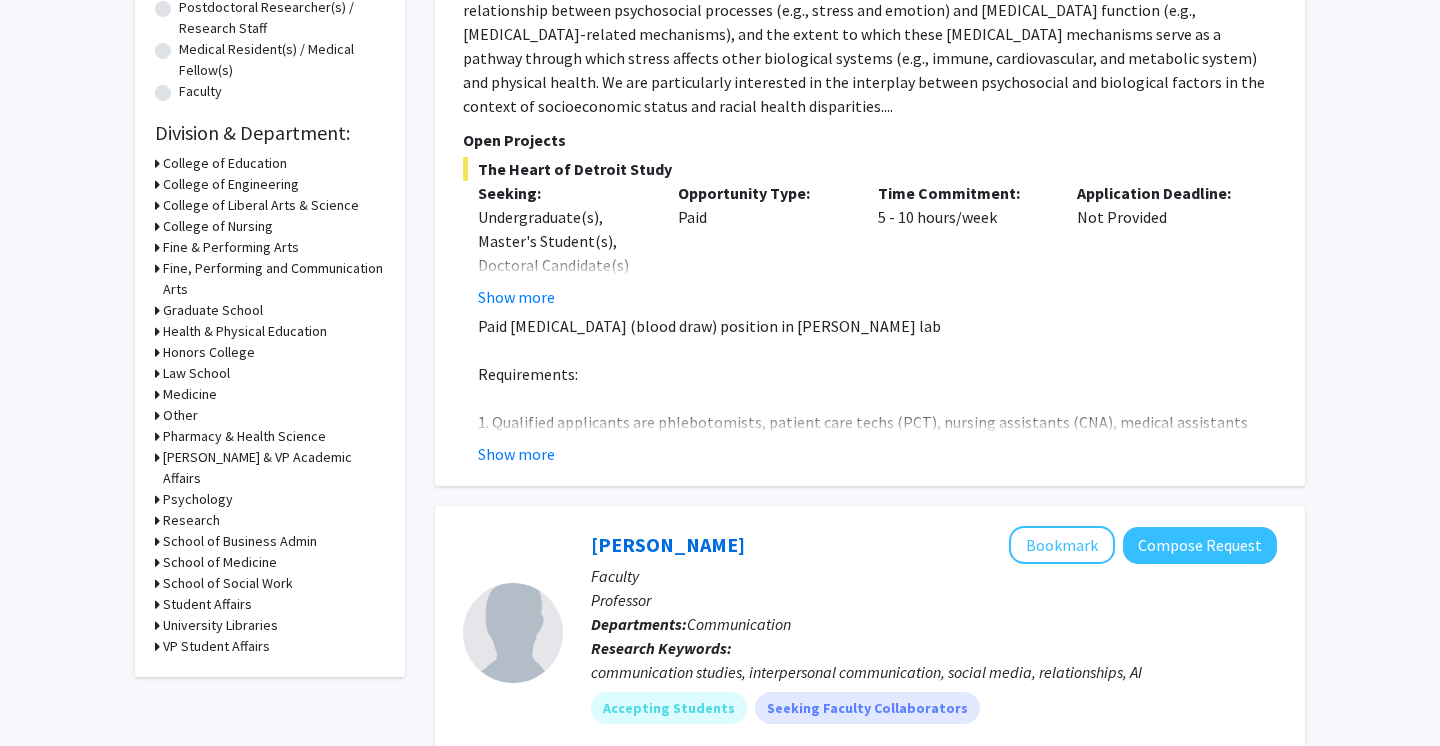 click on "College of Engineering" at bounding box center (231, 184) 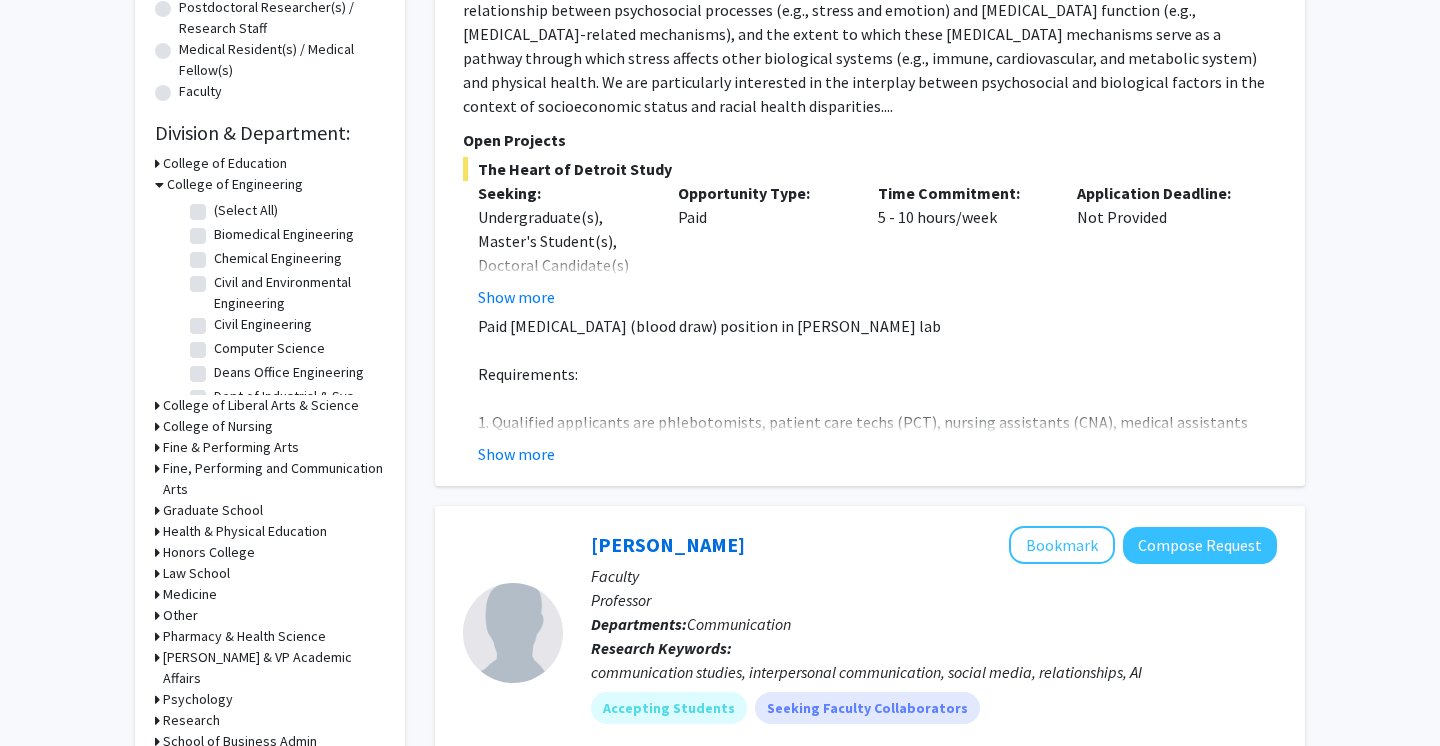 click on "Biomedical Engineering" 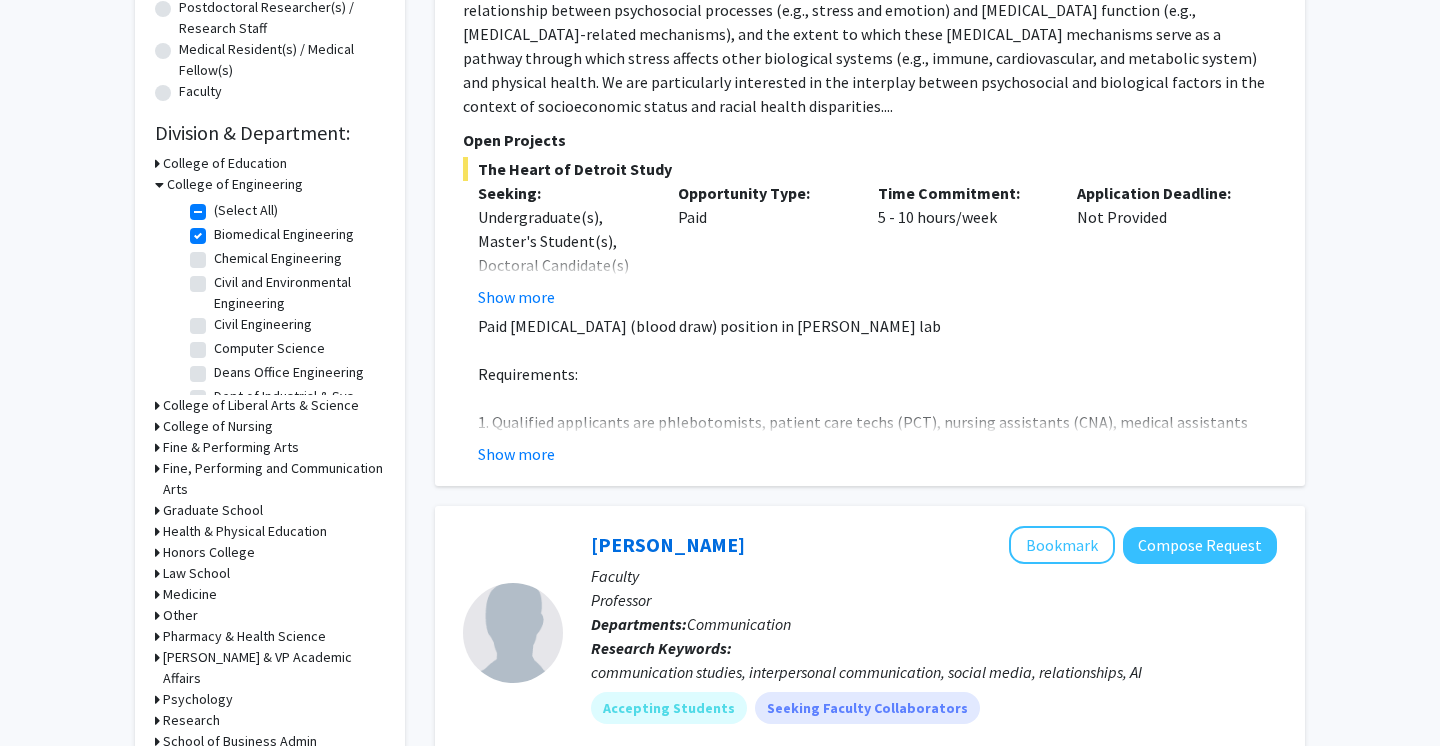 checkbox on "true" 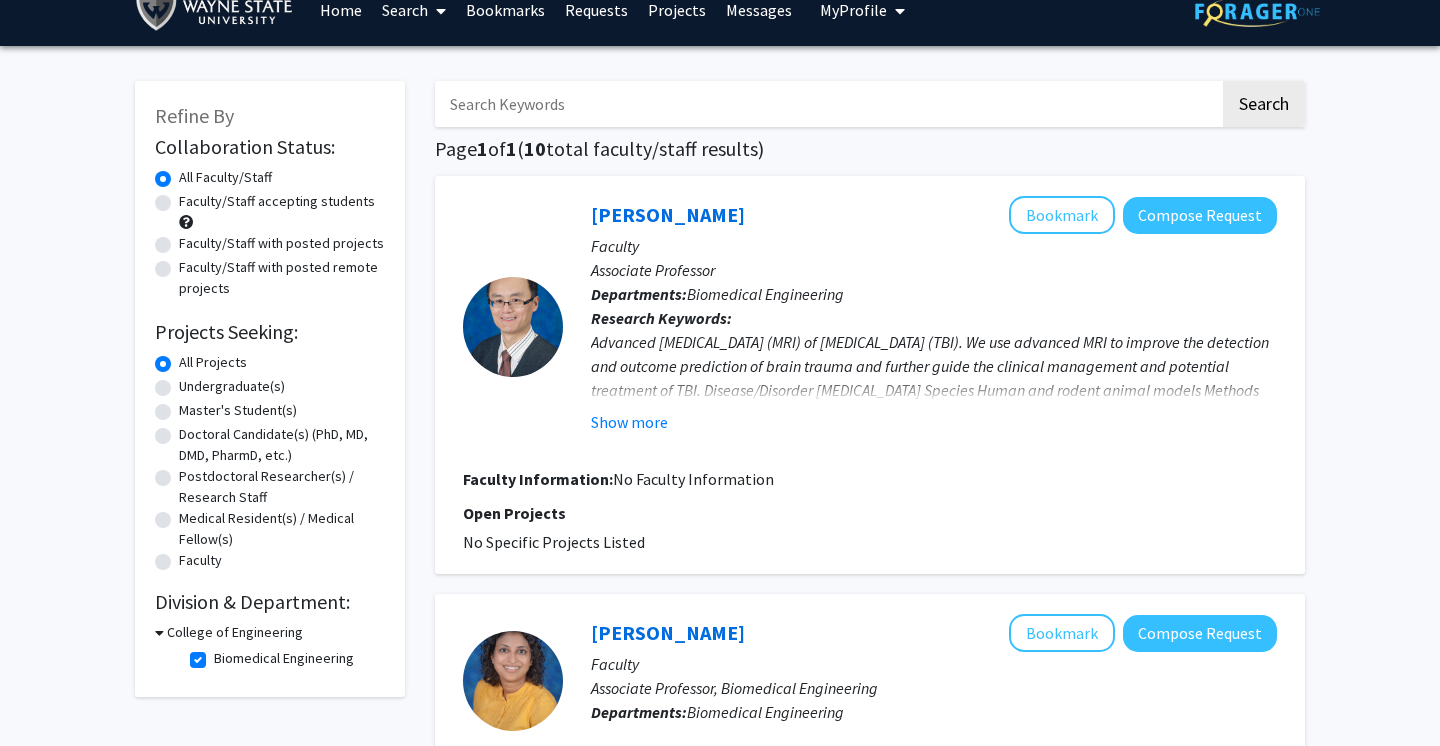 scroll, scrollTop: 28, scrollLeft: 0, axis: vertical 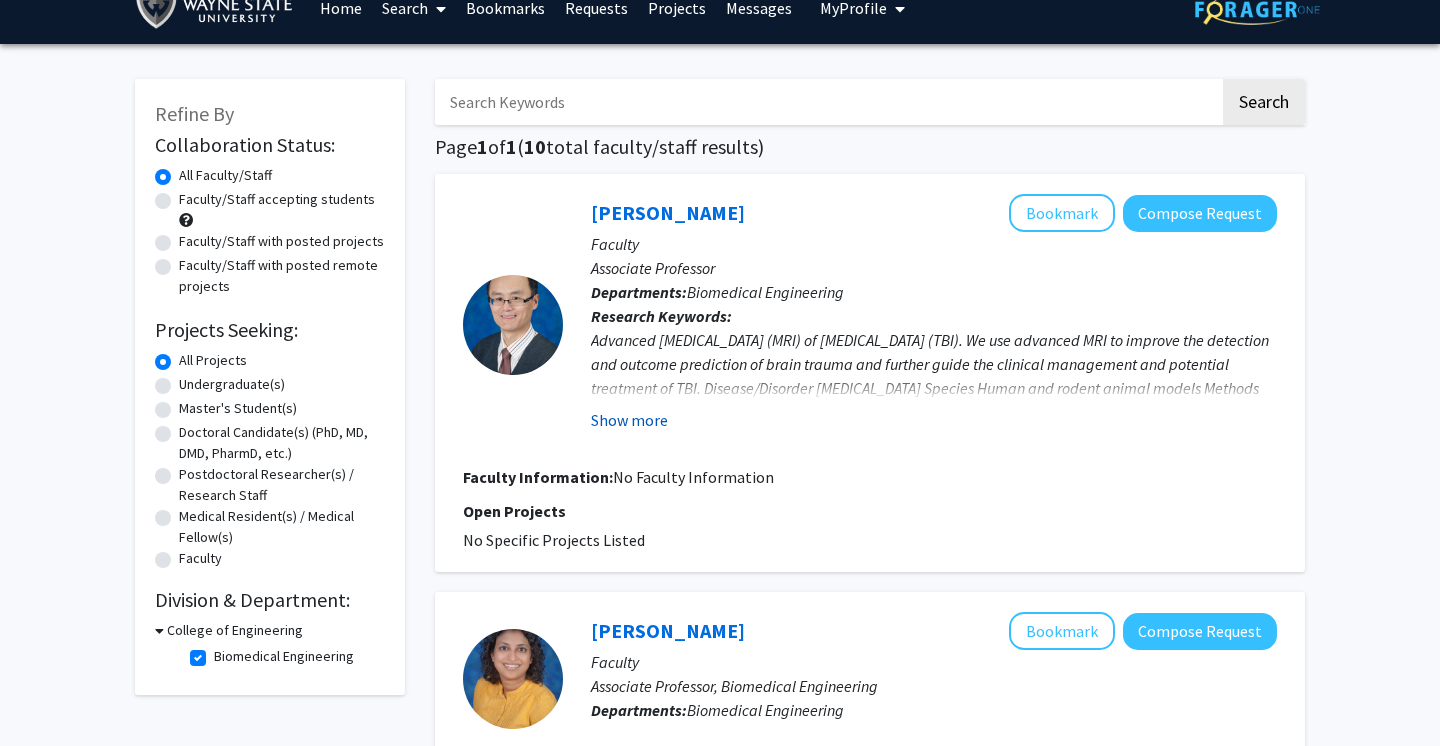 click on "Show more" 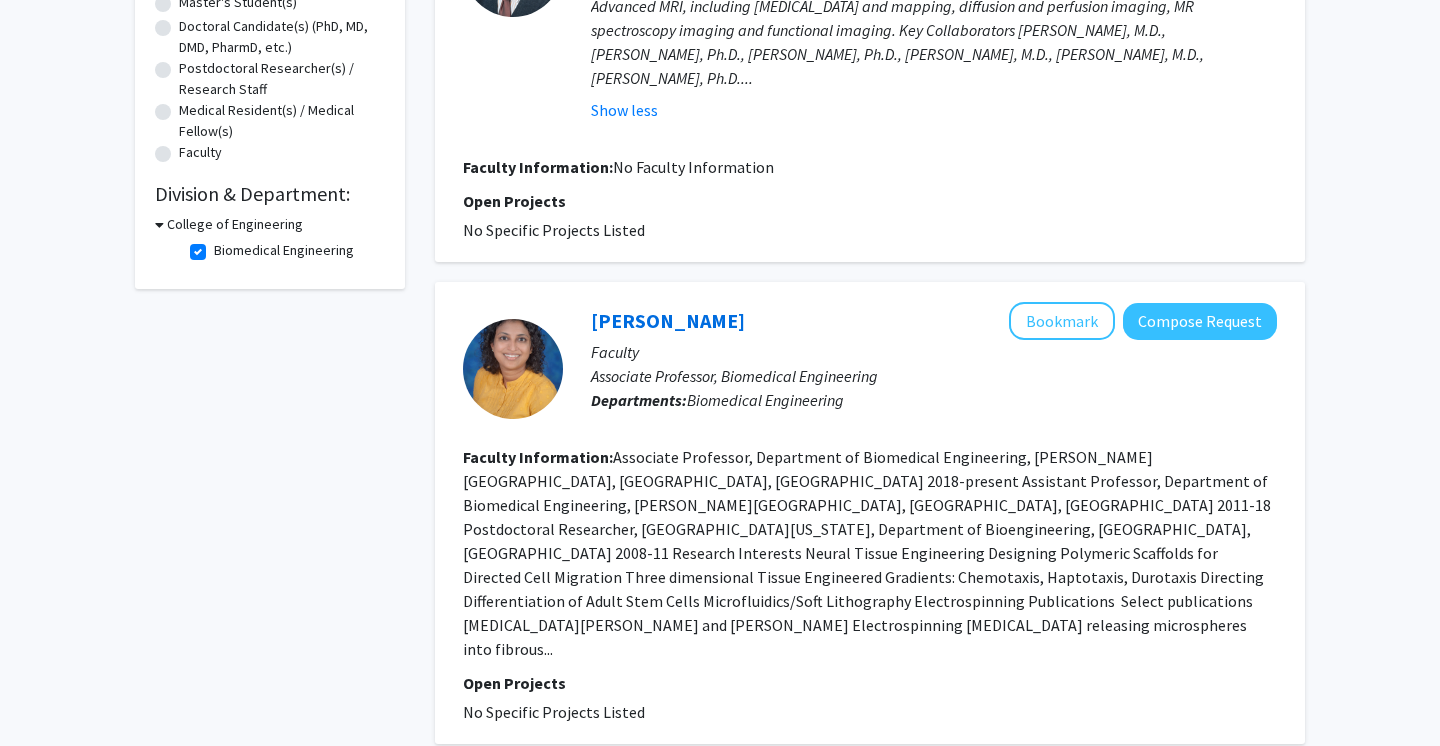 scroll, scrollTop: 438, scrollLeft: 0, axis: vertical 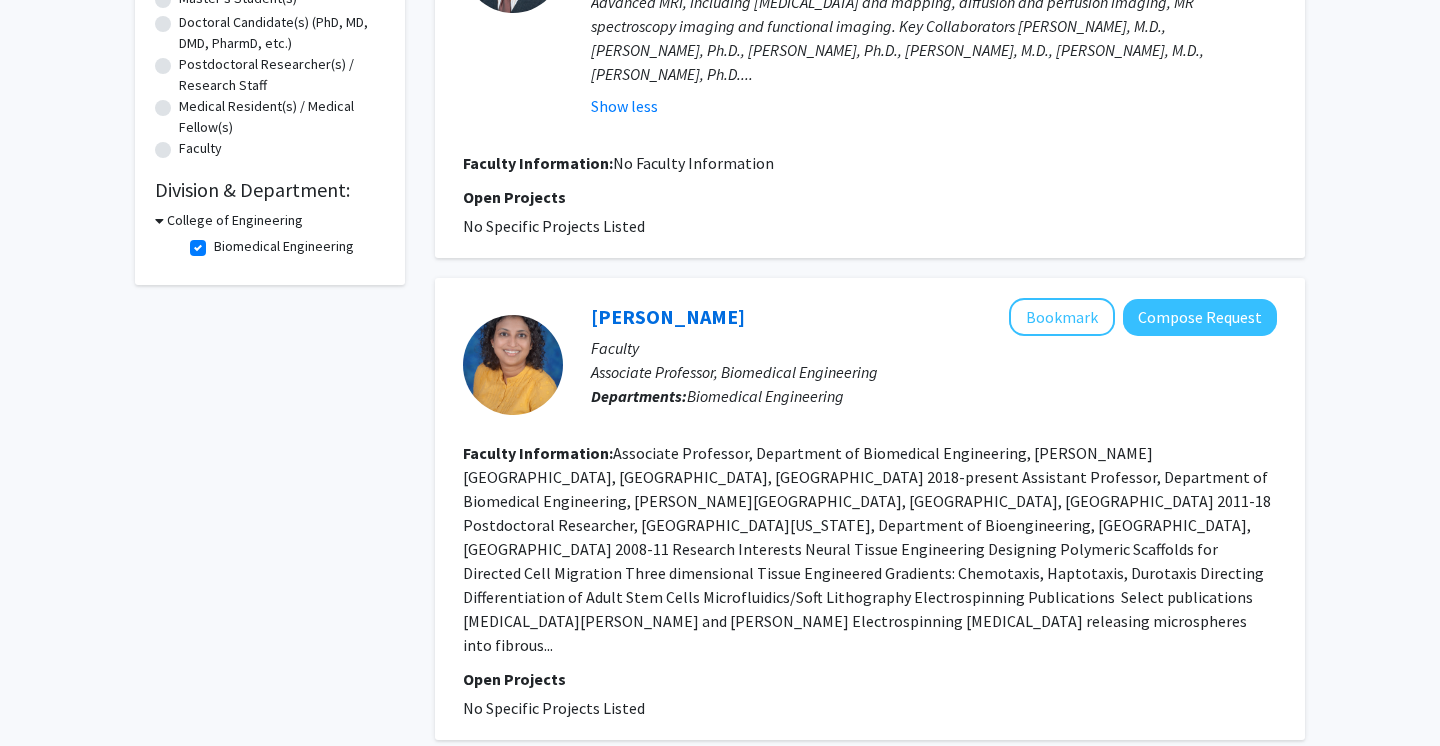 click 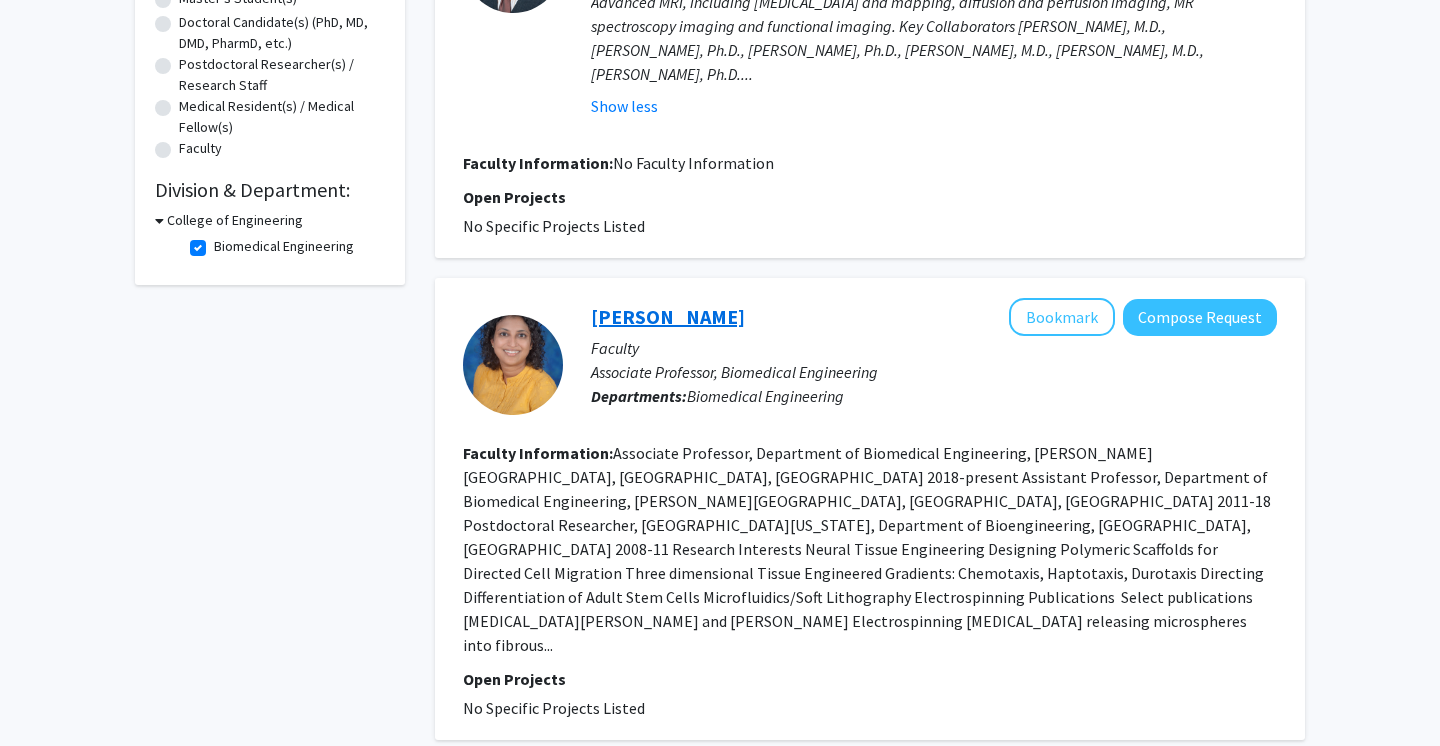 click on "[PERSON_NAME]" 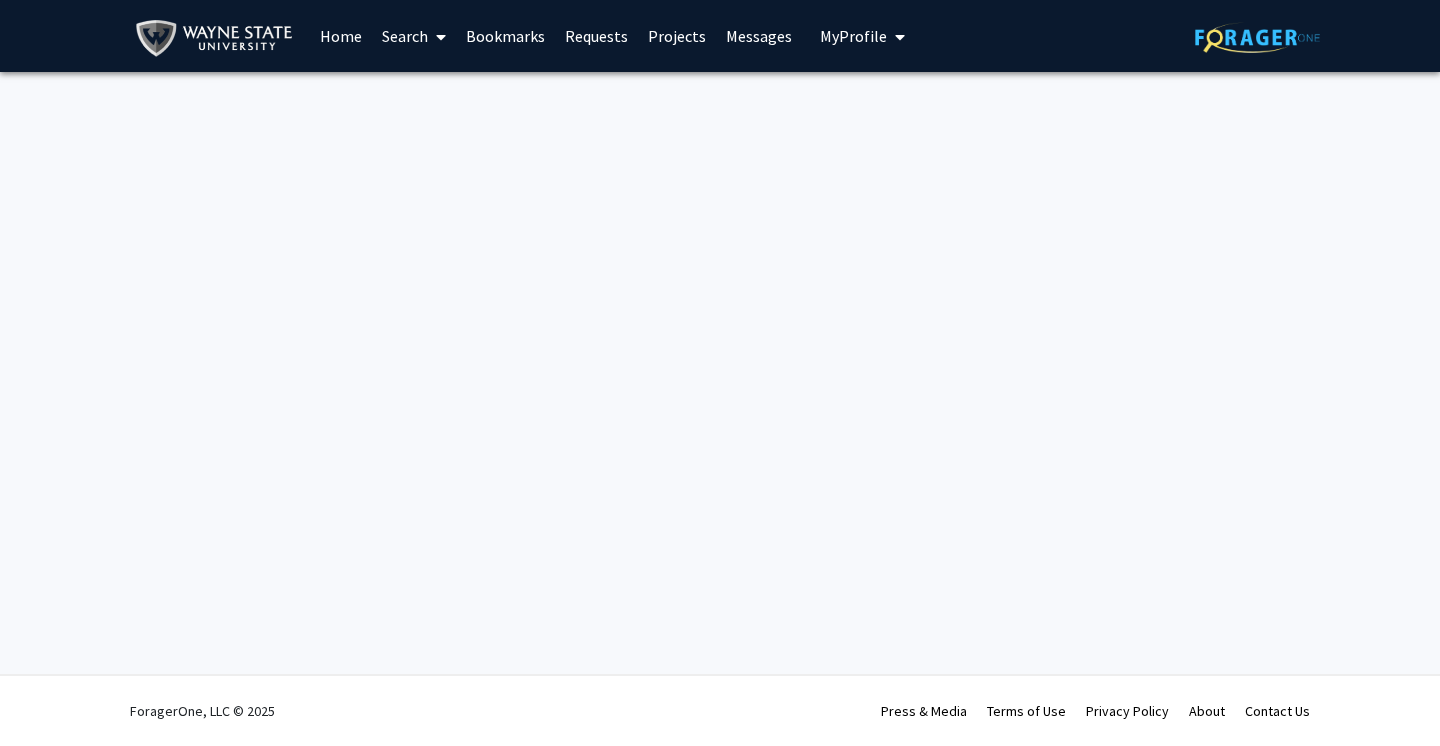 scroll, scrollTop: 0, scrollLeft: 0, axis: both 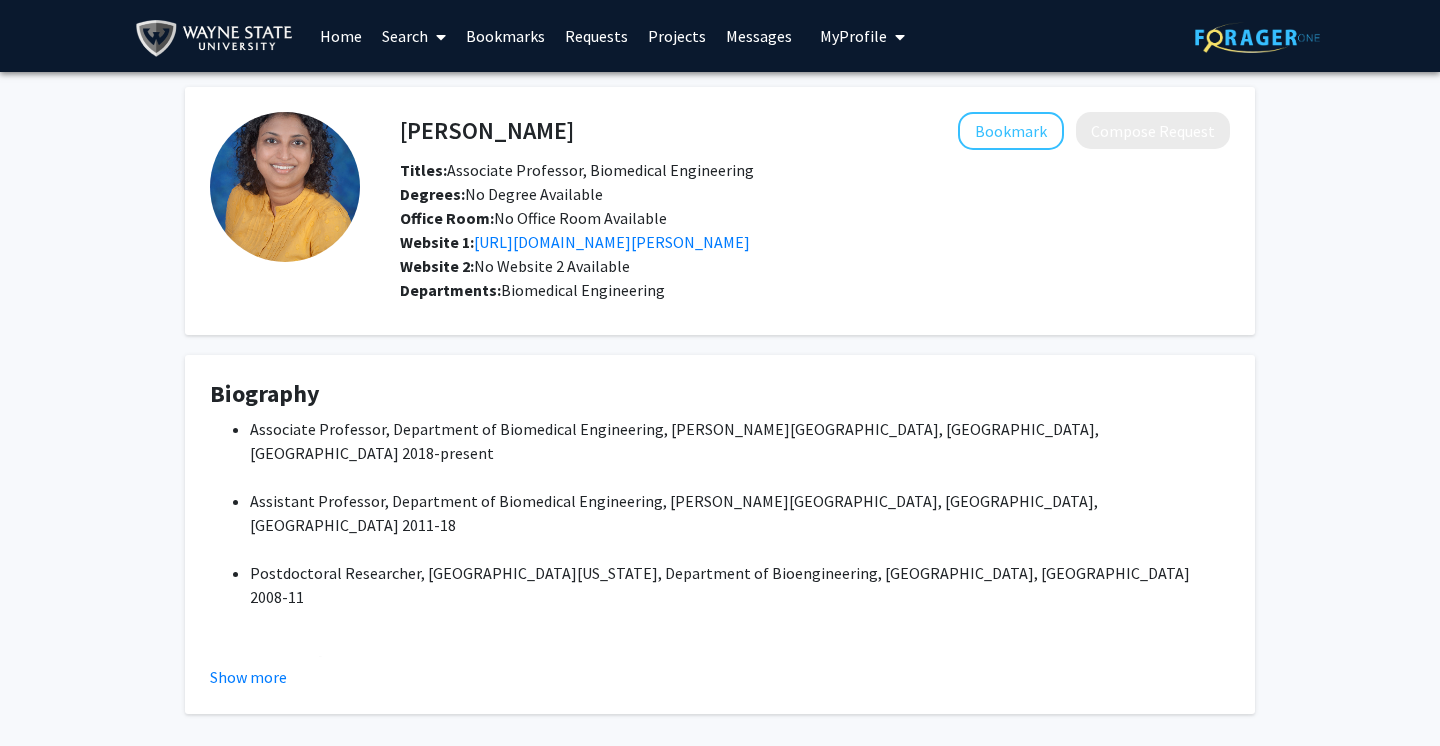 click 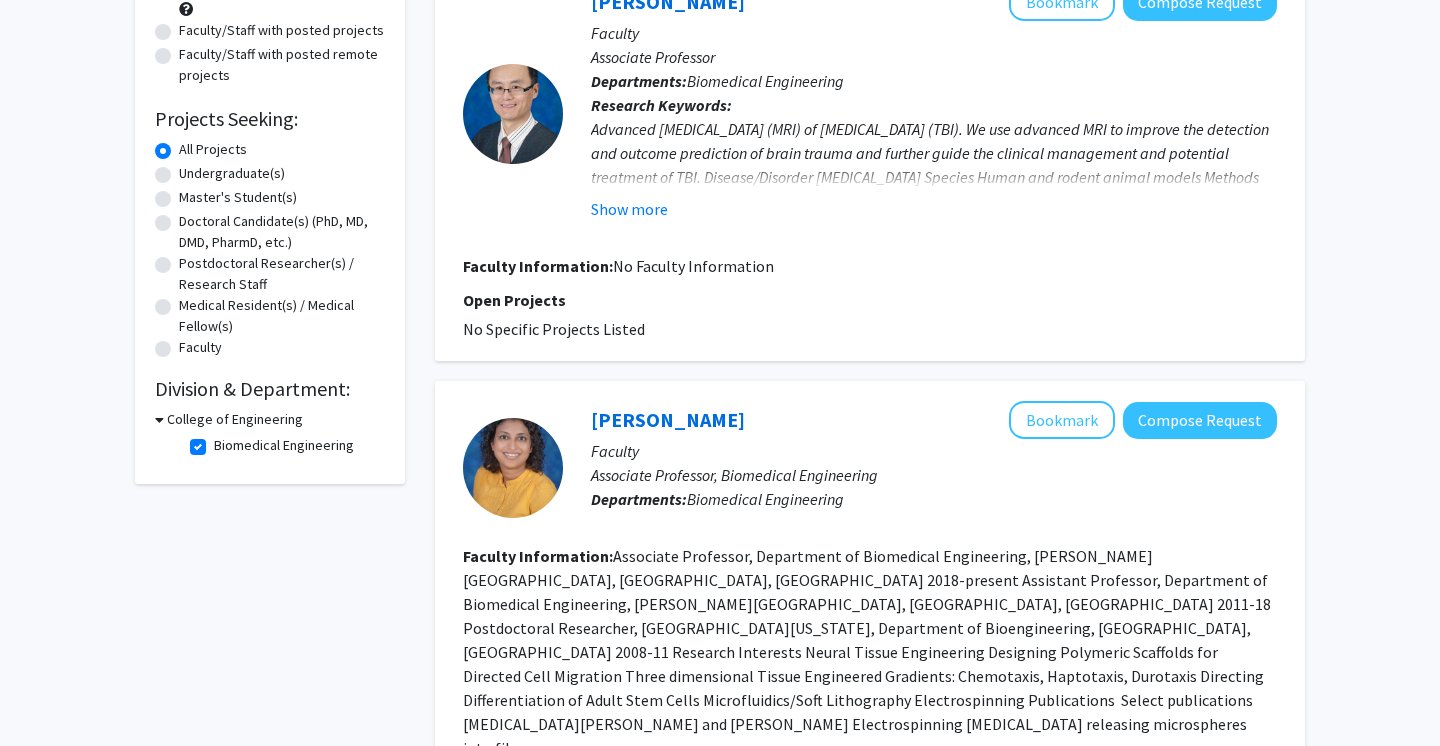 scroll, scrollTop: 241, scrollLeft: 0, axis: vertical 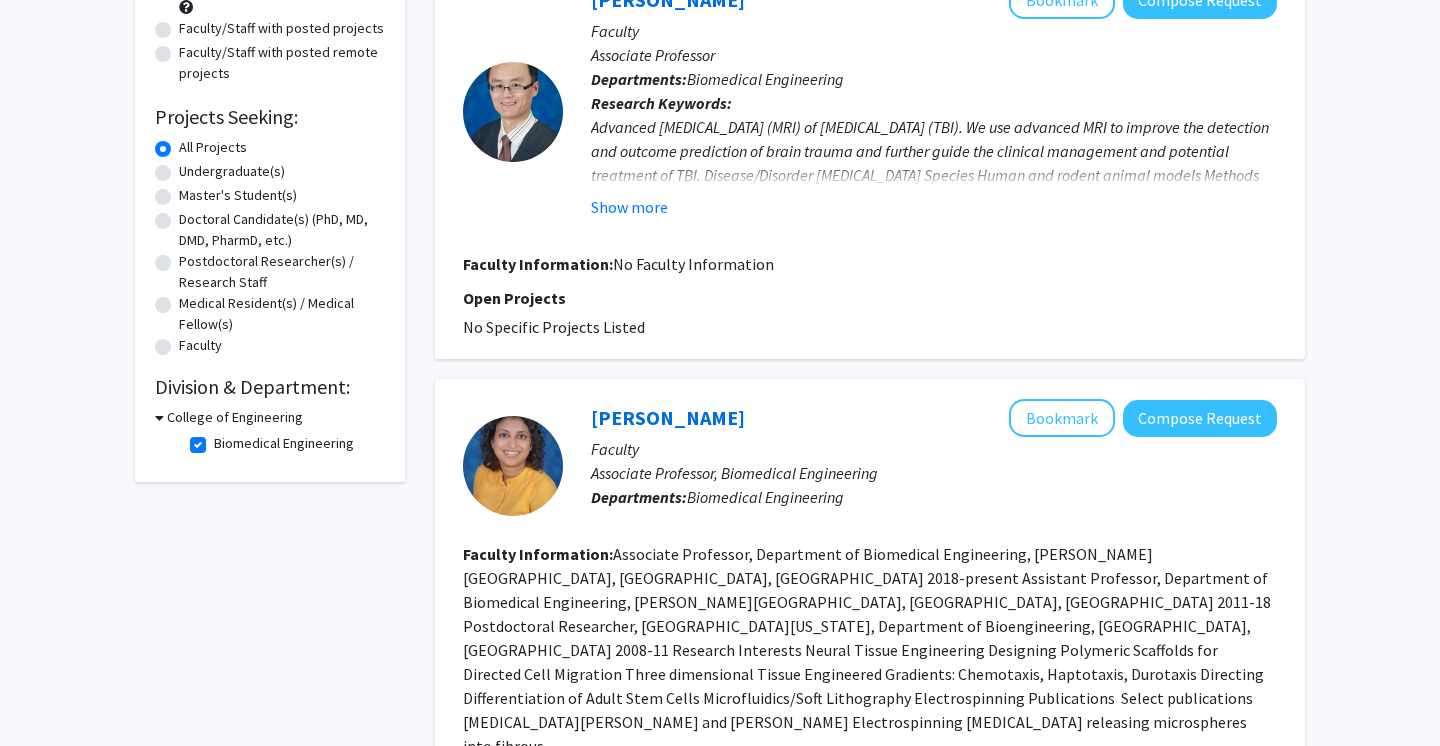 click on "College of Engineering" at bounding box center [235, 417] 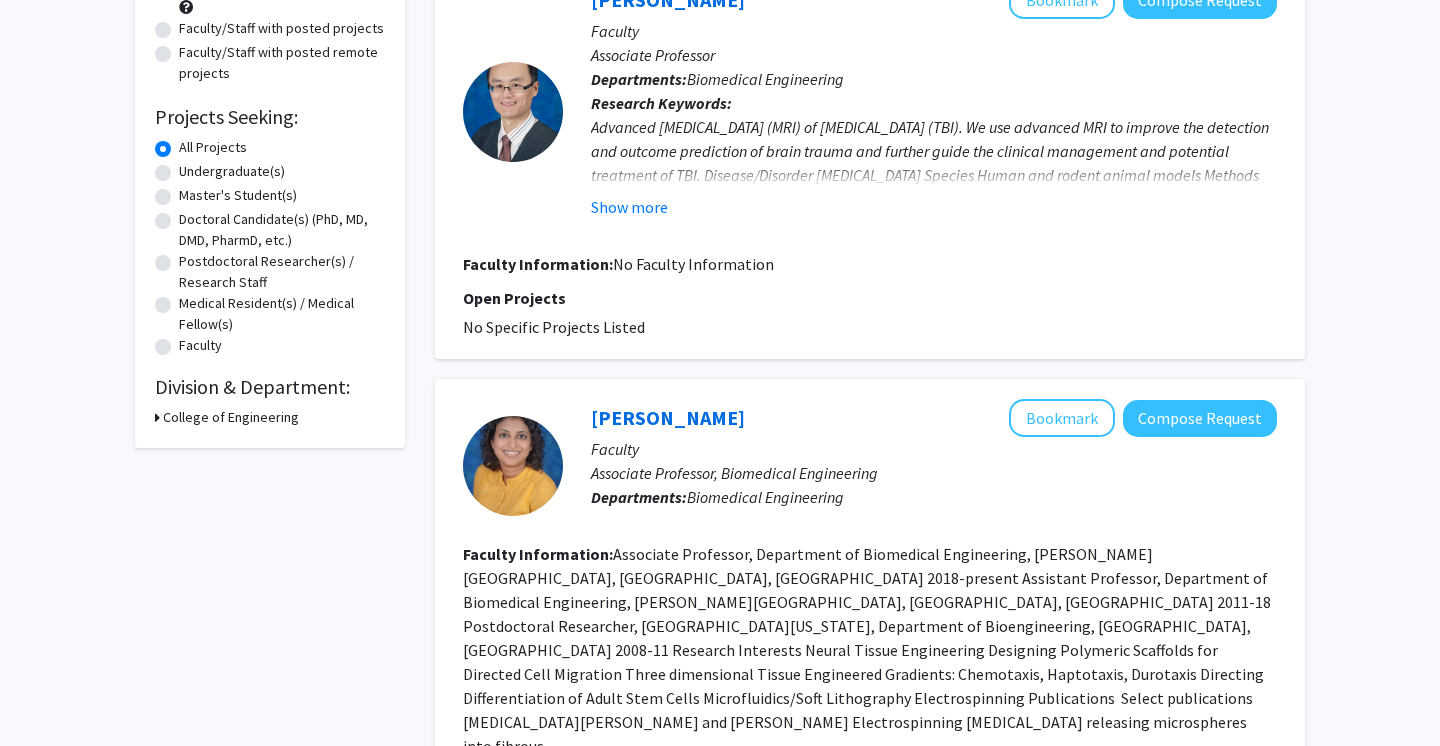 click on "College of Engineering" at bounding box center [231, 417] 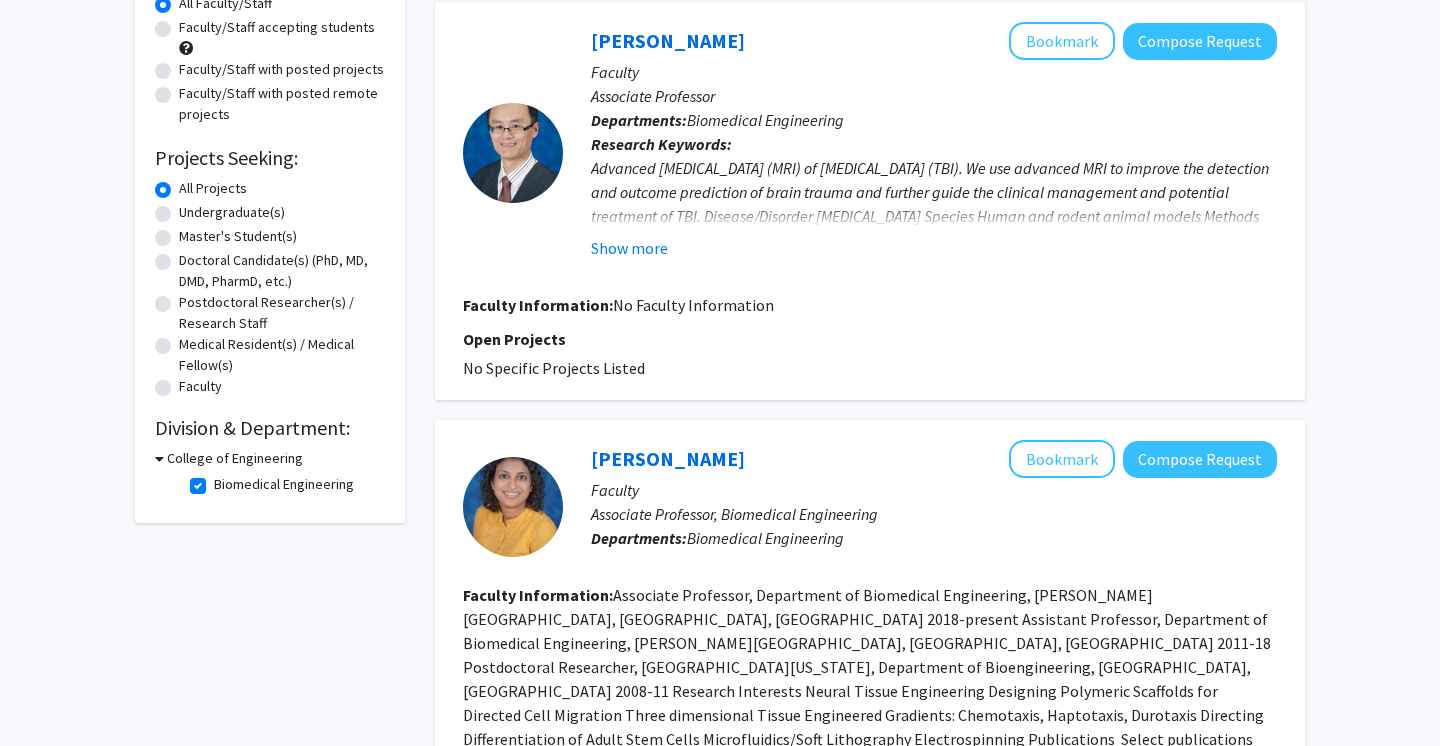 scroll, scrollTop: 199, scrollLeft: 0, axis: vertical 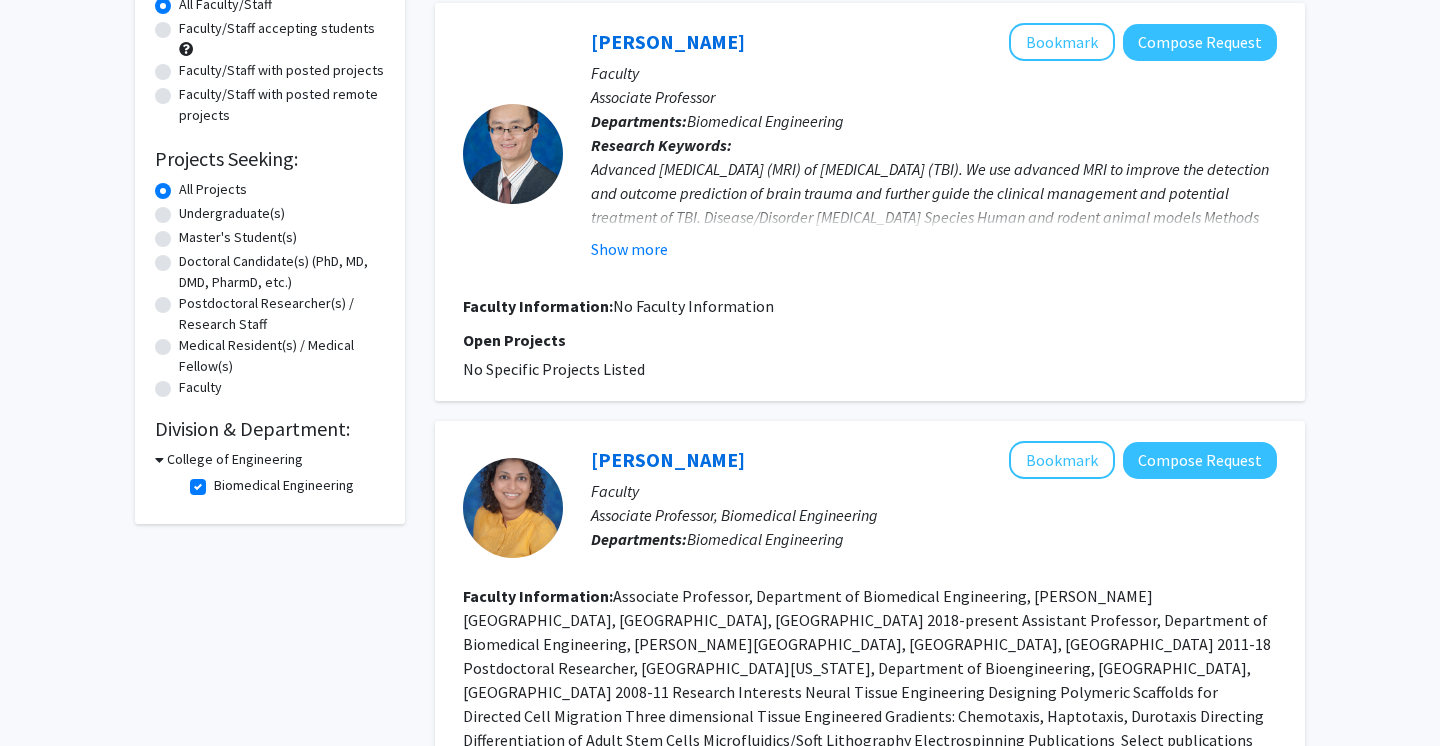 click on "Biomedical Engineering" 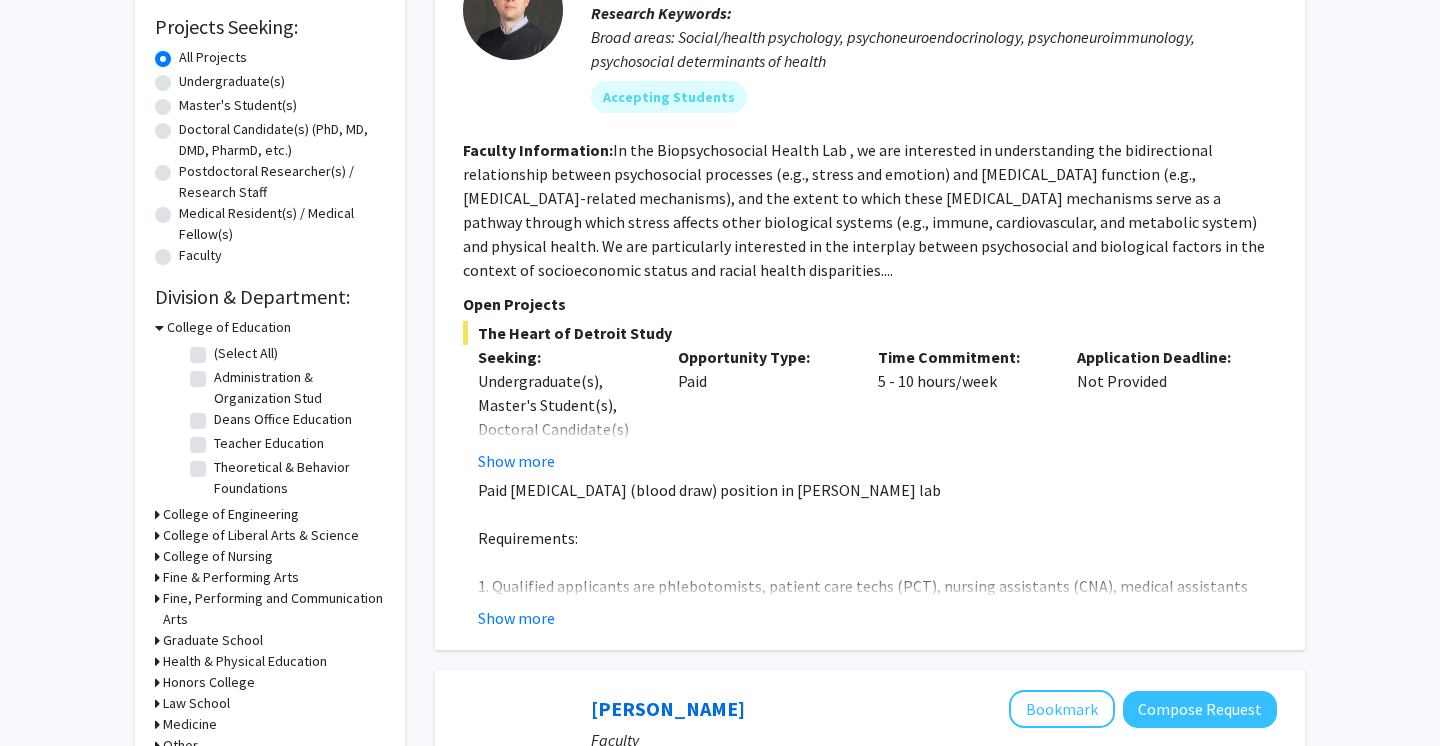 scroll, scrollTop: 462, scrollLeft: 0, axis: vertical 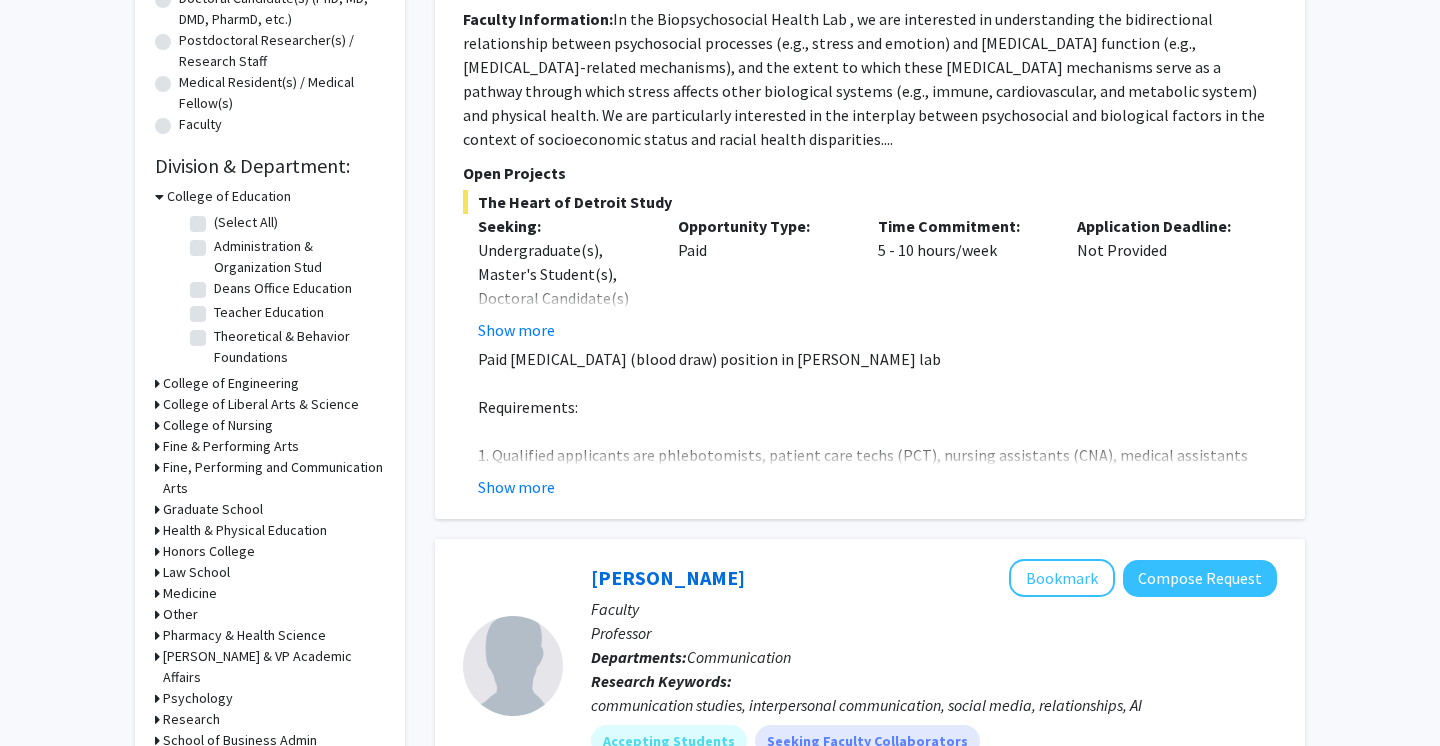 click on "College of Education" at bounding box center (229, 196) 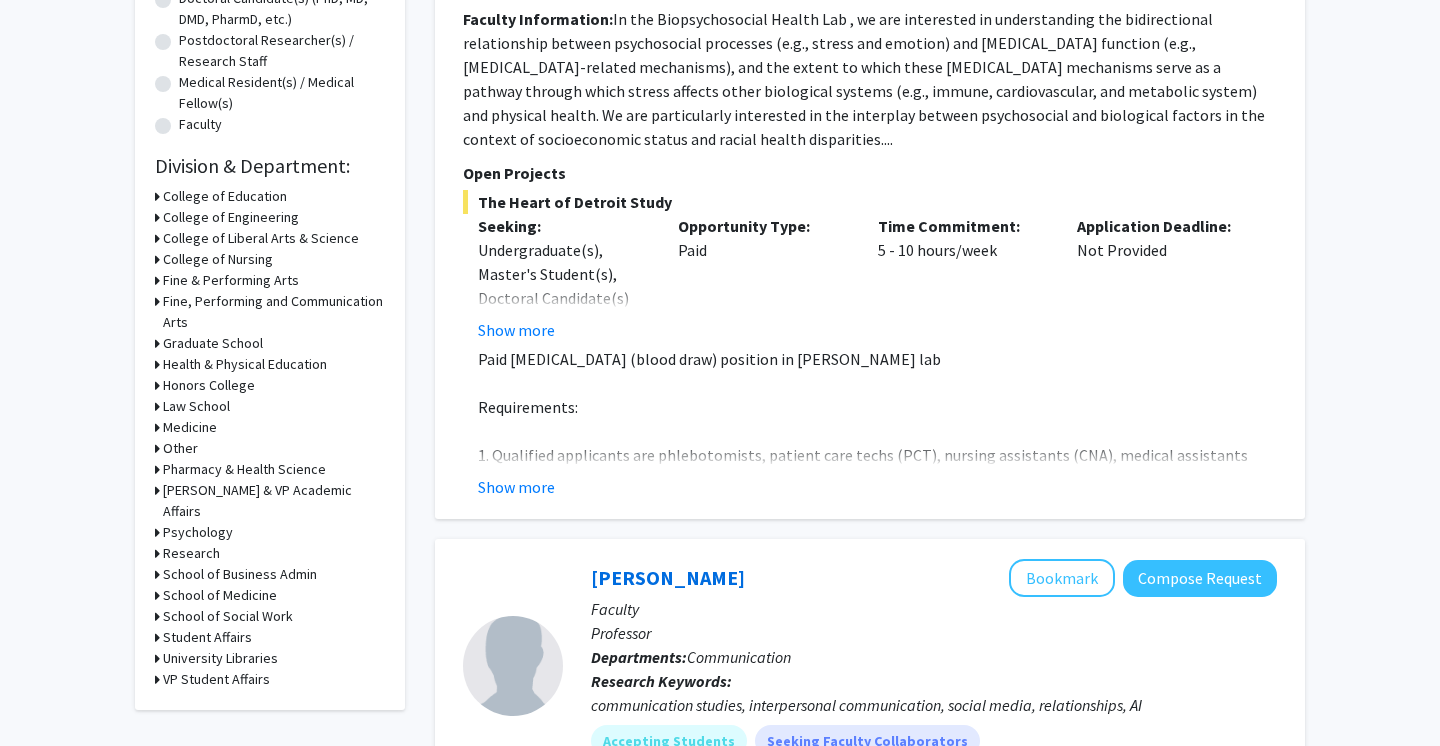 click on "College of Liberal Arts & Science" at bounding box center [261, 238] 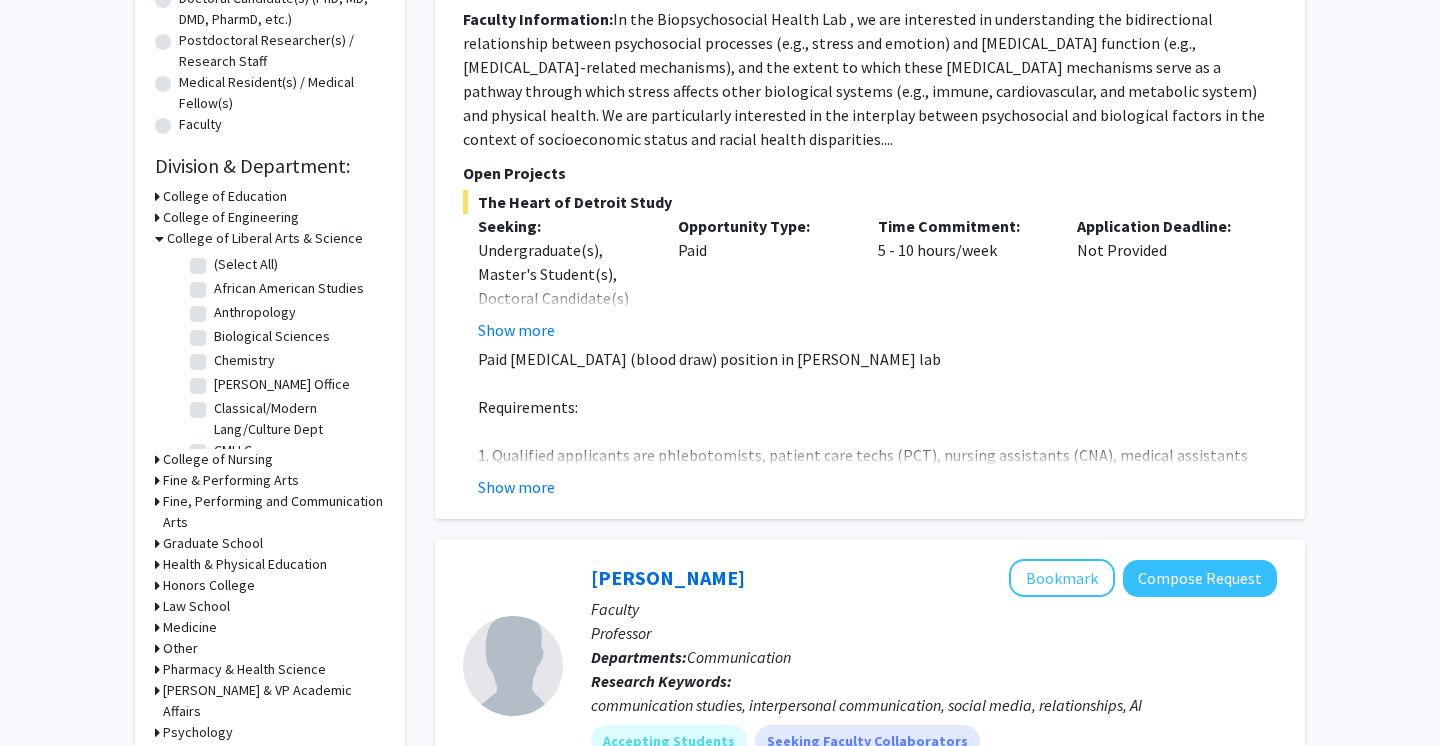click on "Anthropology" 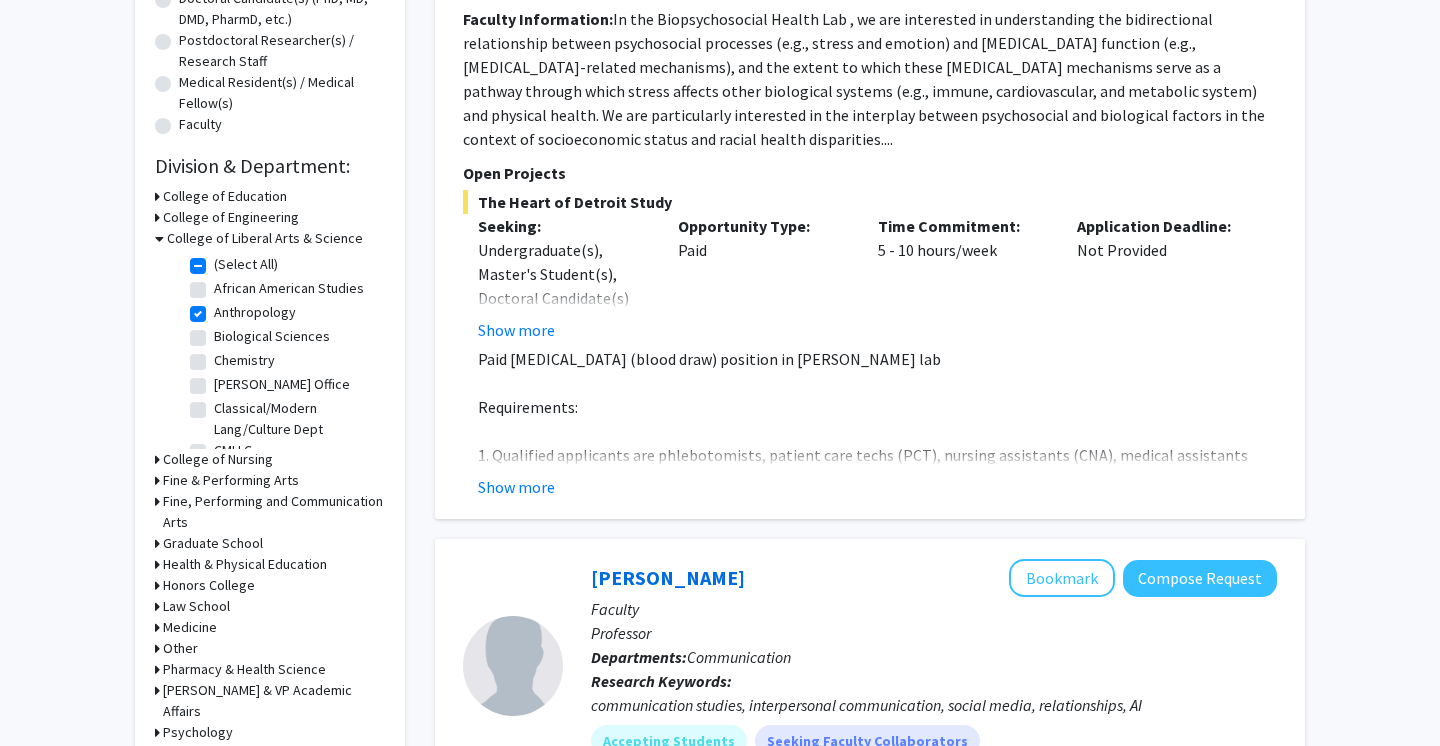 checkbox on "true" 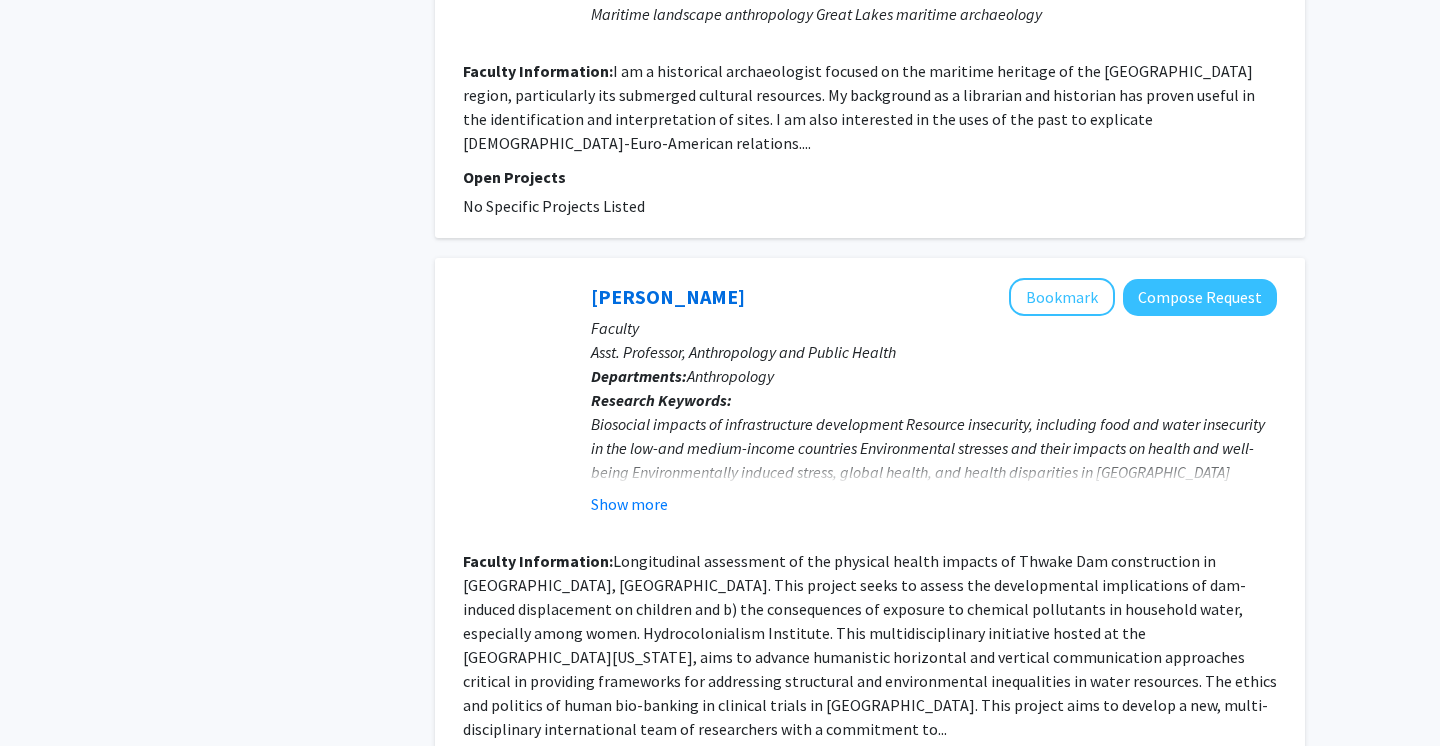 scroll, scrollTop: 4543, scrollLeft: 0, axis: vertical 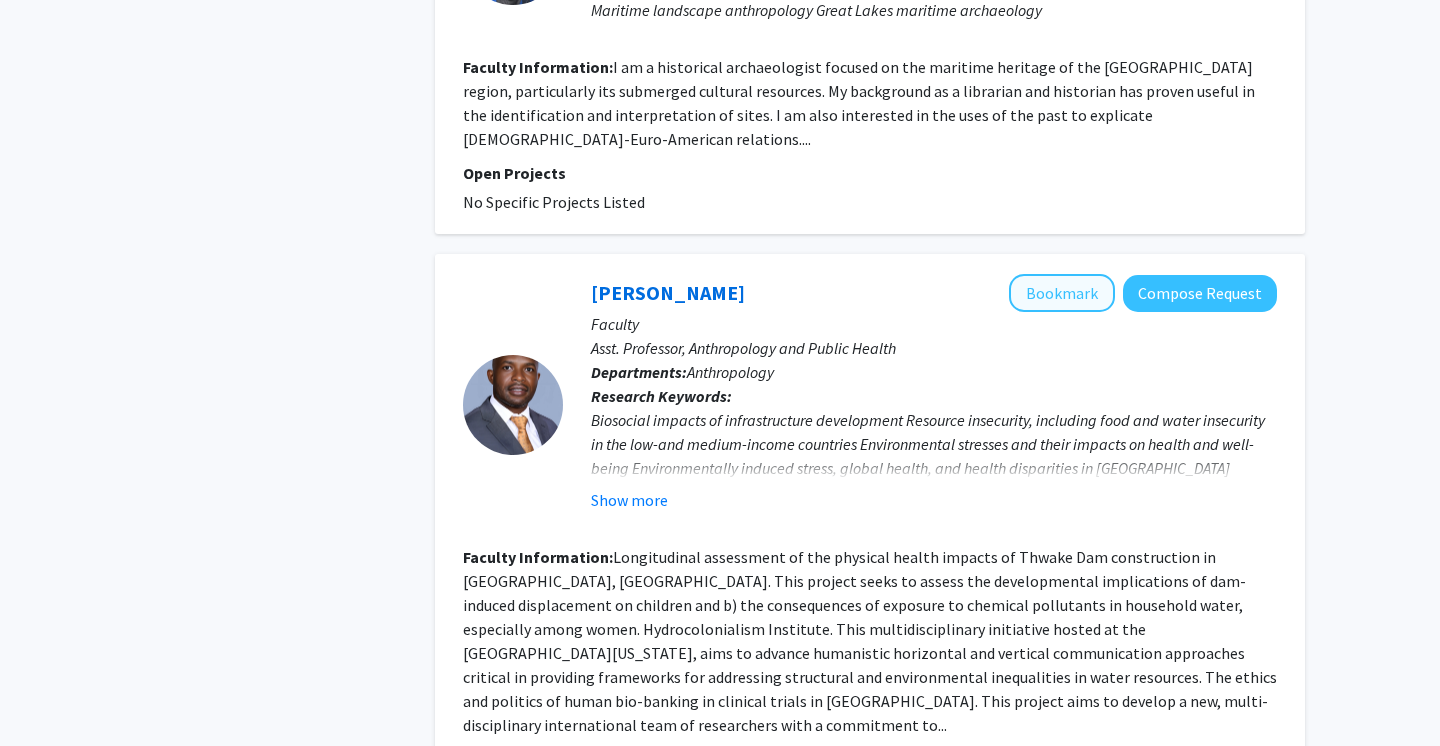 click on "Bookmark" 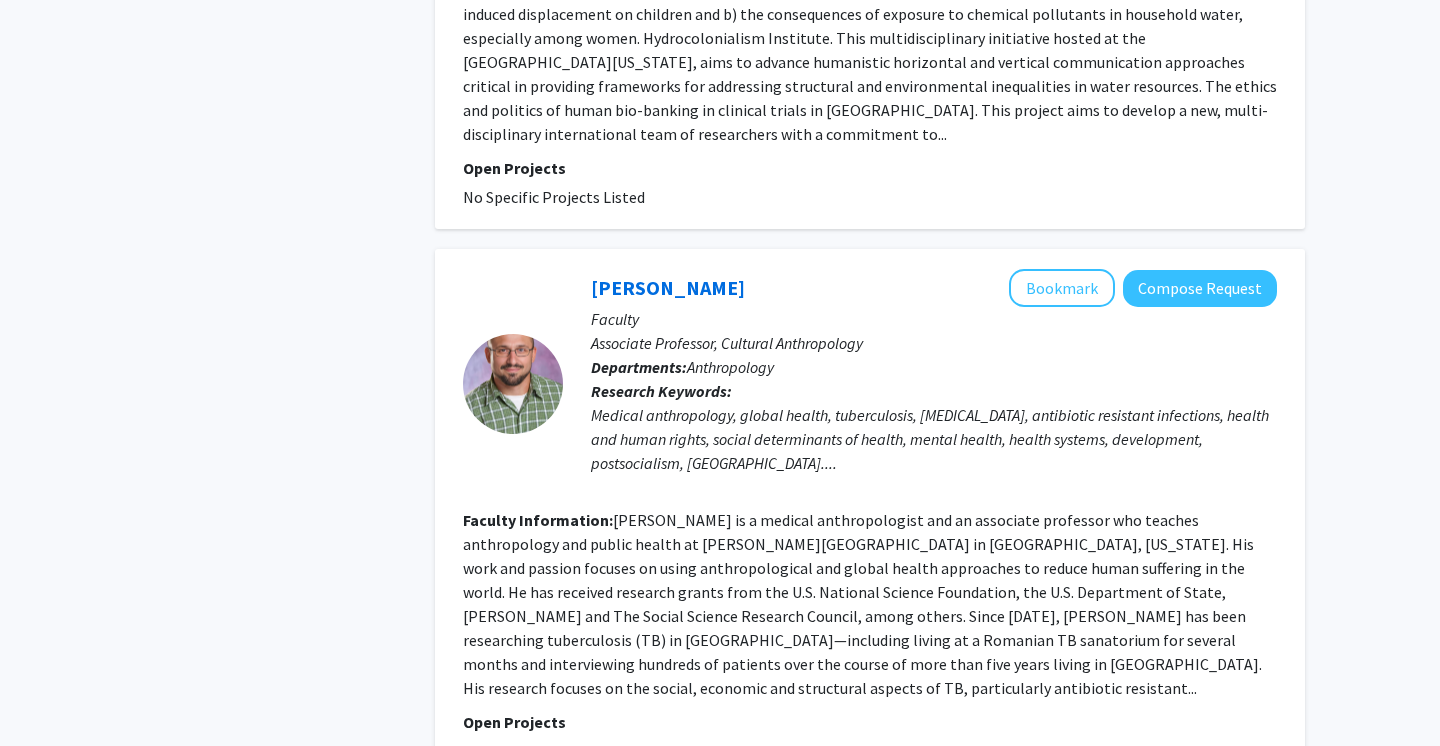 scroll, scrollTop: 5137, scrollLeft: 0, axis: vertical 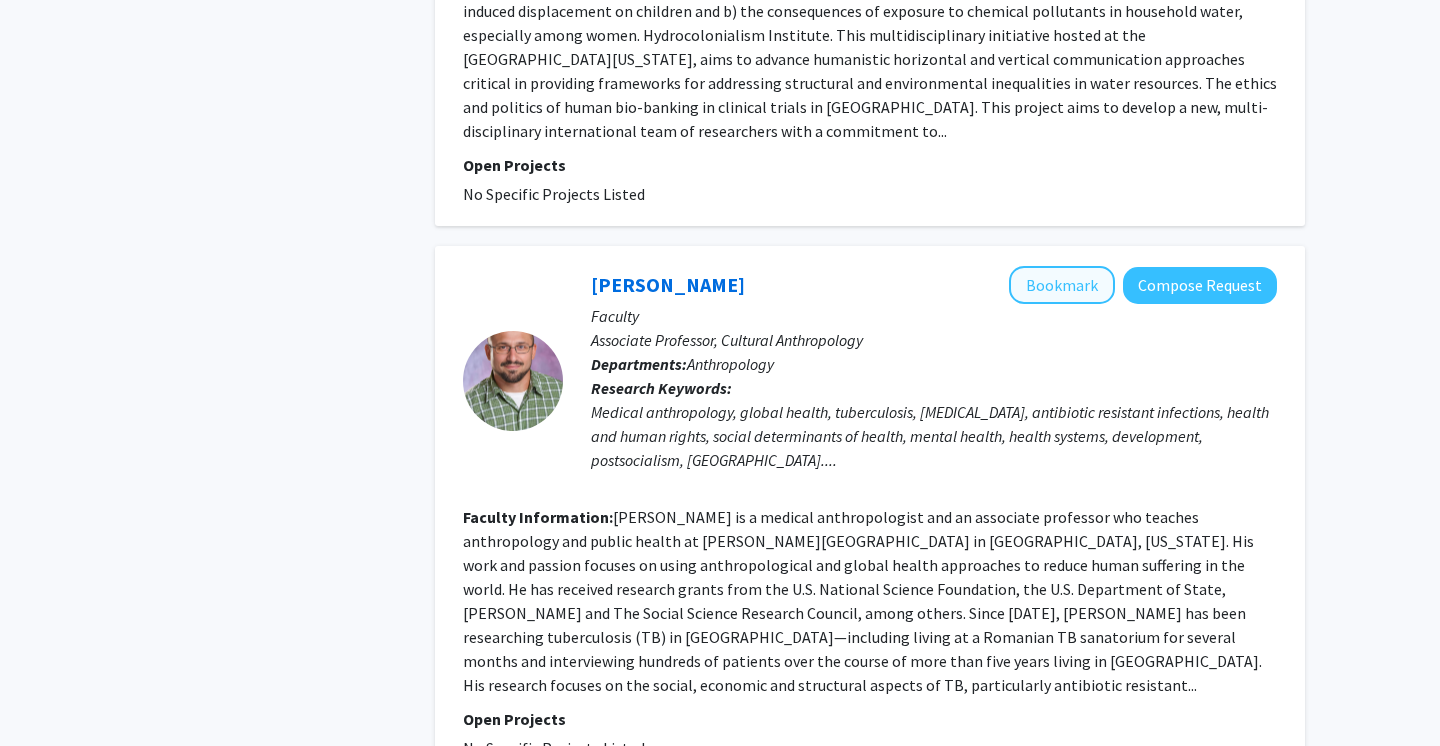 click on "Bookmark" 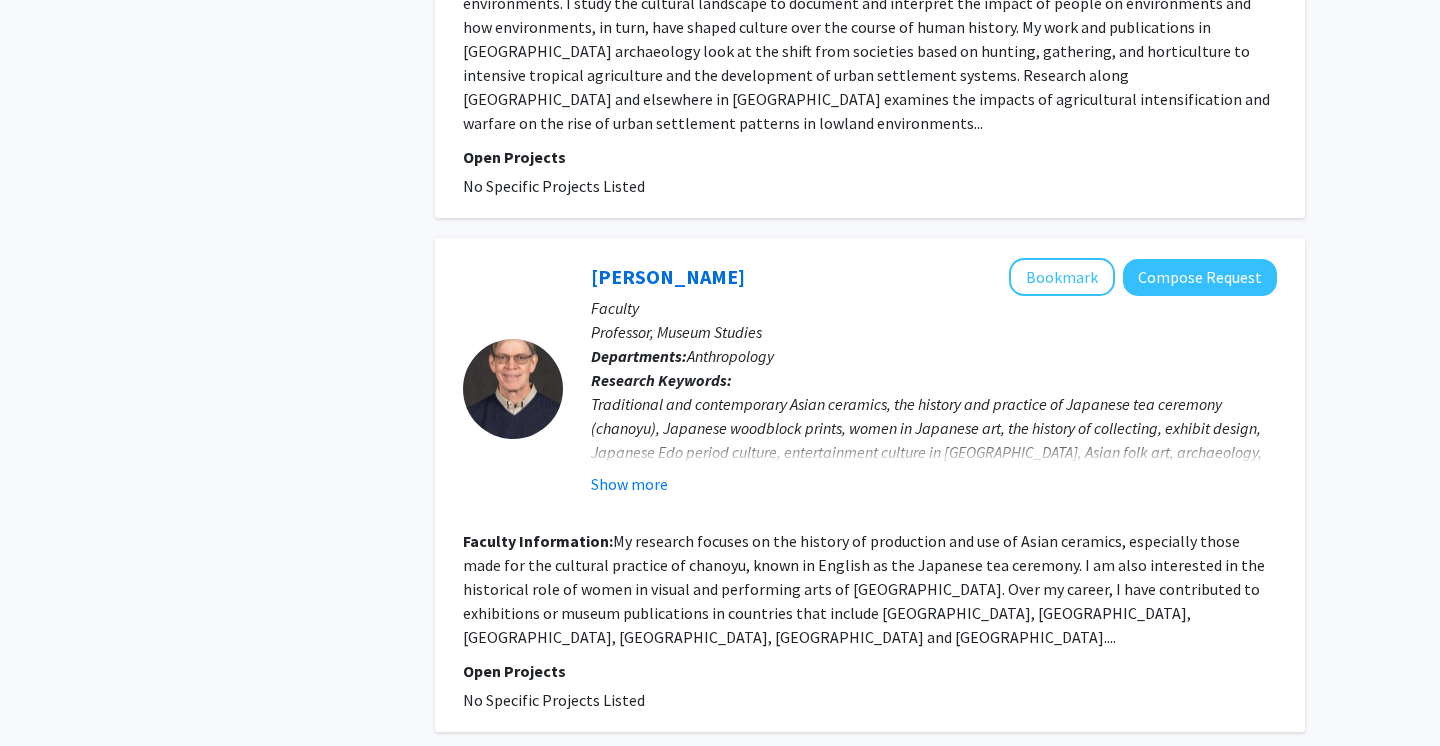 scroll, scrollTop: 6286, scrollLeft: 0, axis: vertical 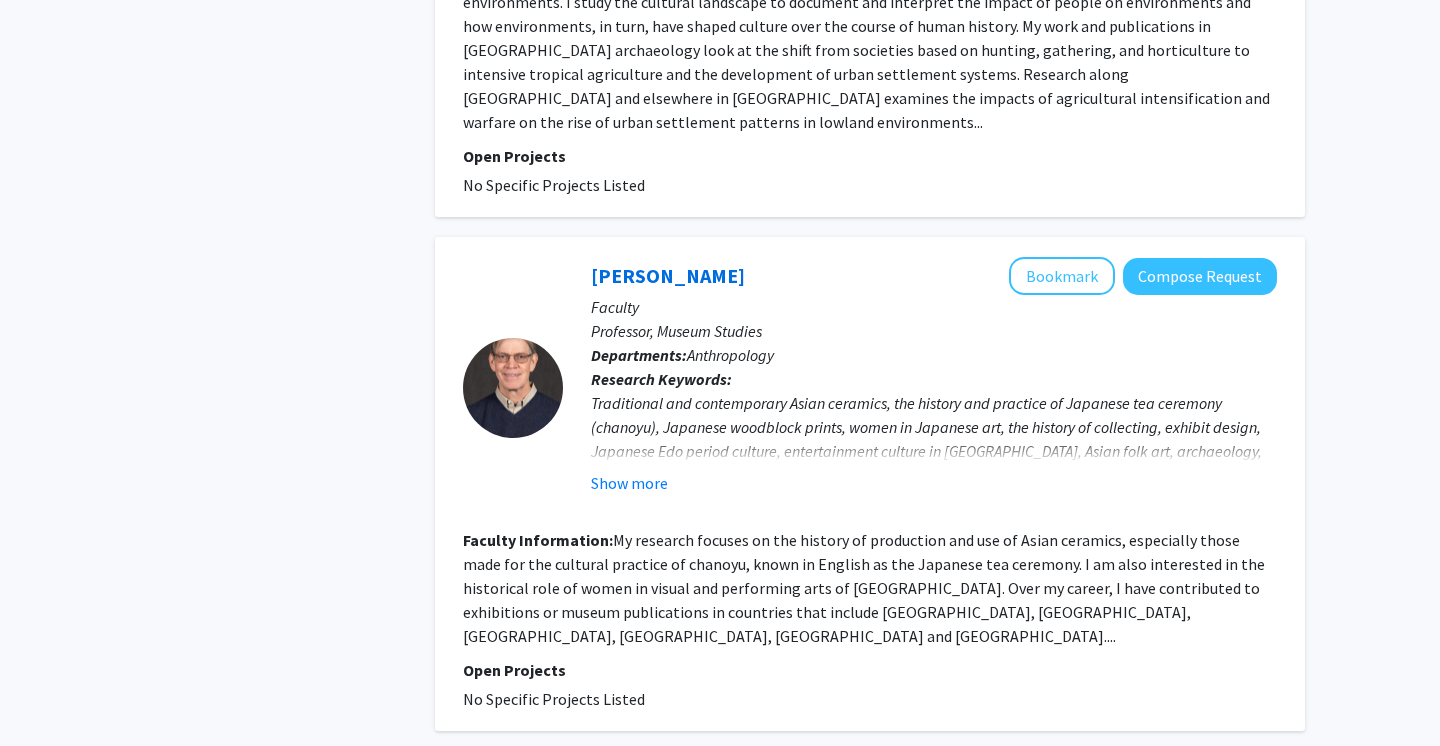 click on "Next »" 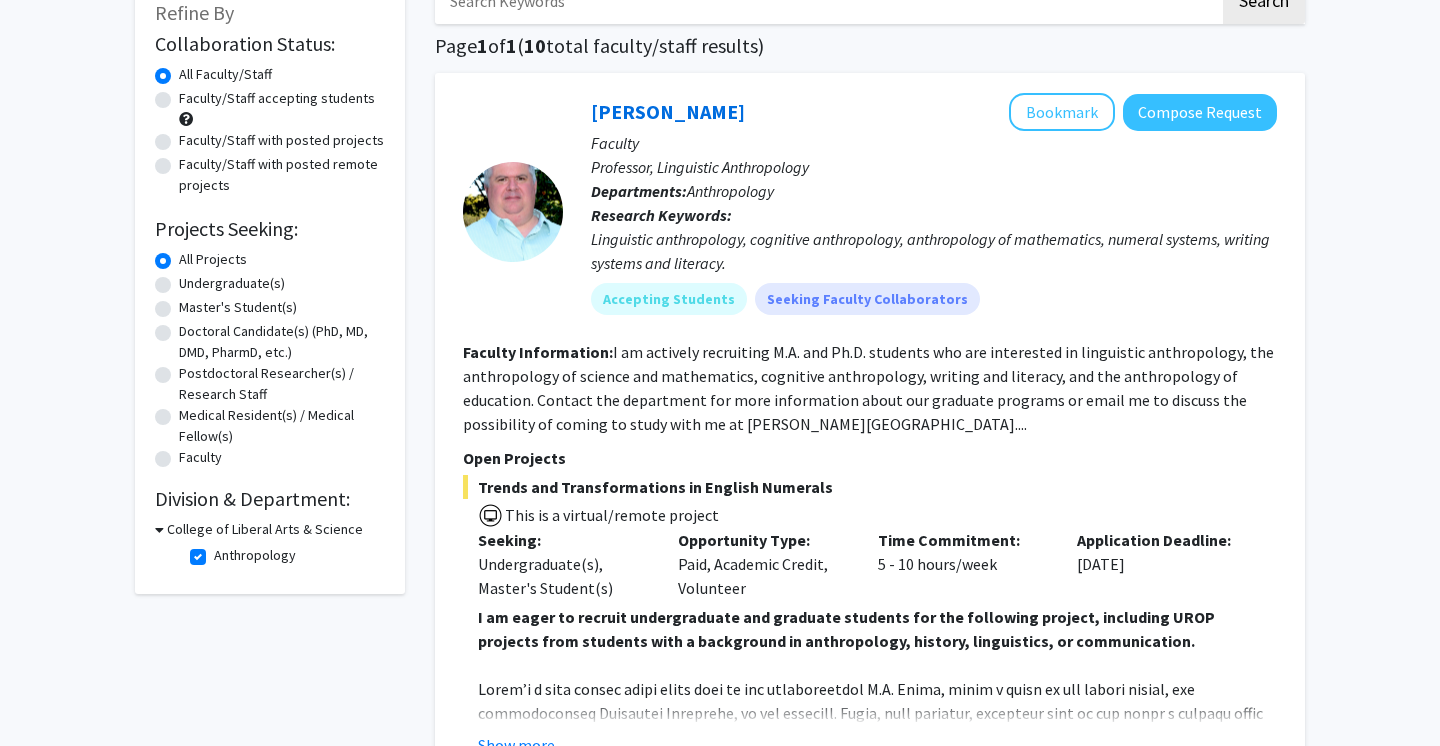 scroll, scrollTop: 114, scrollLeft: 0, axis: vertical 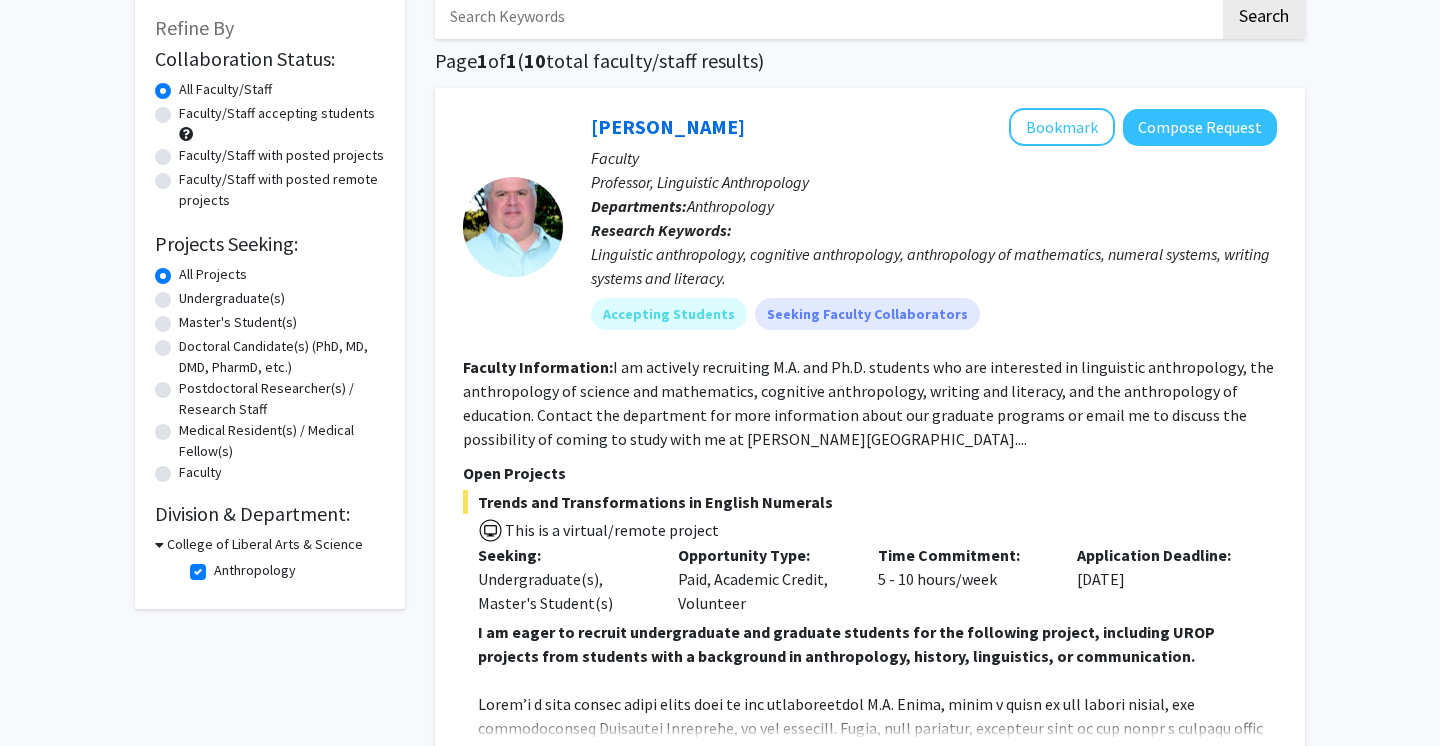 click on "College of Liberal Arts & Science" at bounding box center [265, 544] 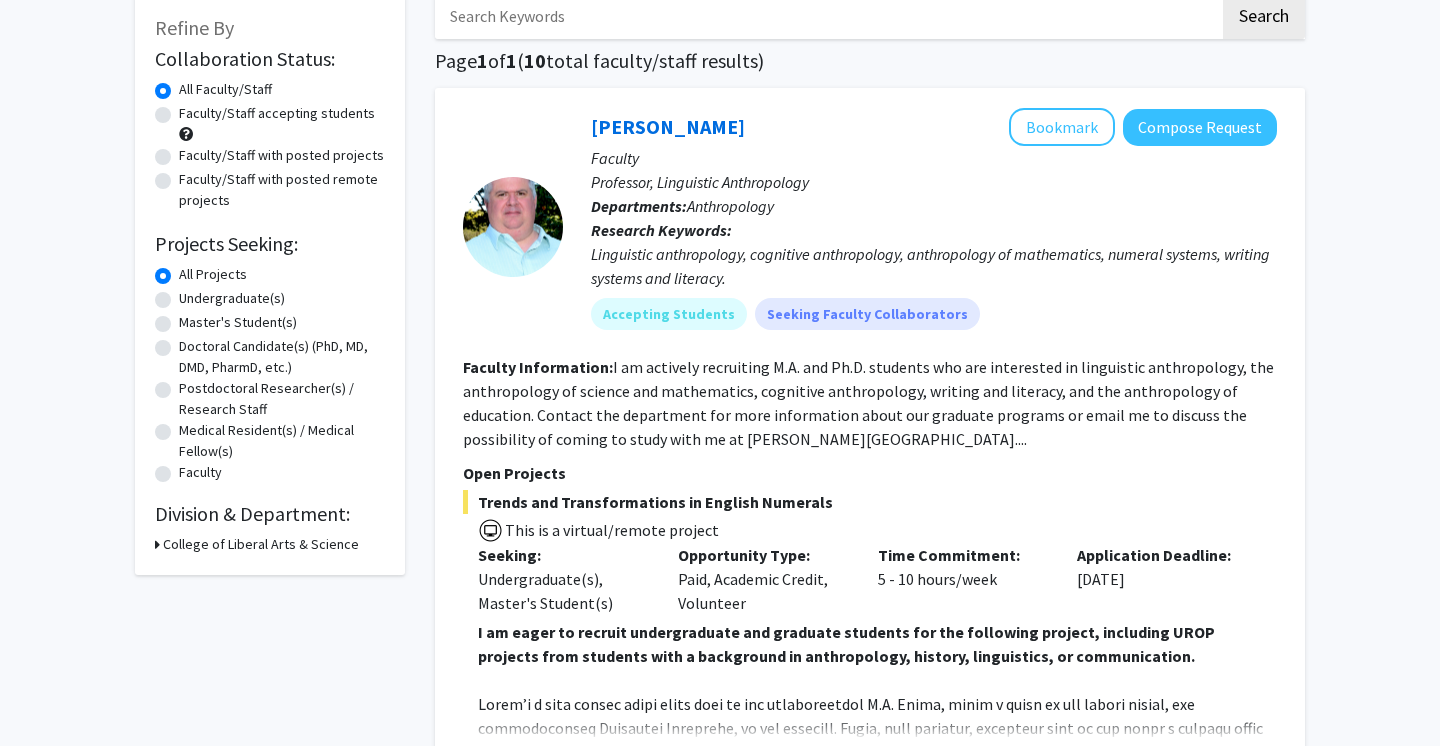 click on "College of Liberal Arts & Science" at bounding box center [261, 544] 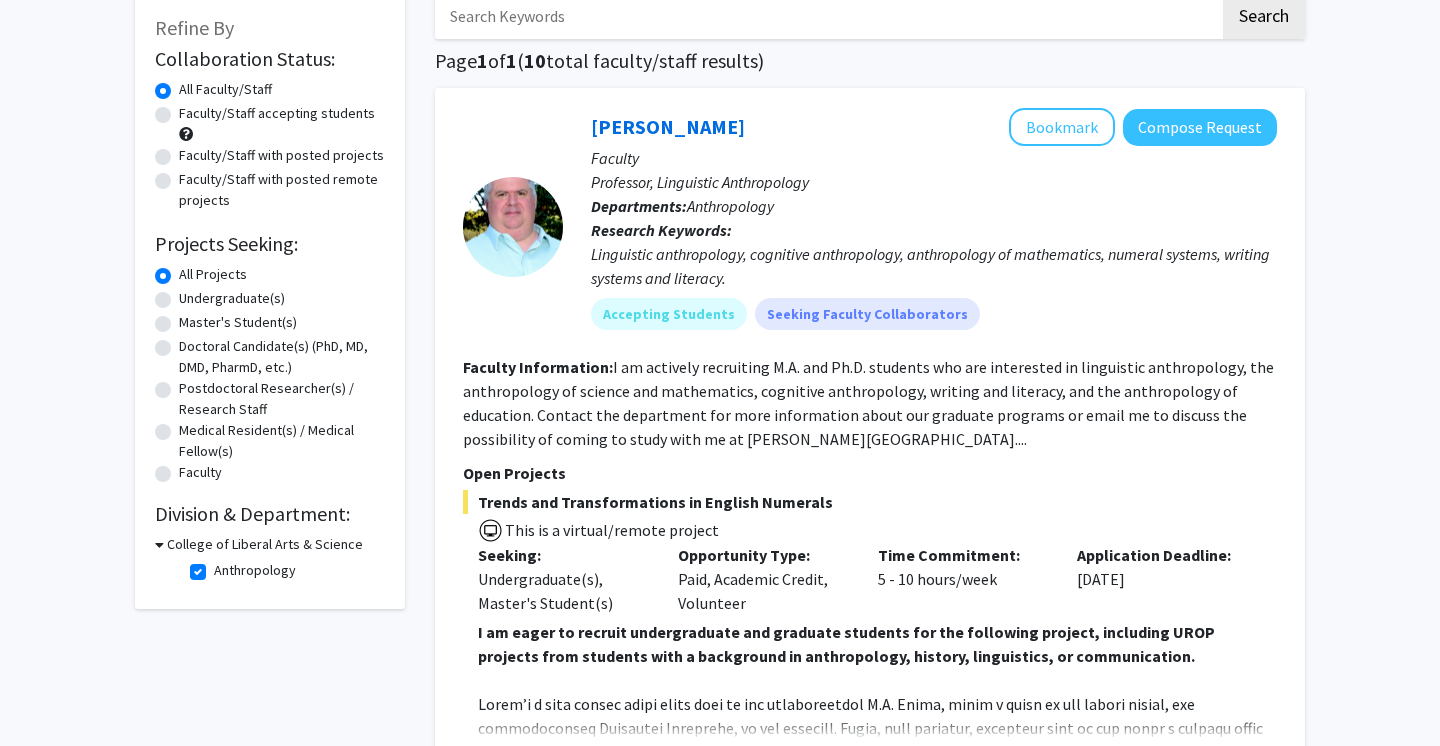 click on "Anthropology" 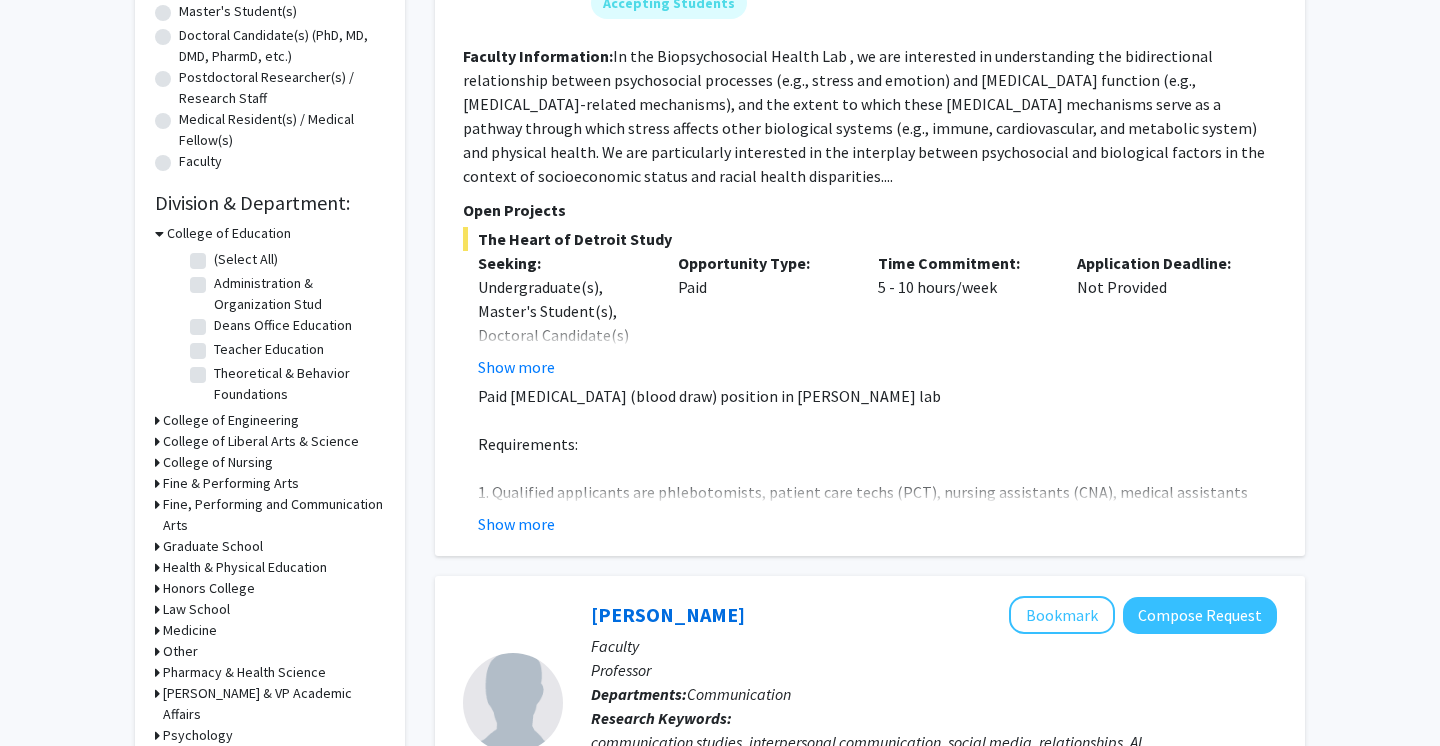 scroll, scrollTop: 431, scrollLeft: 0, axis: vertical 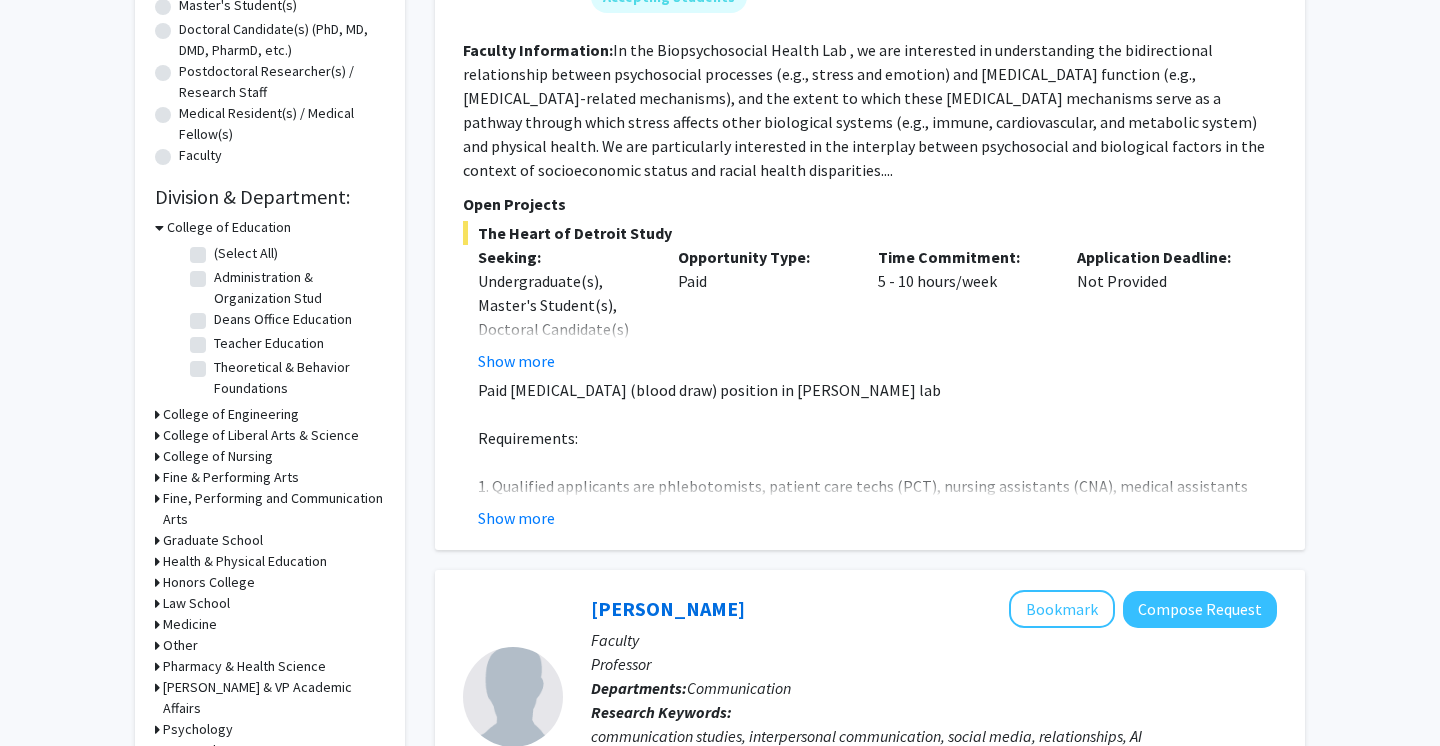 click on "College of Liberal Arts & Science" at bounding box center [261, 435] 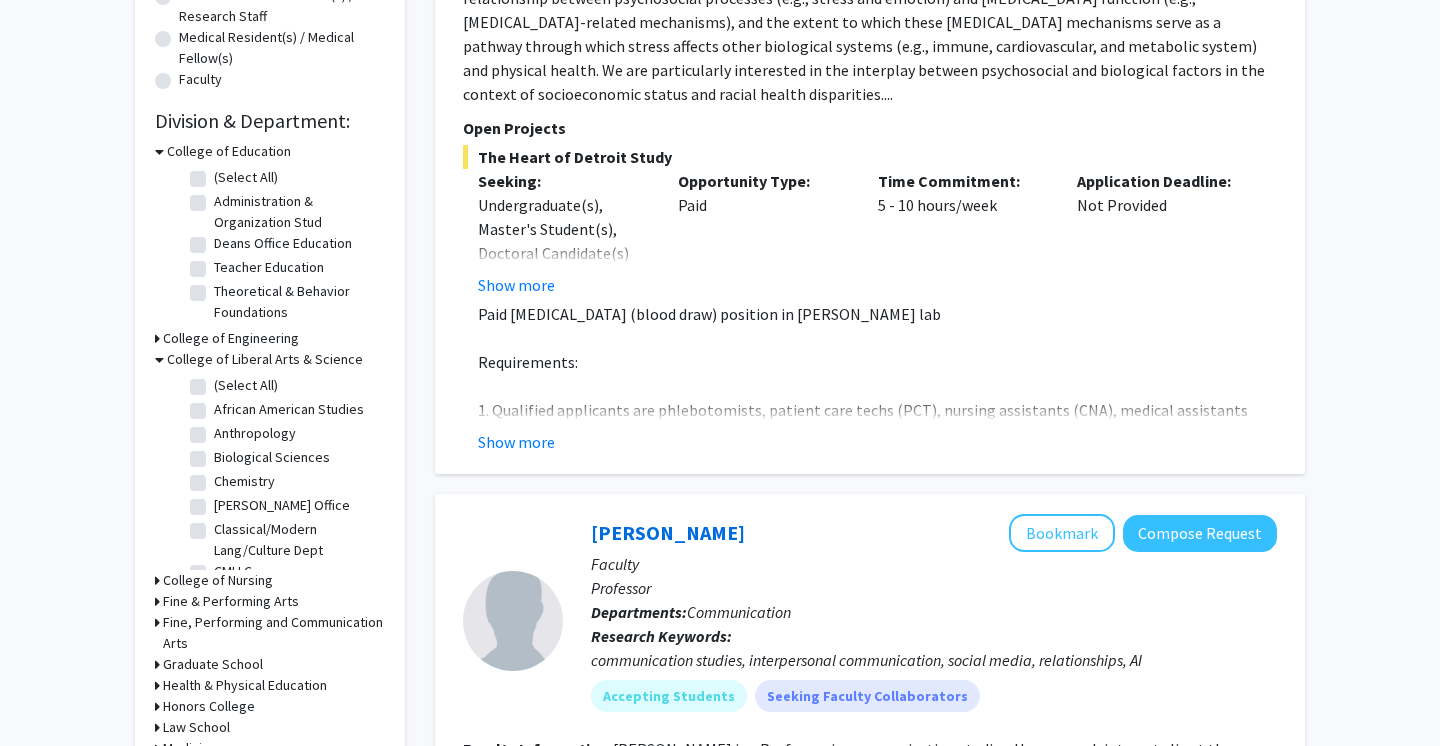 scroll, scrollTop: 510, scrollLeft: 0, axis: vertical 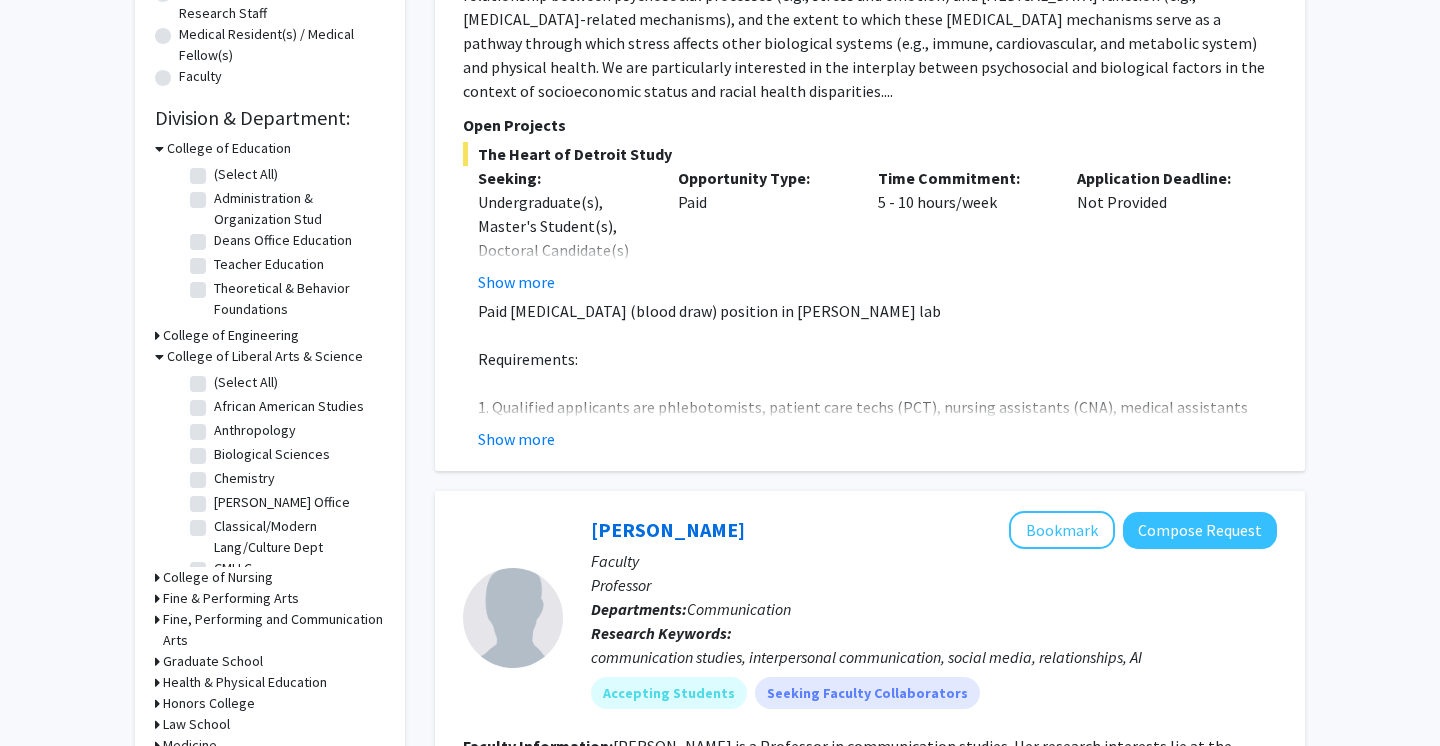click on "Biological Sciences" 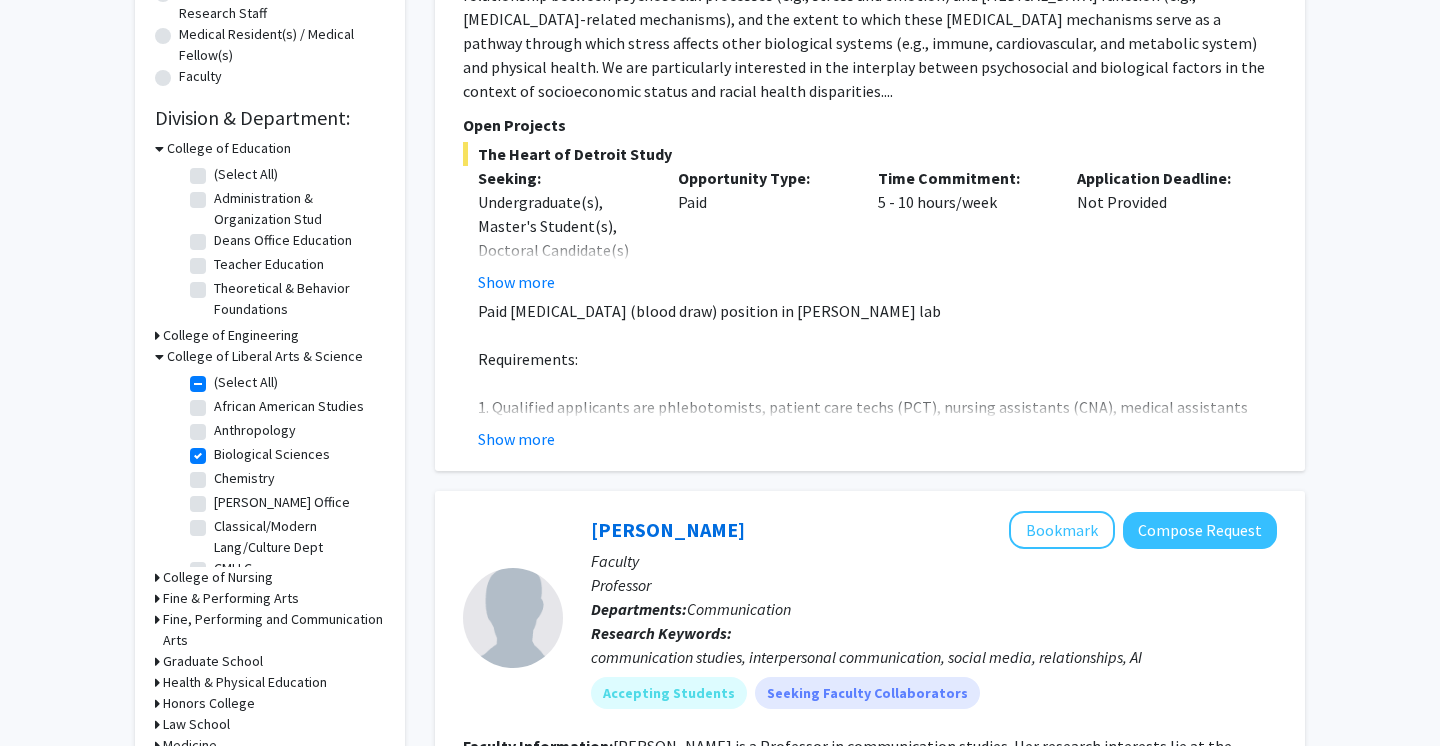 checkbox on "true" 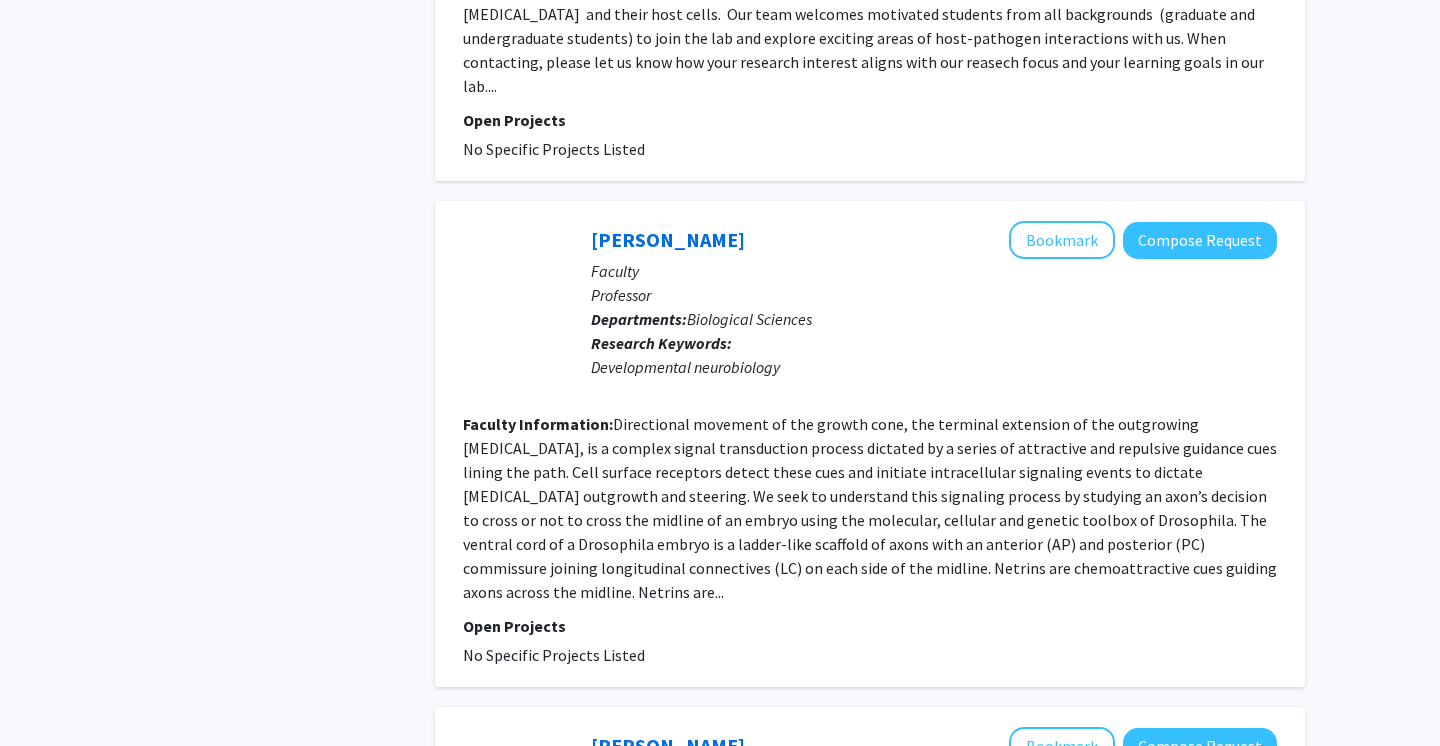 scroll, scrollTop: 4118, scrollLeft: 0, axis: vertical 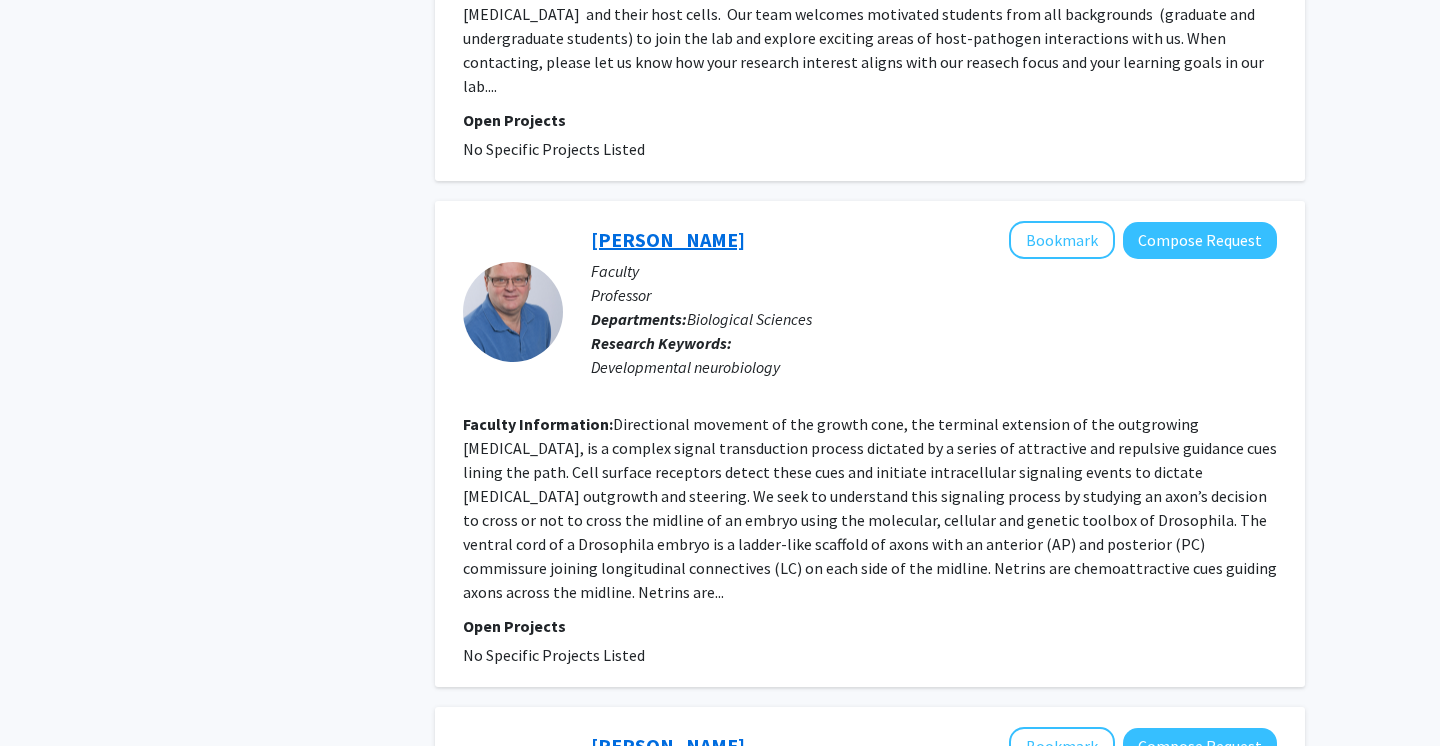 click on "[PERSON_NAME]" 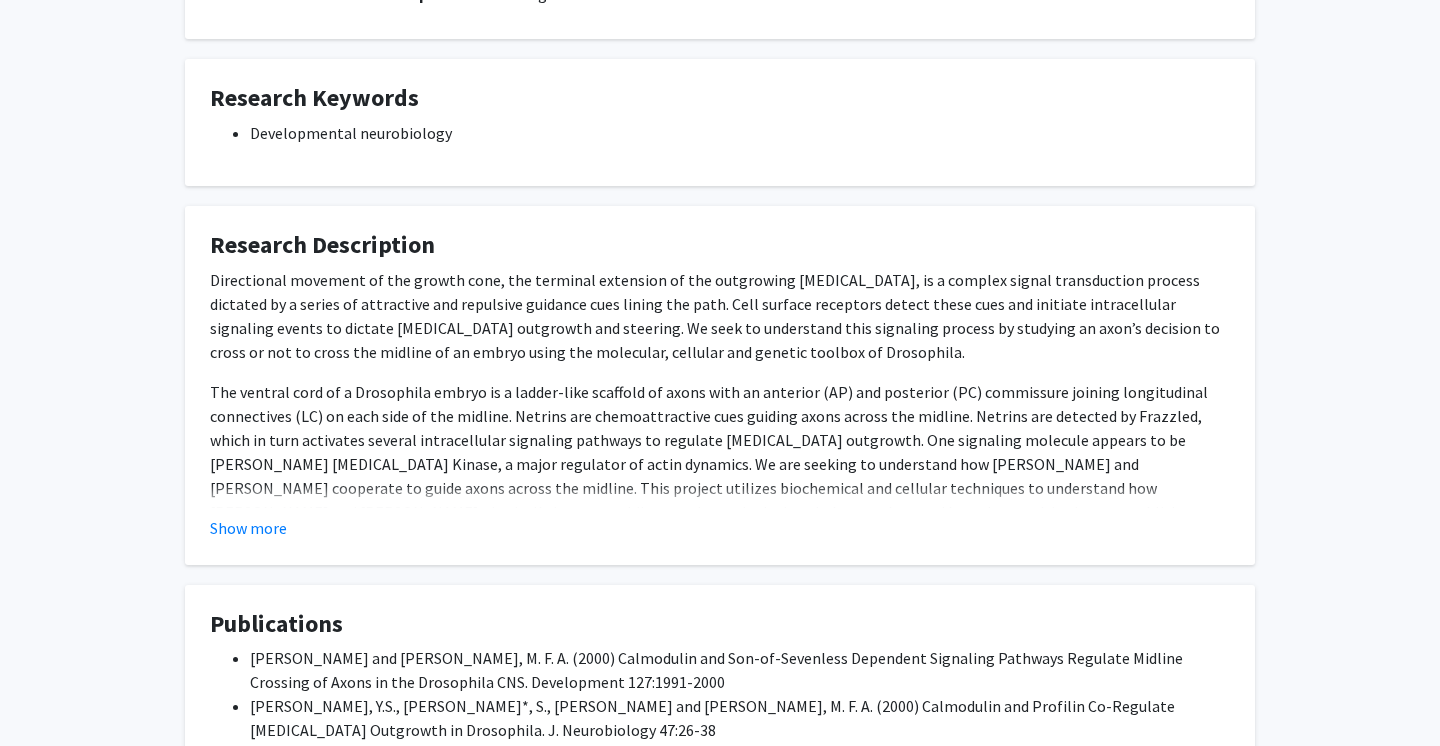 scroll, scrollTop: 371, scrollLeft: 0, axis: vertical 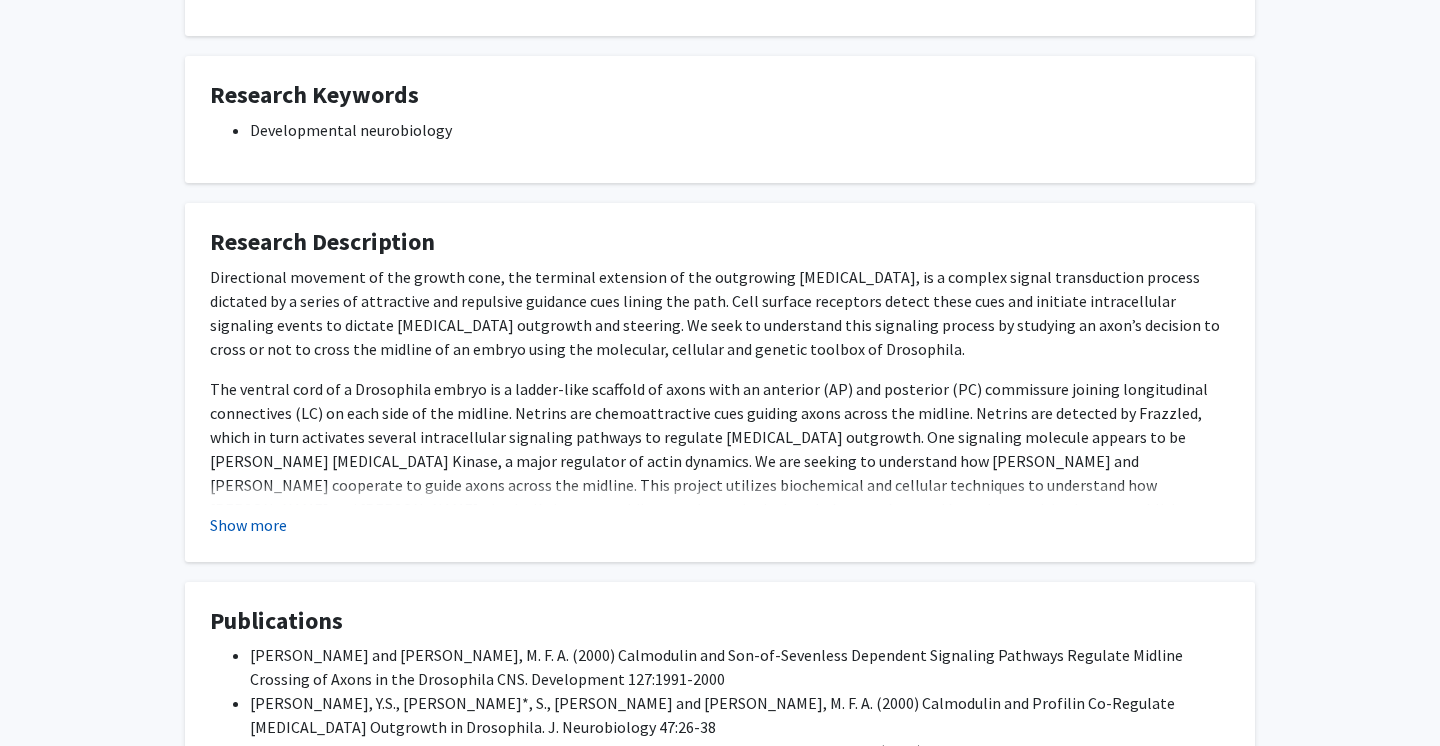 click on "Show more" 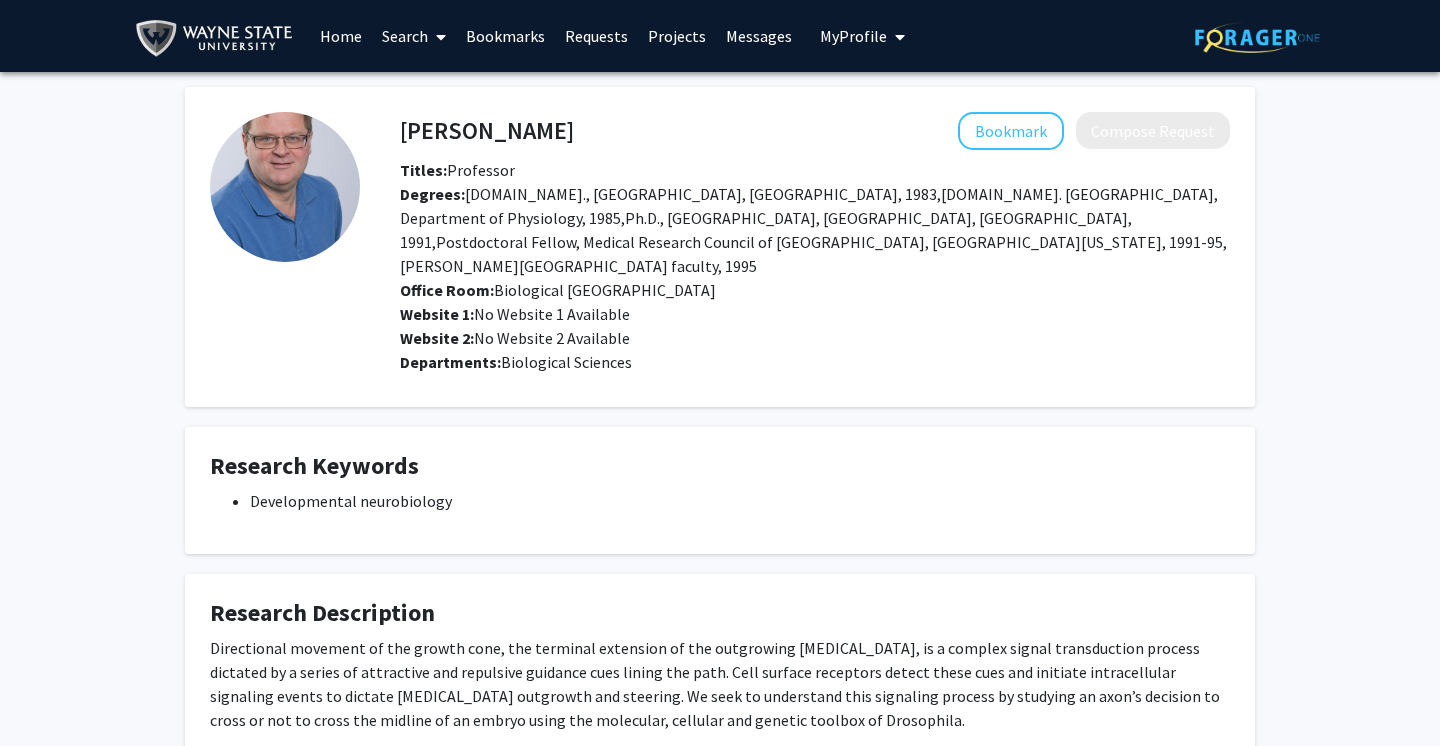 scroll, scrollTop: 0, scrollLeft: 0, axis: both 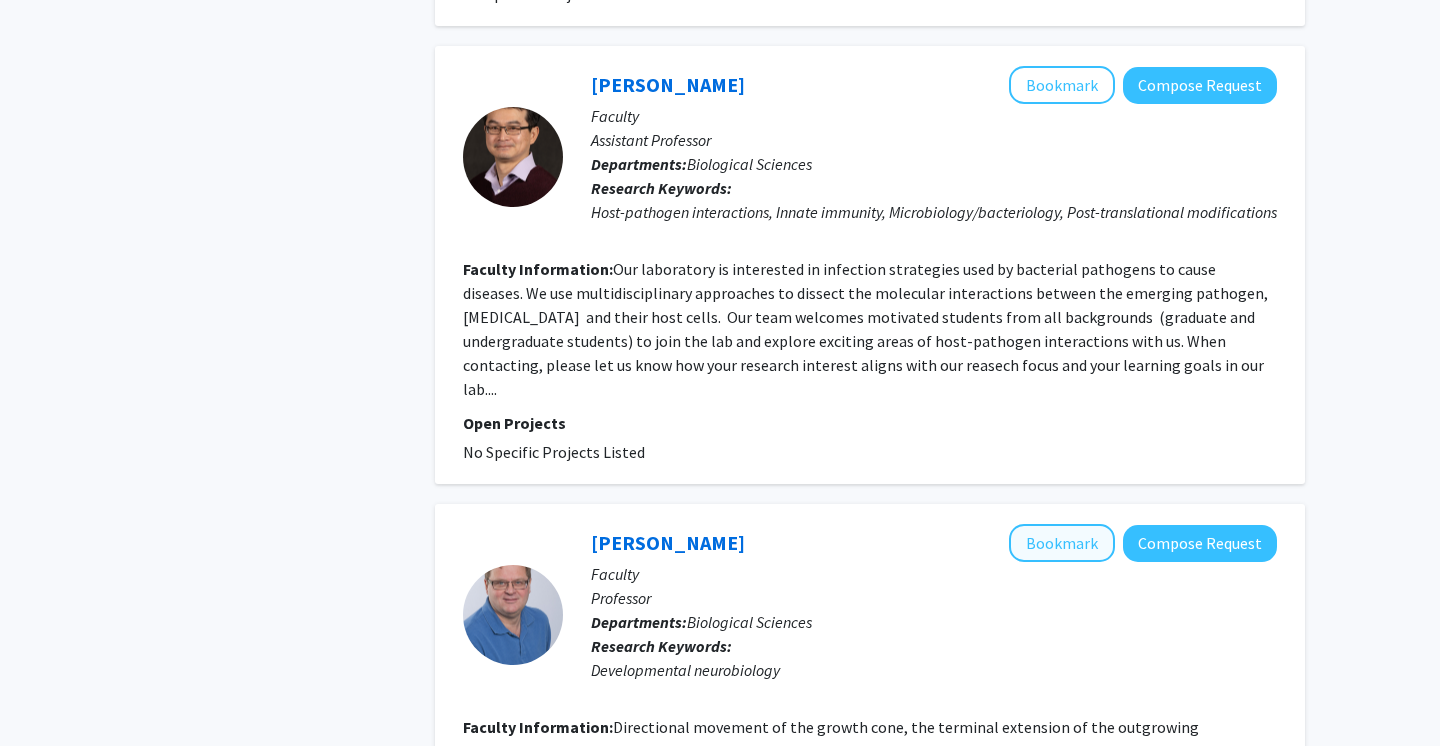 click on "Bookmark" 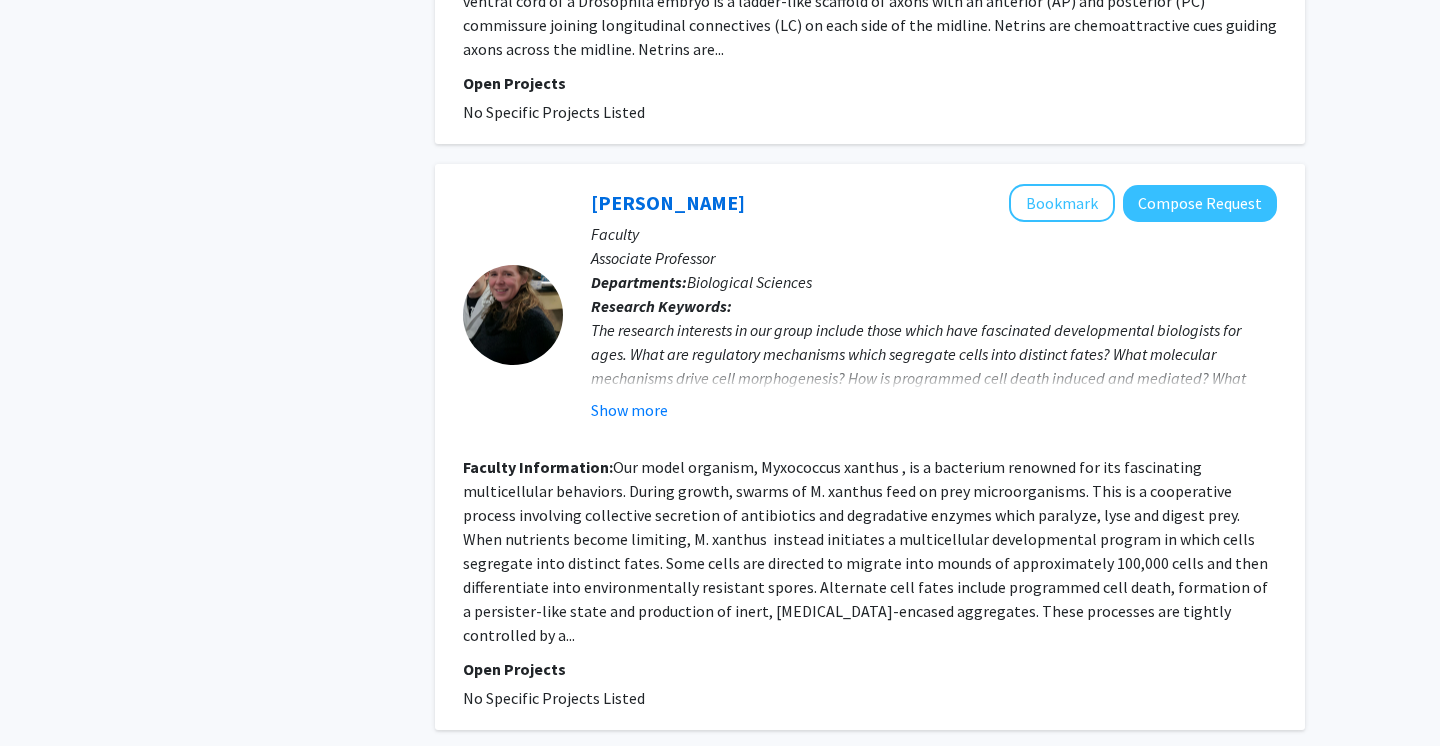 scroll, scrollTop: 4671, scrollLeft: 0, axis: vertical 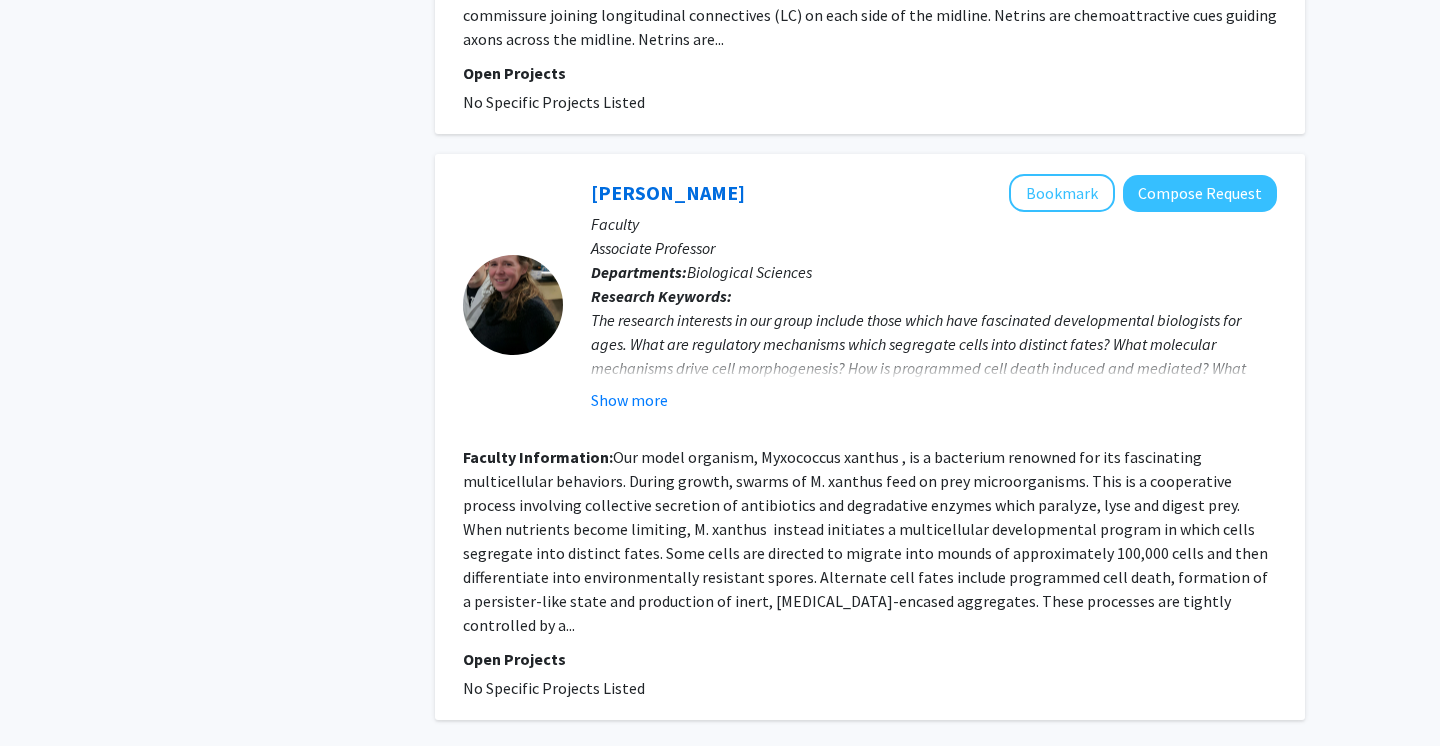 click on "2" 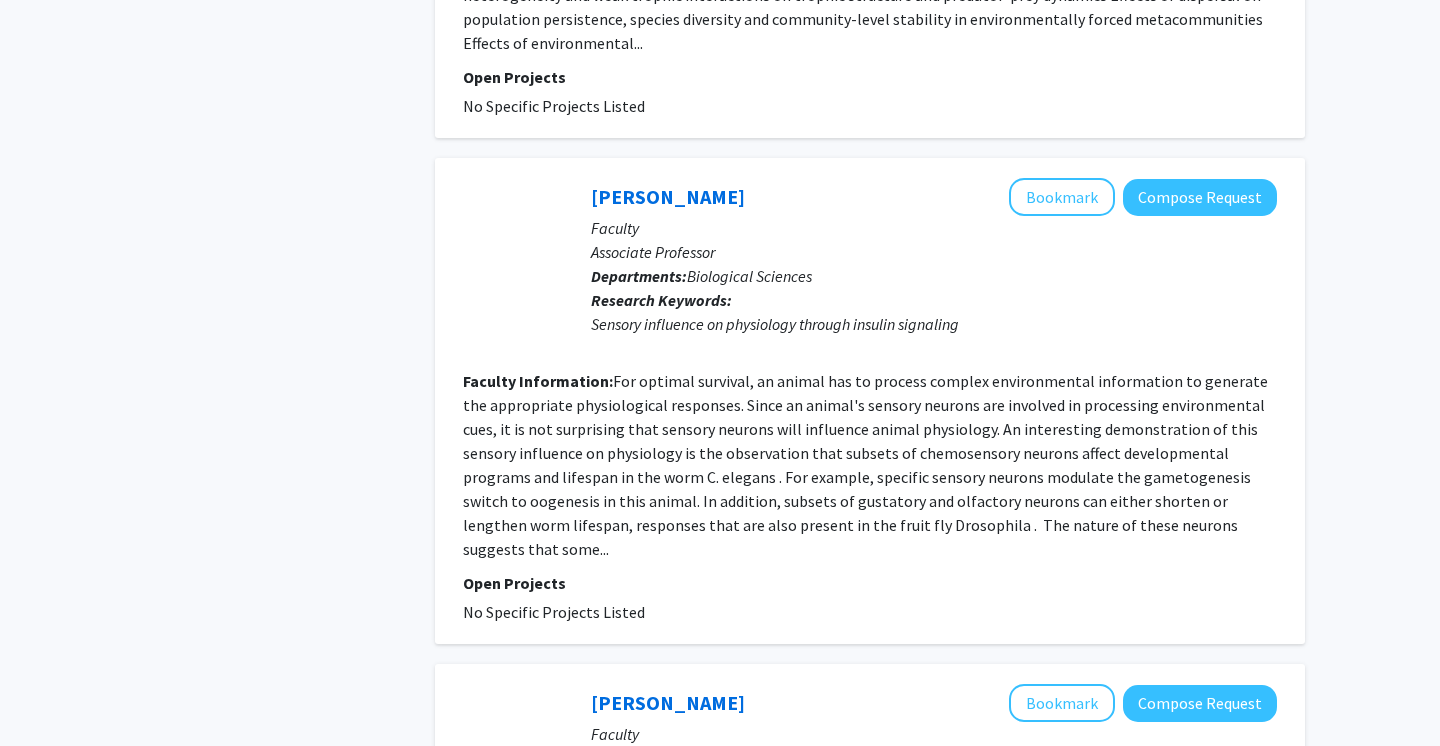 scroll, scrollTop: 2297, scrollLeft: 0, axis: vertical 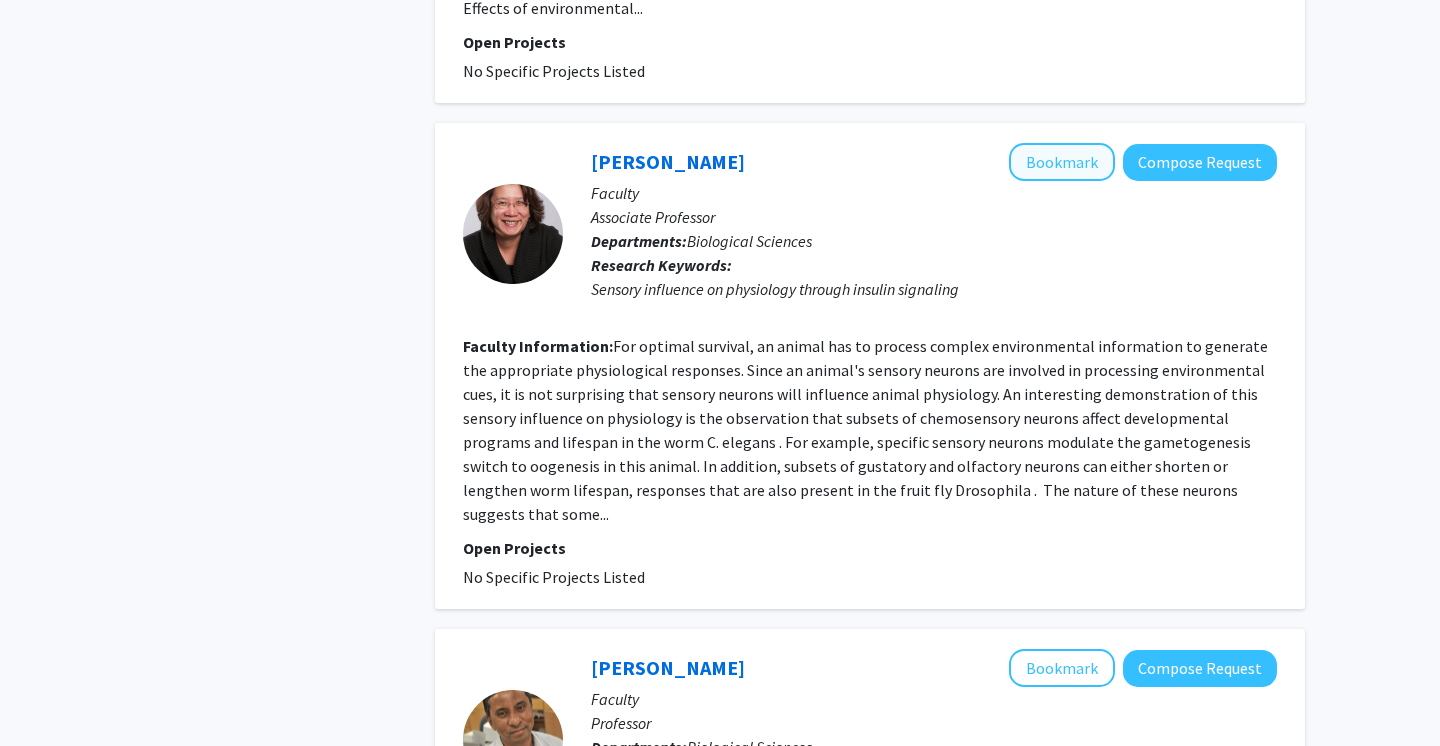 click on "Bookmark" 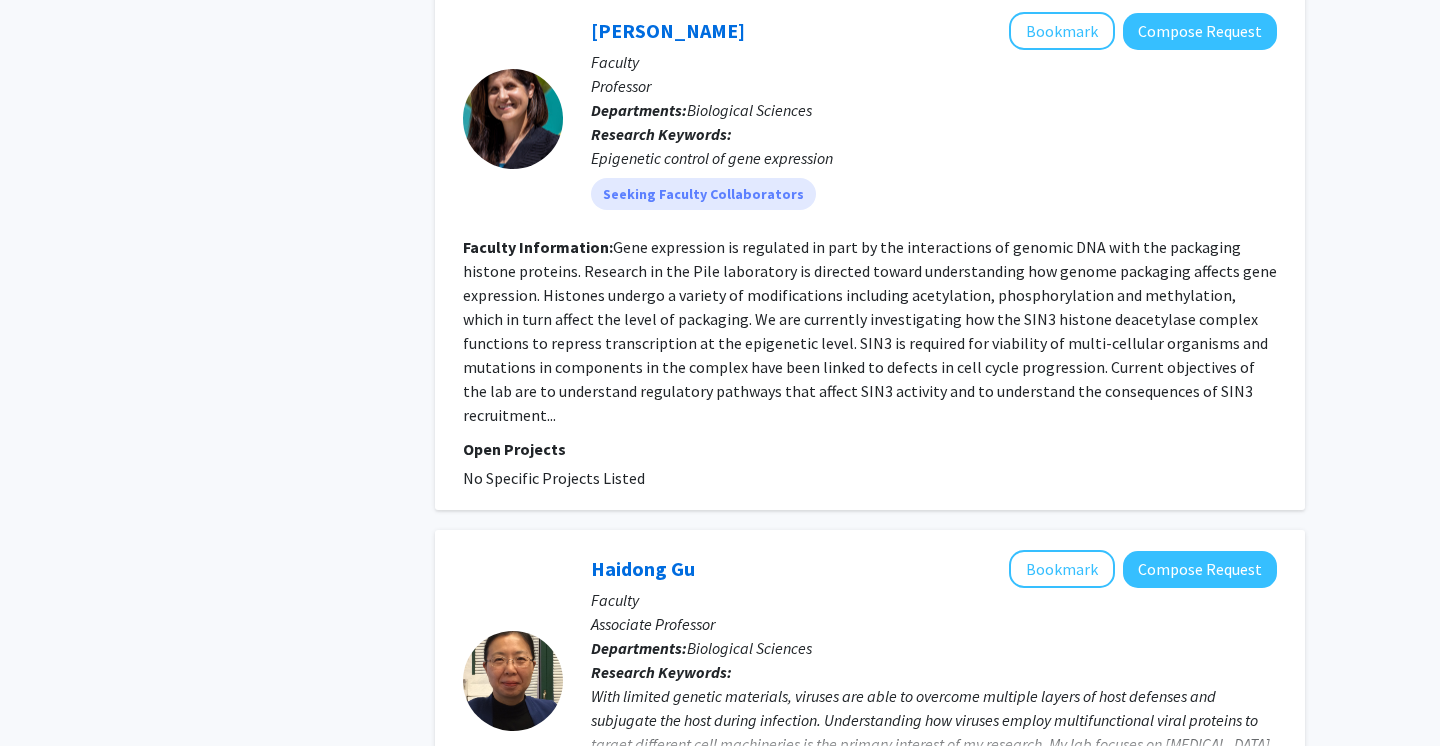 scroll, scrollTop: 3441, scrollLeft: 0, axis: vertical 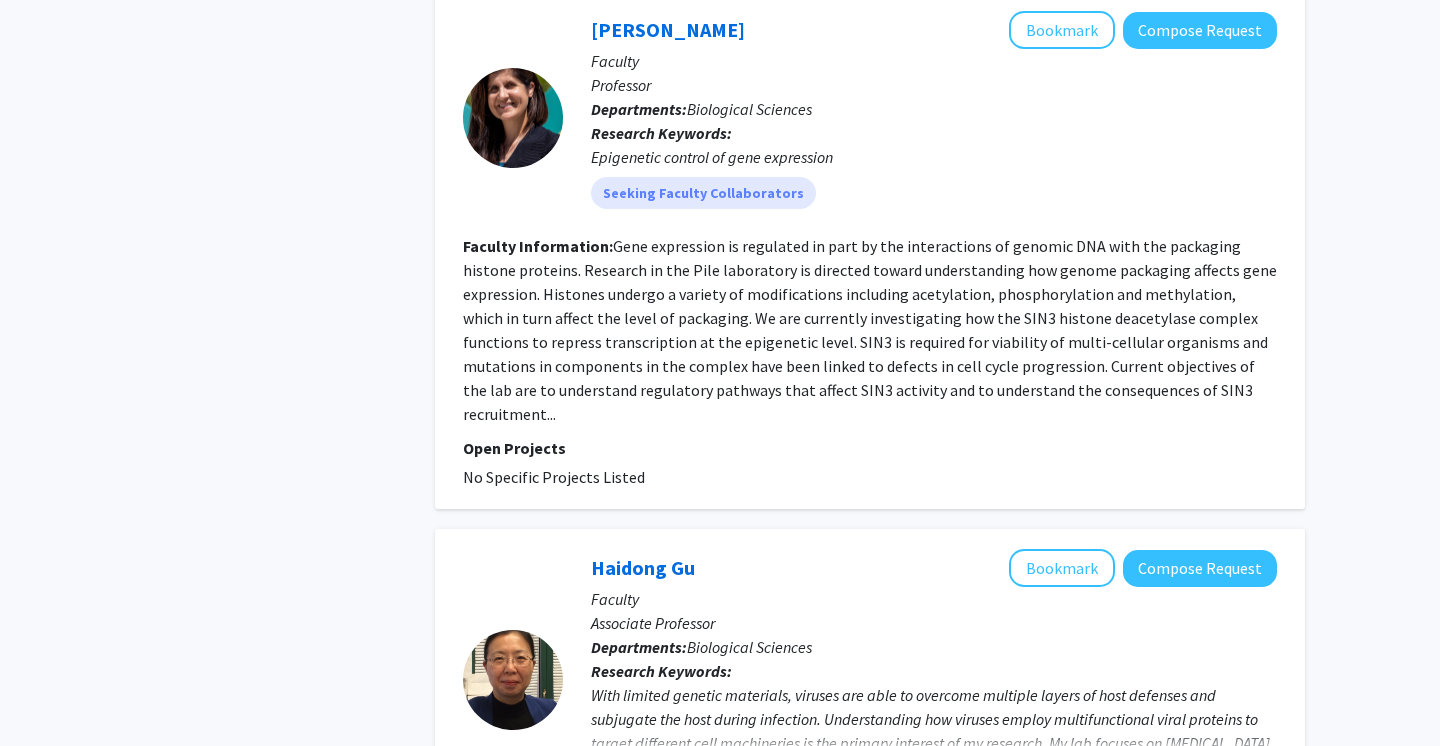 click on "Show more" 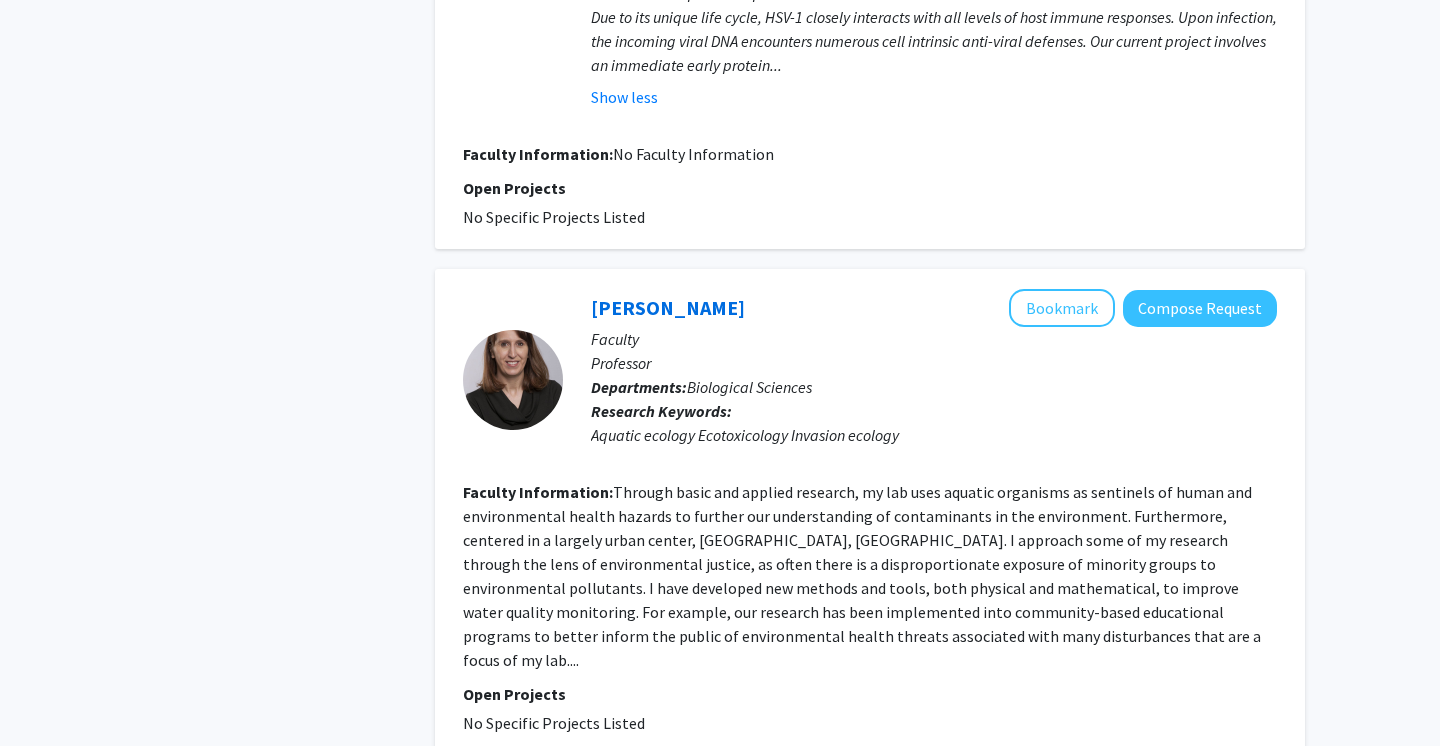 scroll, scrollTop: 4266, scrollLeft: 0, axis: vertical 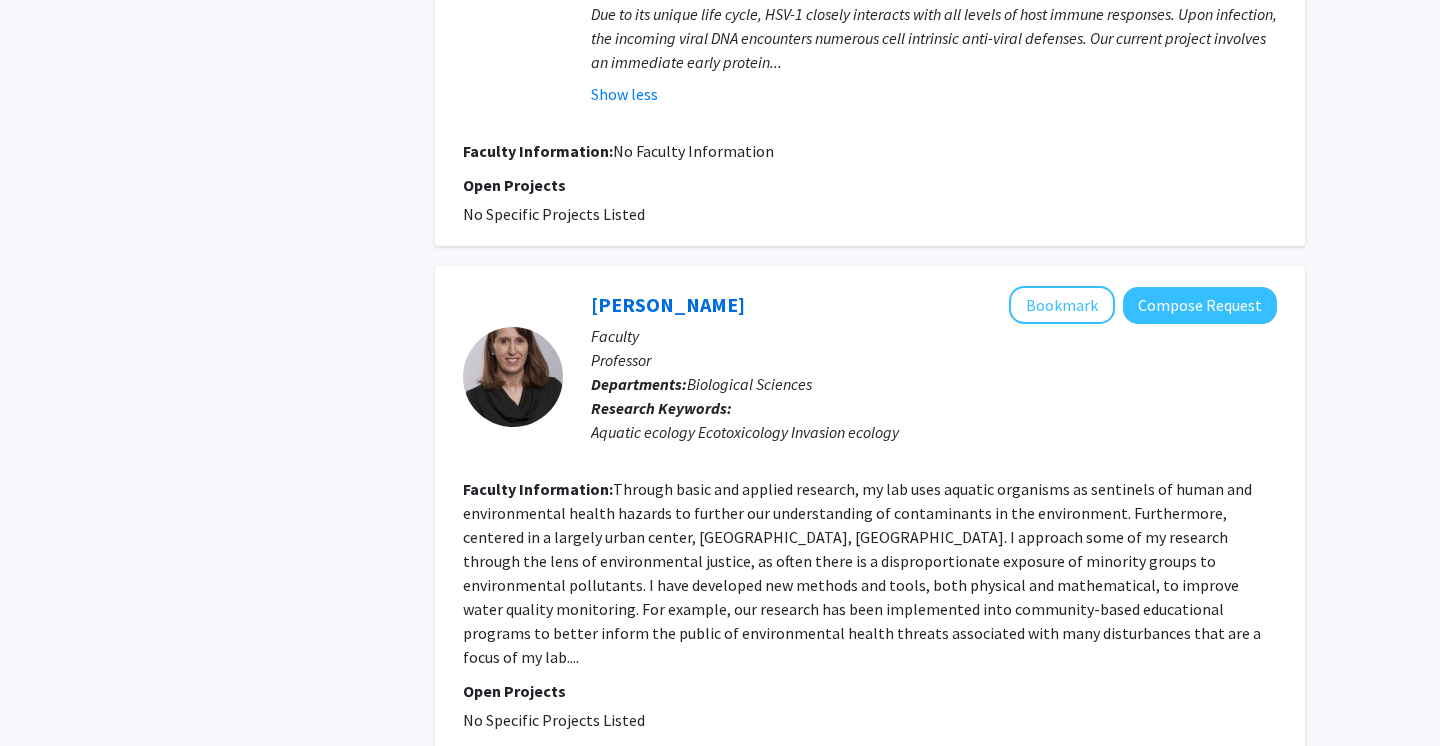 click on "3" 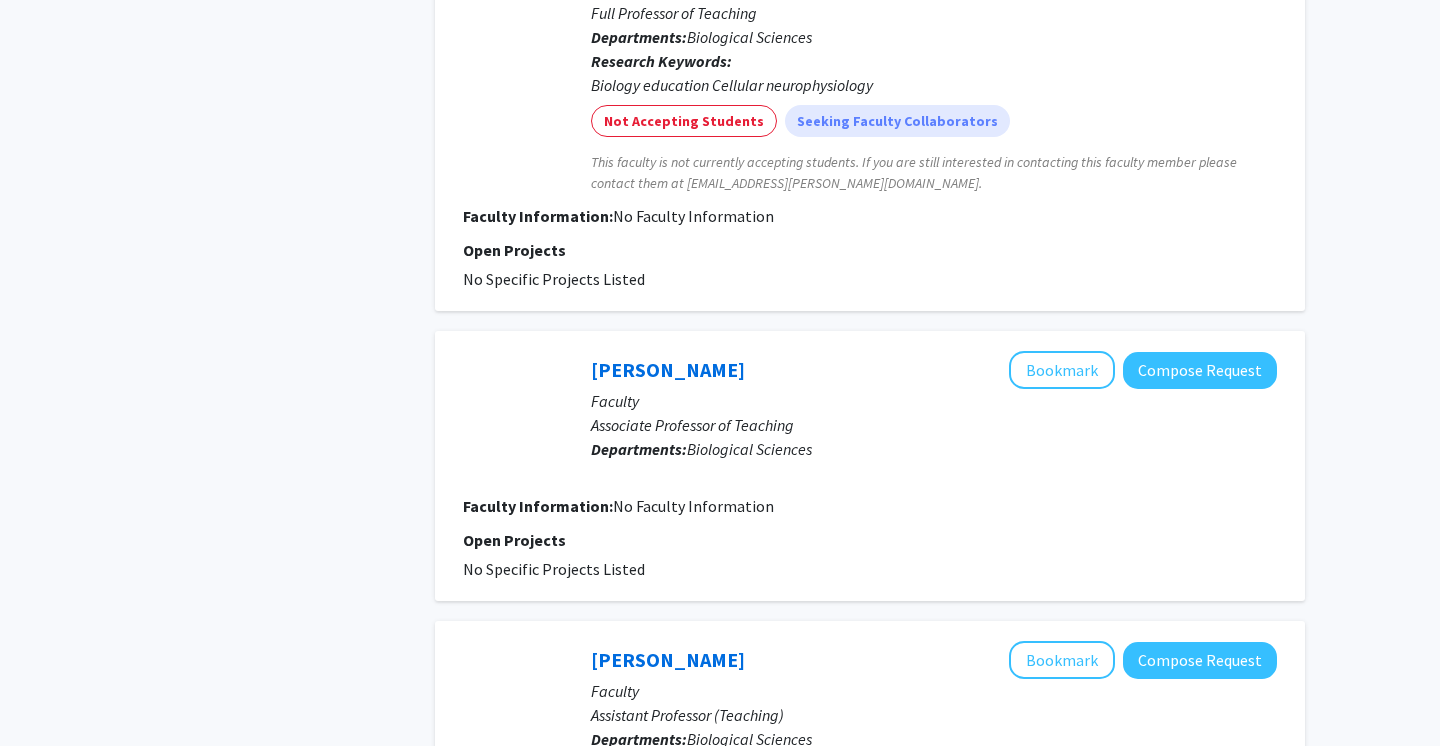 scroll, scrollTop: 795, scrollLeft: 0, axis: vertical 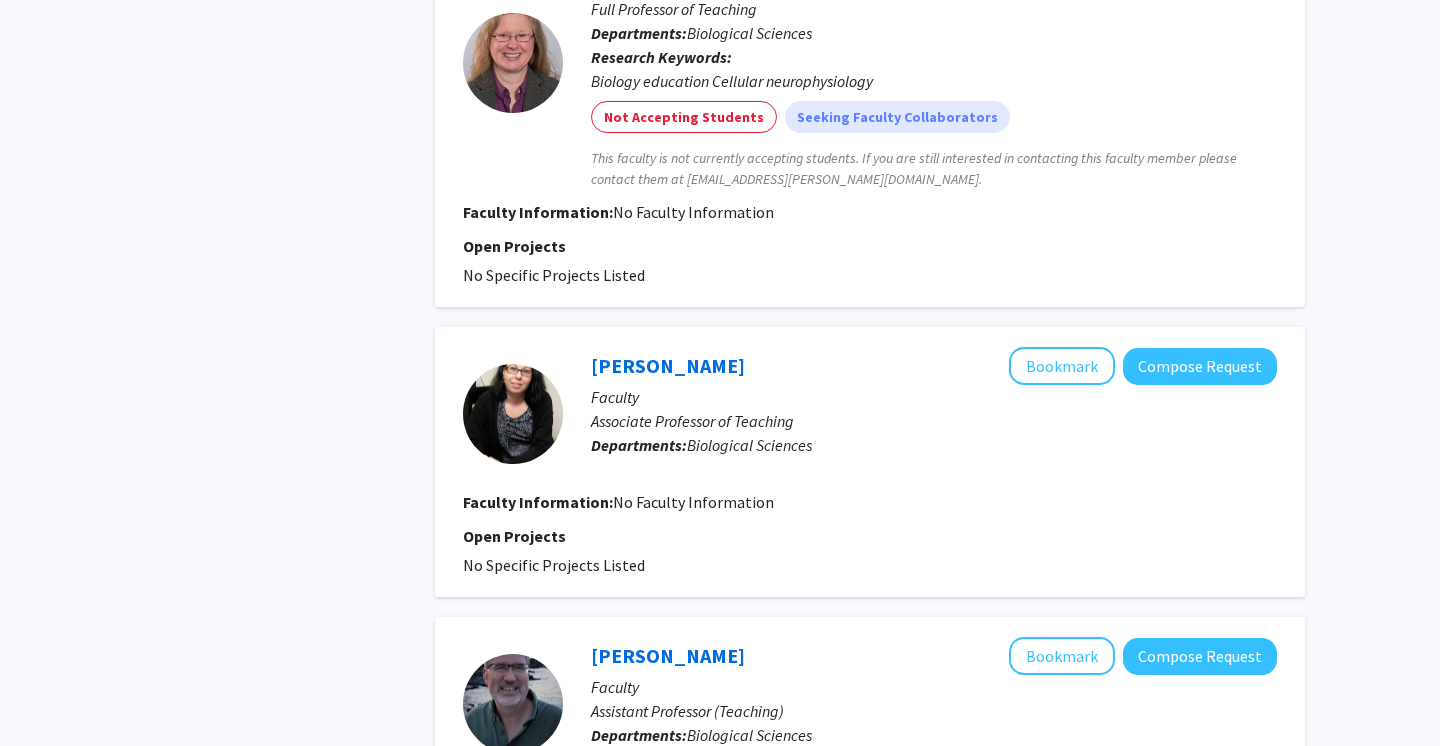 click 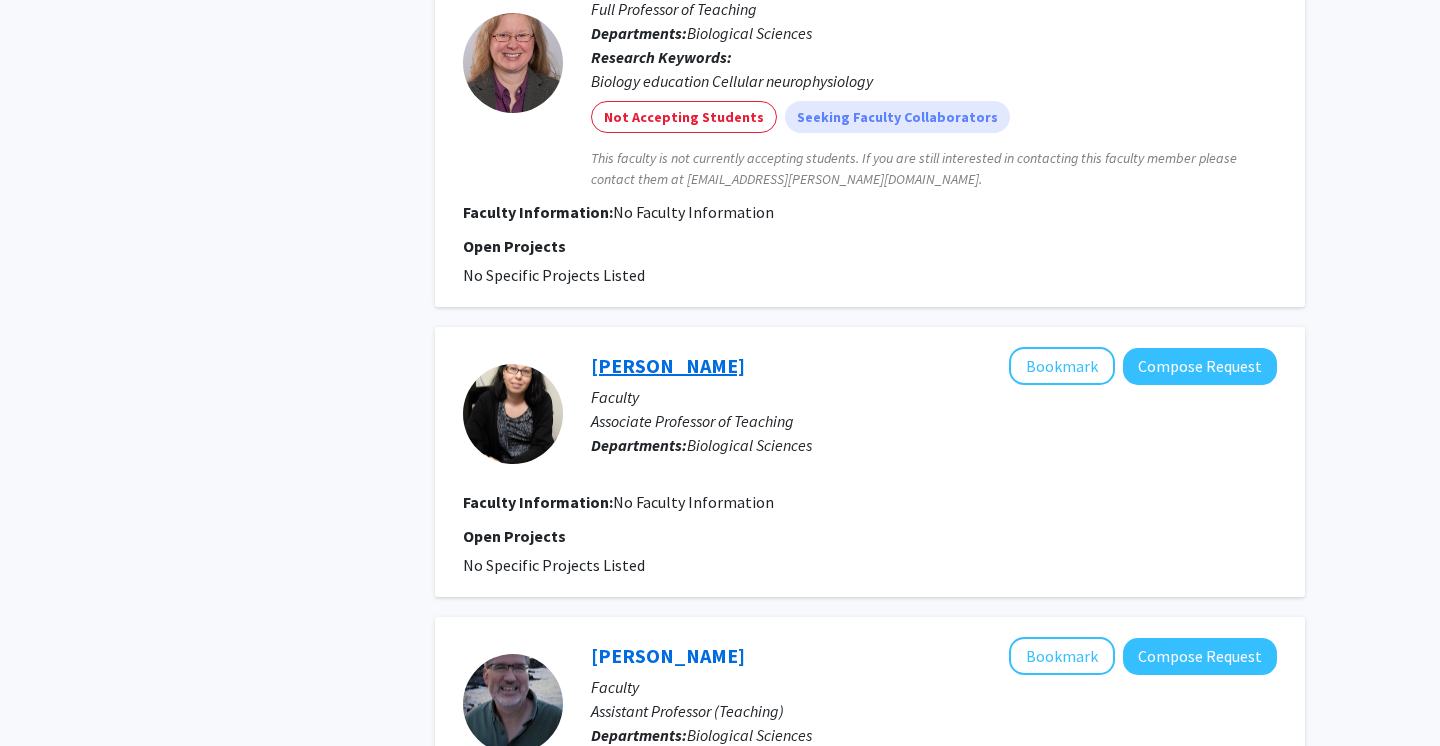 click on "[PERSON_NAME]" 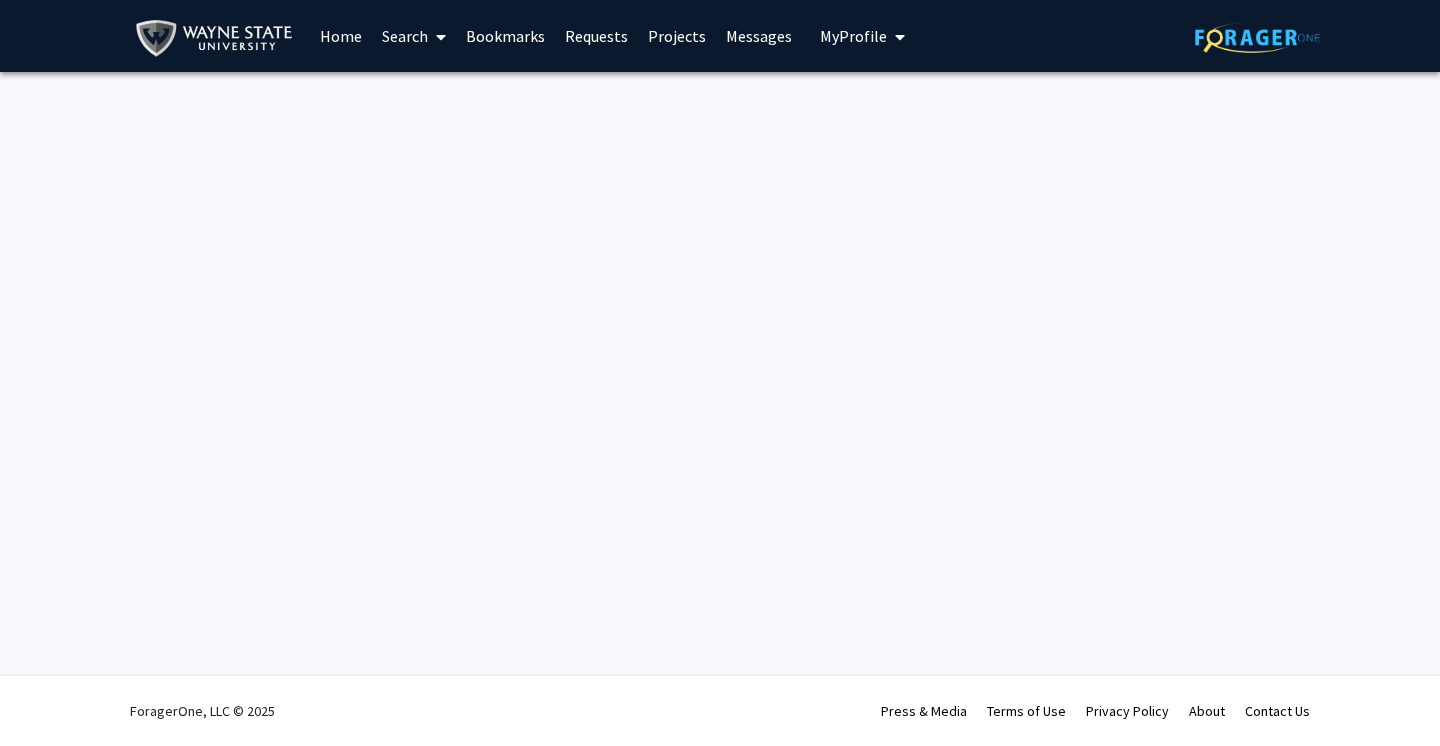 scroll, scrollTop: 0, scrollLeft: 0, axis: both 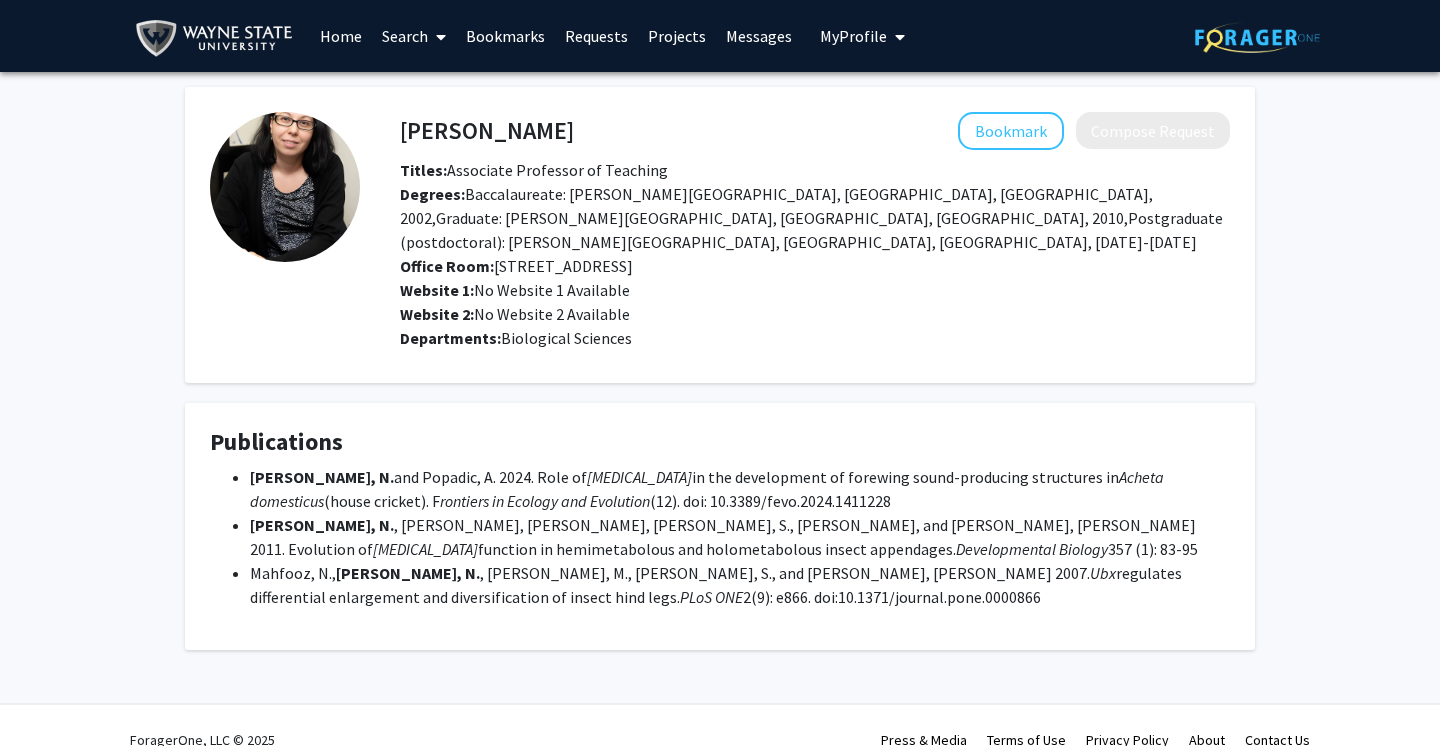 click 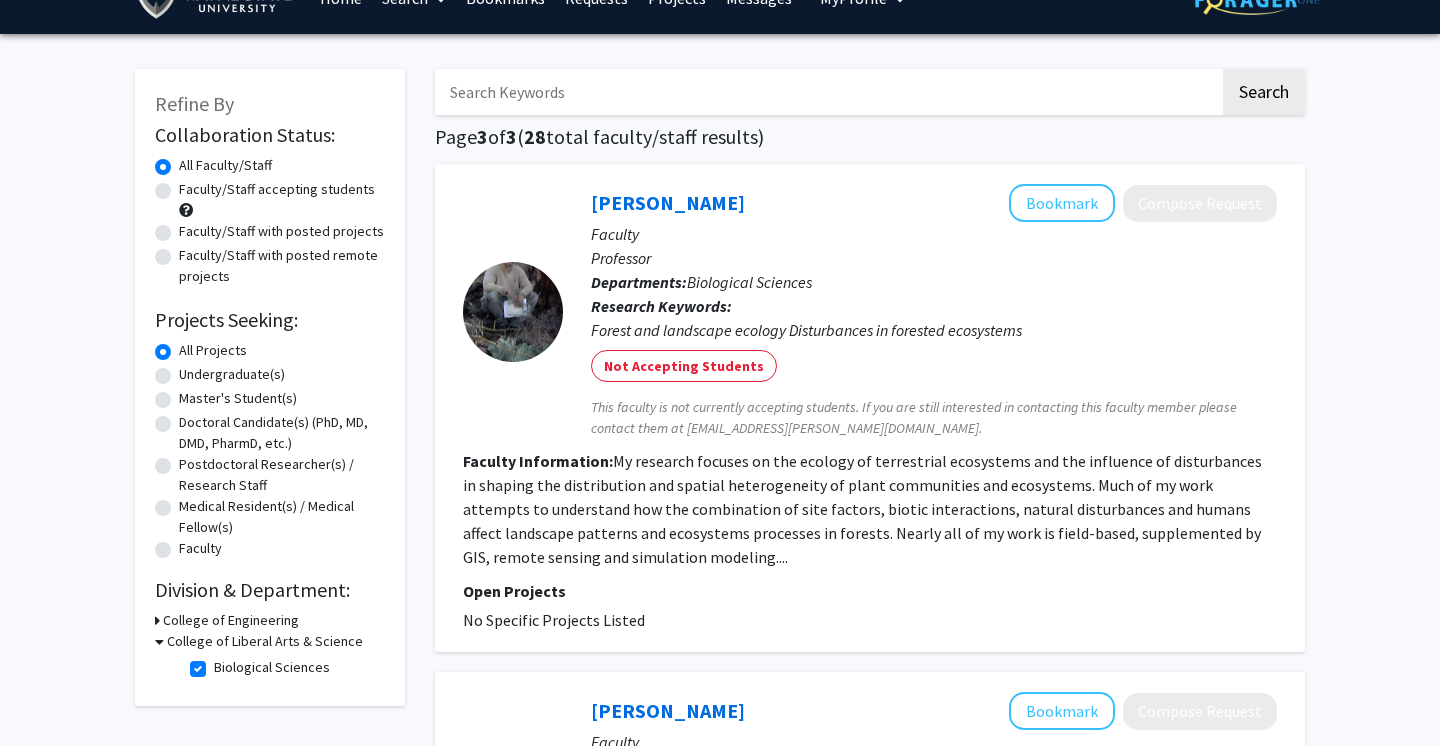 scroll, scrollTop: 243, scrollLeft: 0, axis: vertical 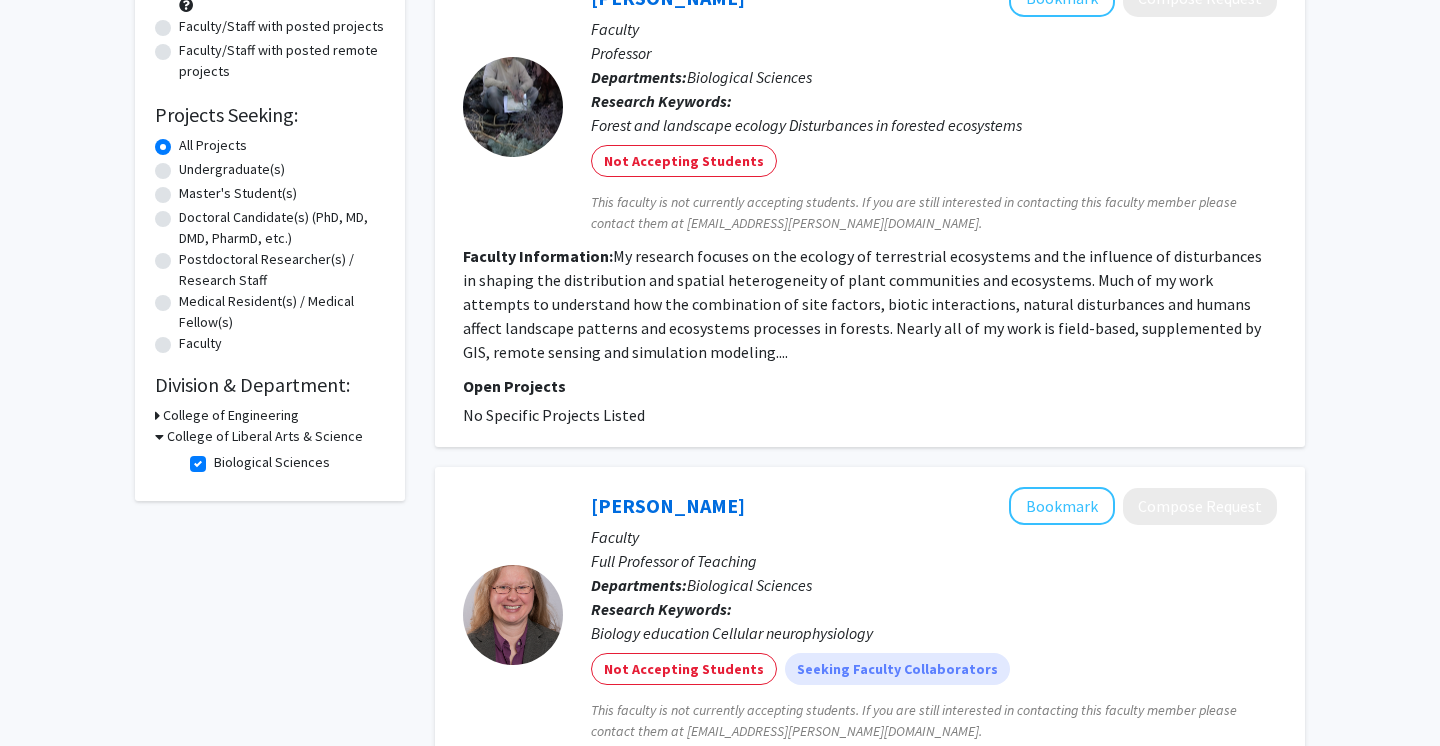 click on "Biological Sciences" 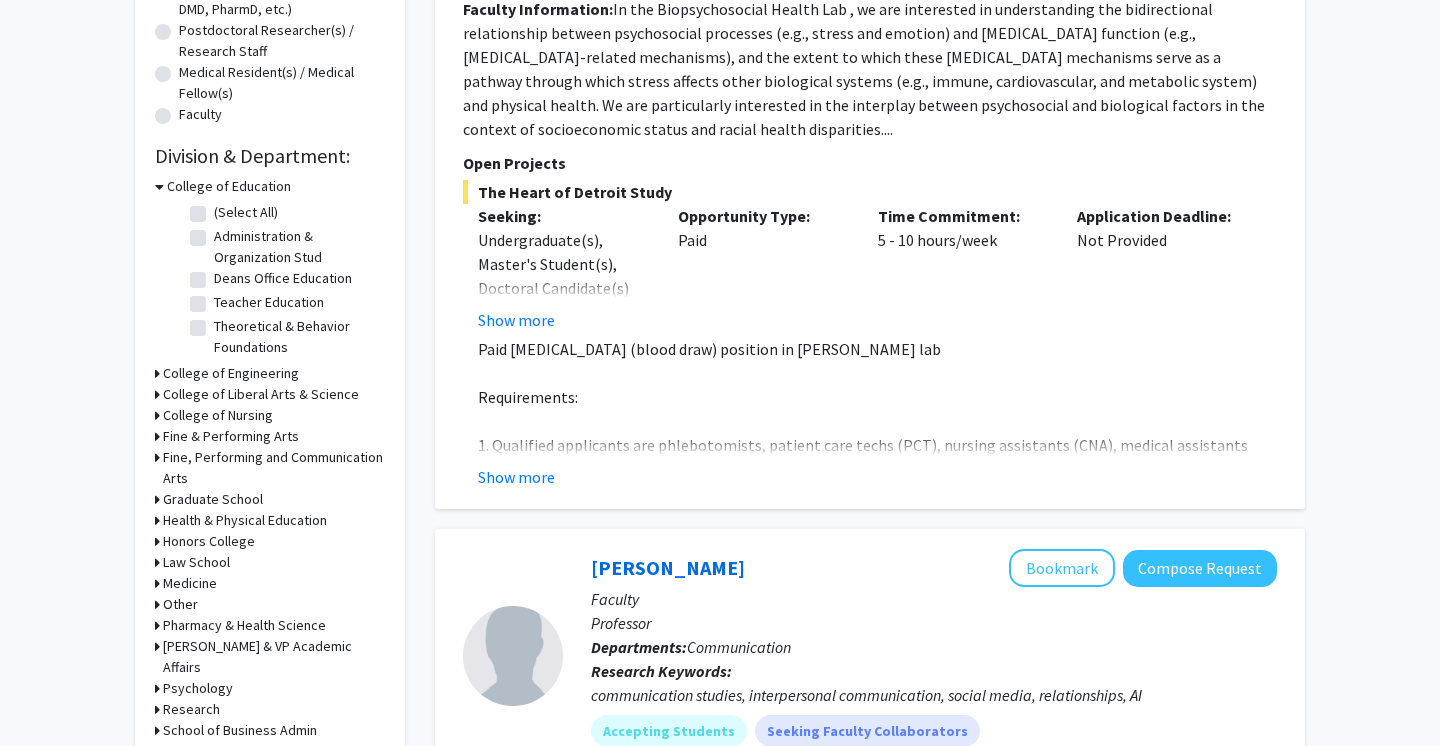 scroll, scrollTop: 503, scrollLeft: 0, axis: vertical 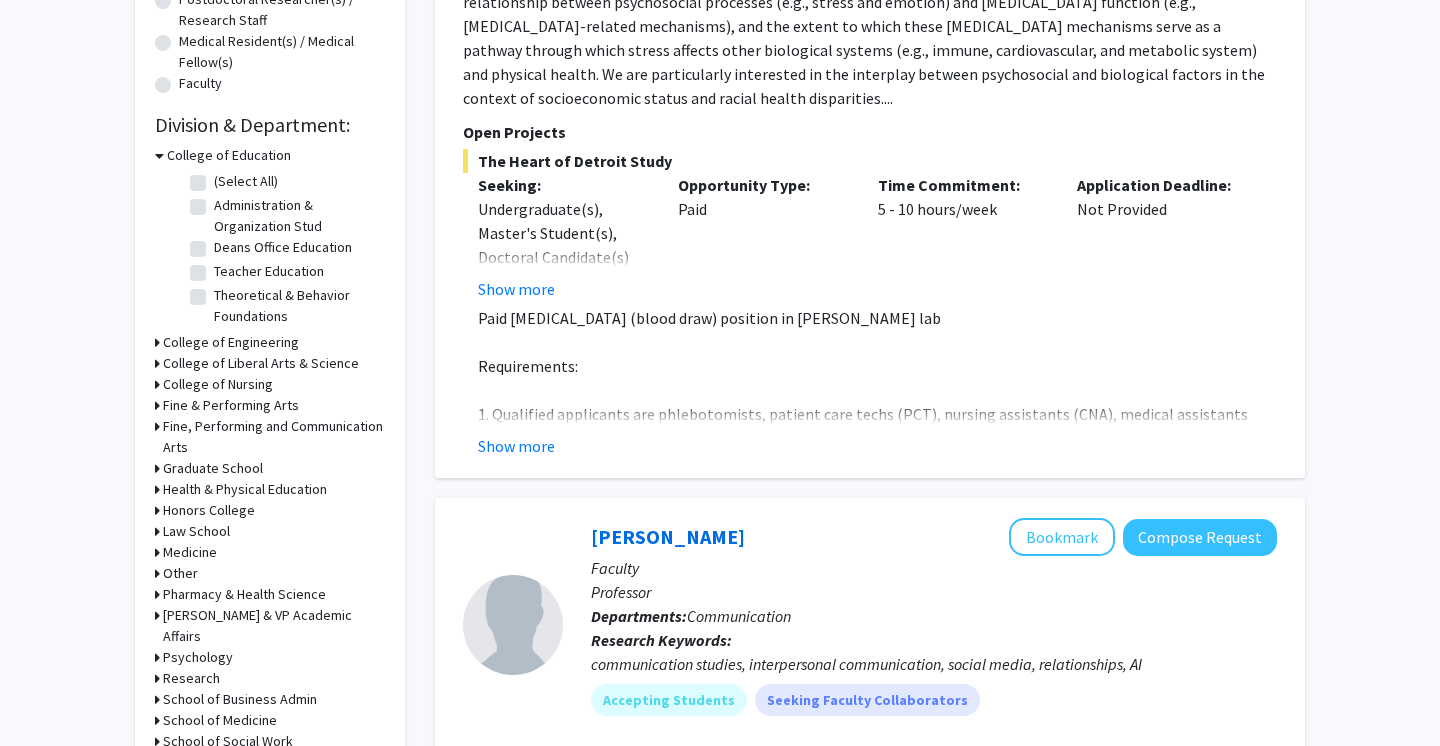 click on "College of Liberal Arts & Science" at bounding box center (261, 363) 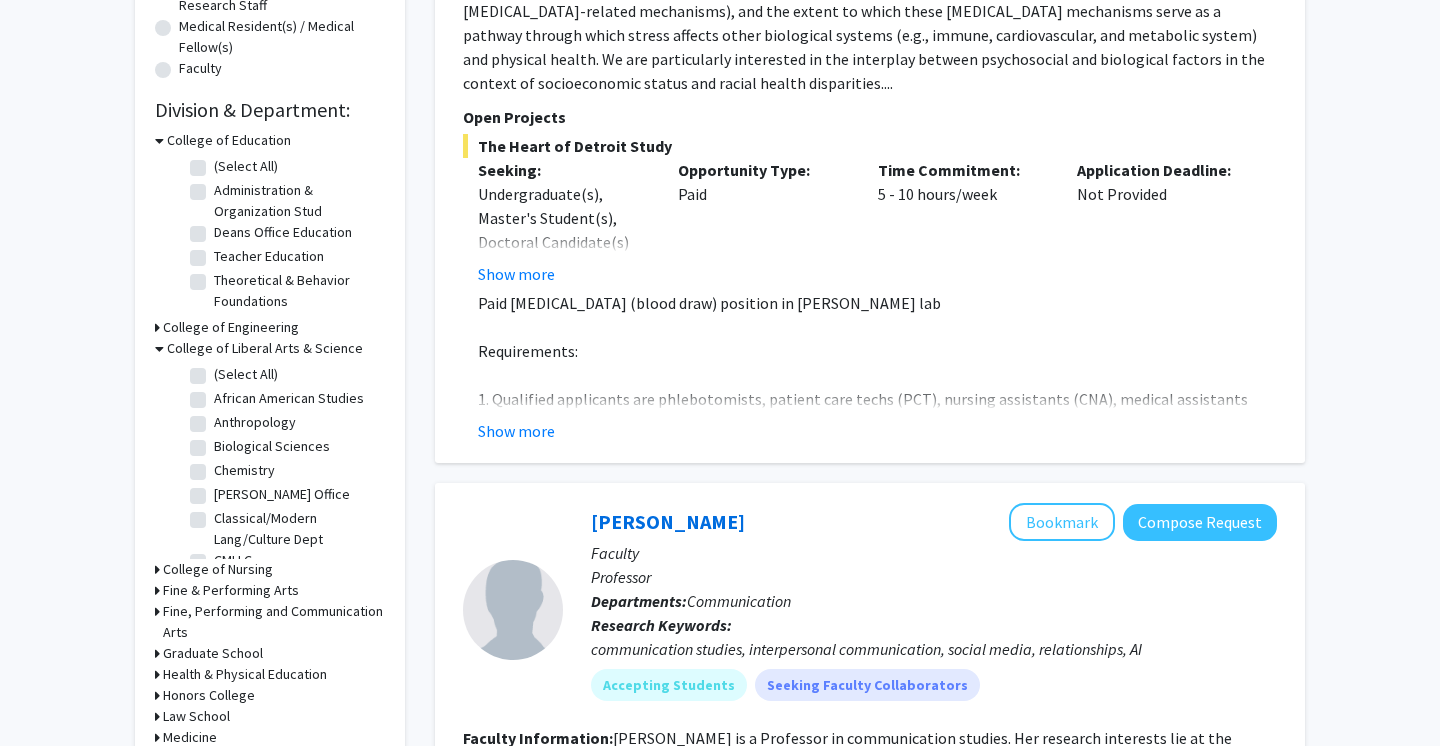 scroll, scrollTop: 541, scrollLeft: 0, axis: vertical 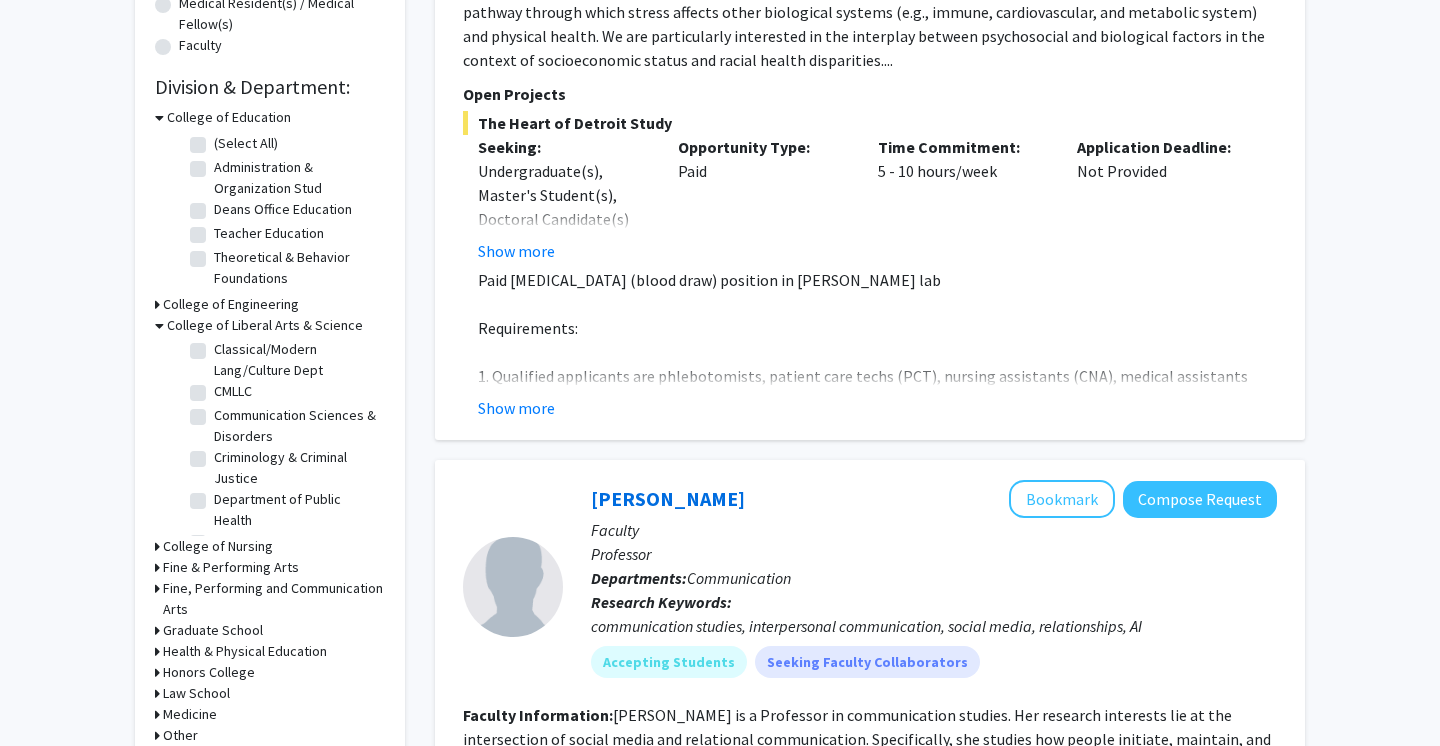 click on "Communication Sciences & Disorders" 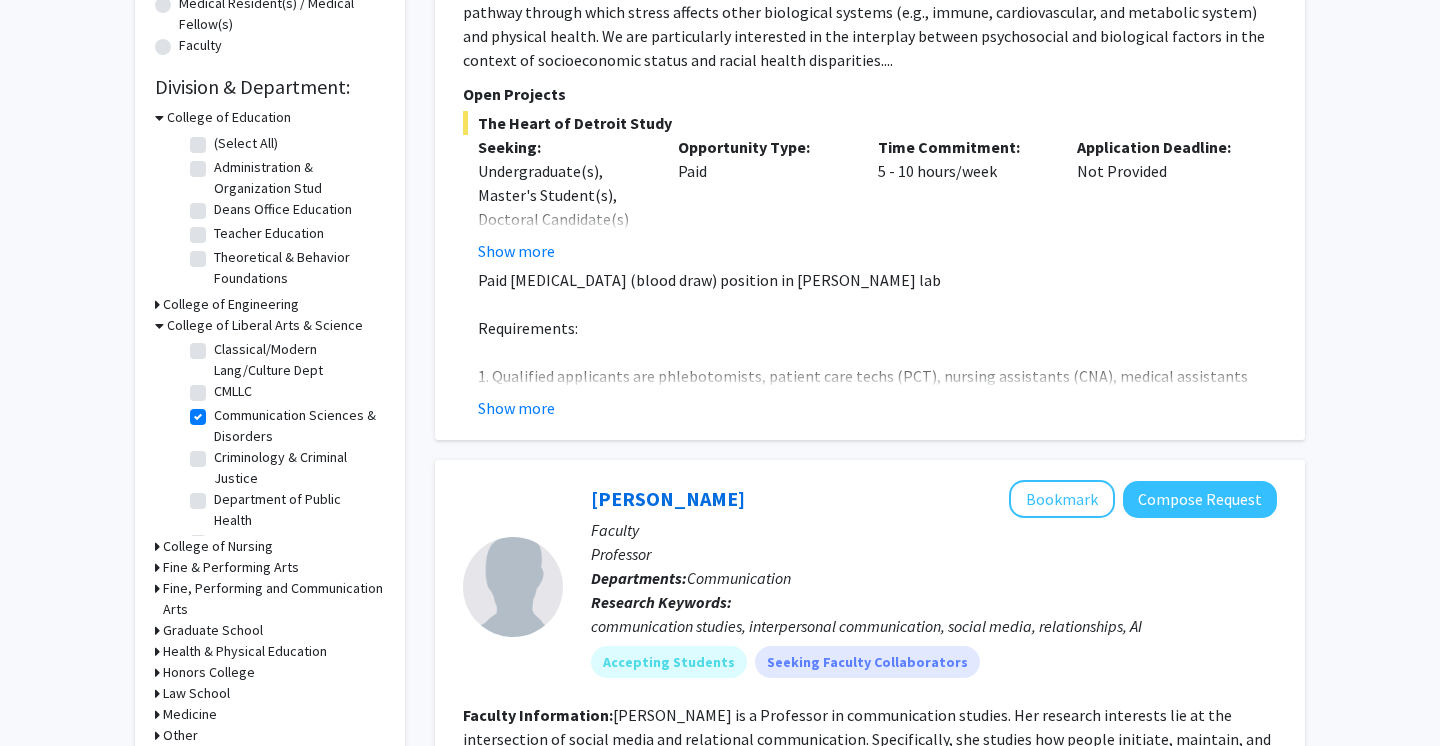 checkbox on "true" 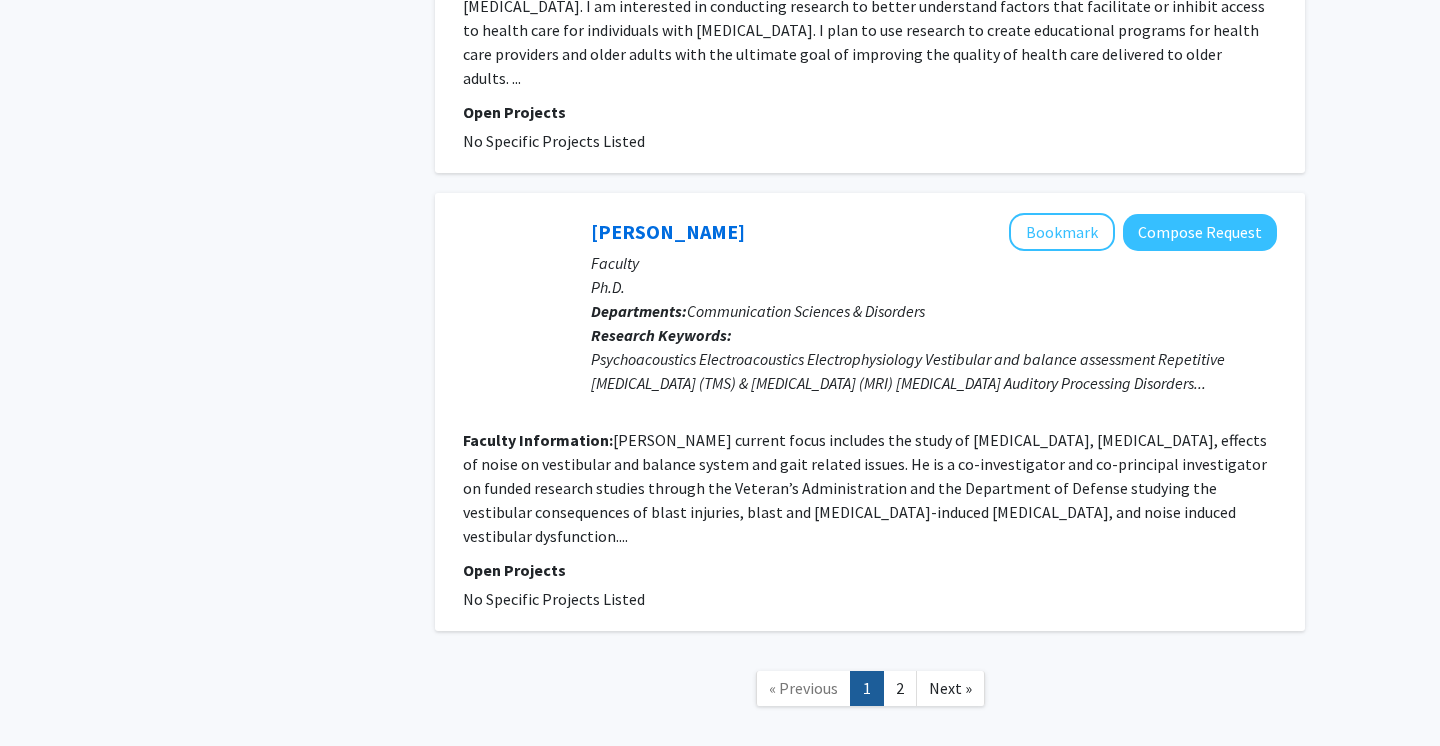 scroll, scrollTop: 3894, scrollLeft: 0, axis: vertical 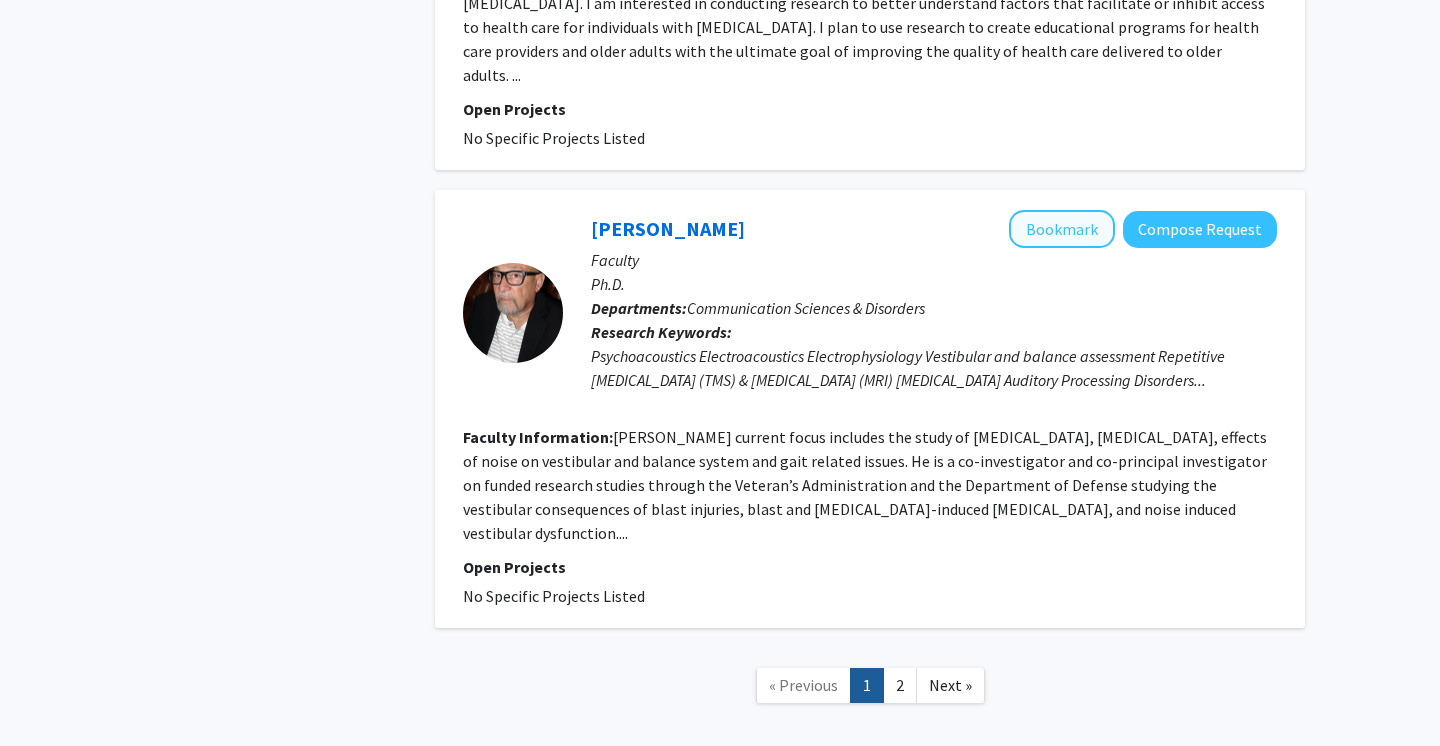 click on "Bookmark" 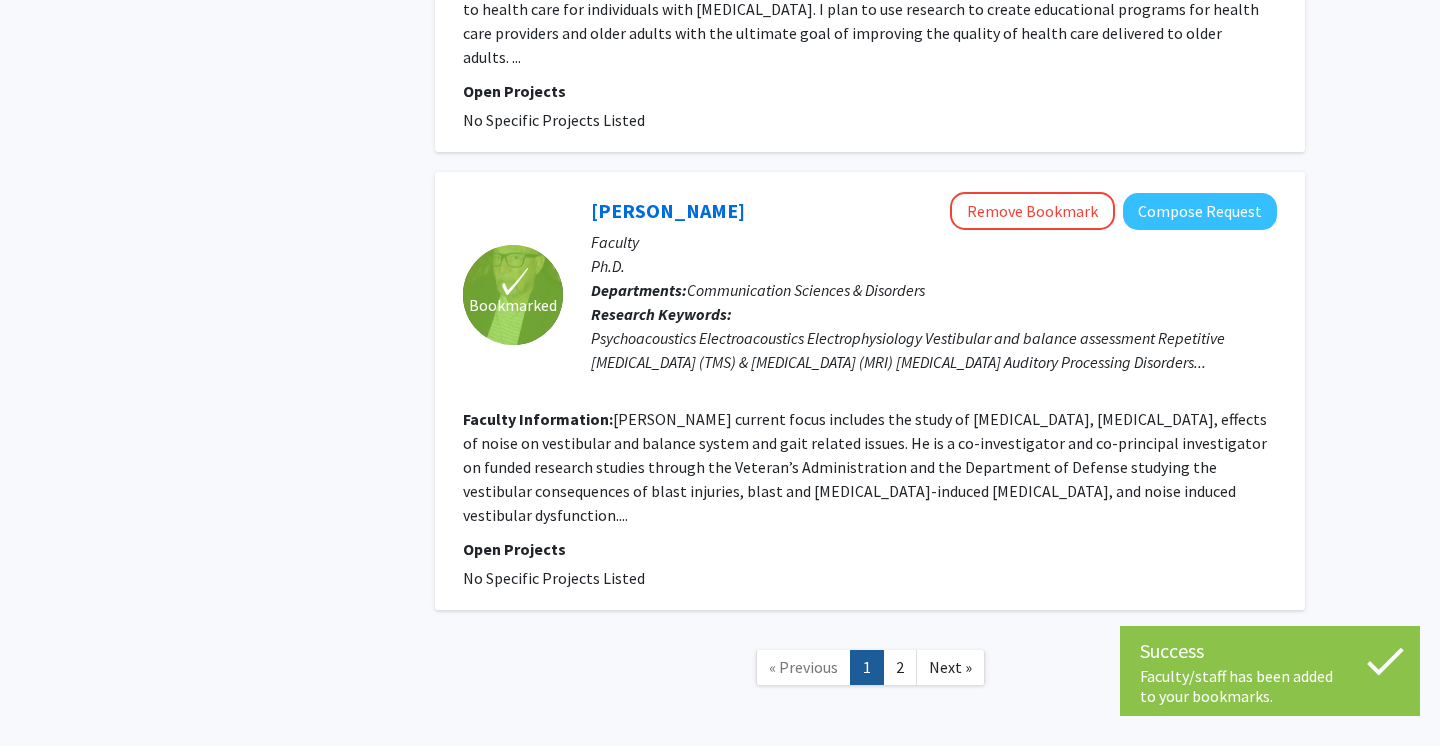 scroll, scrollTop: 3919, scrollLeft: 0, axis: vertical 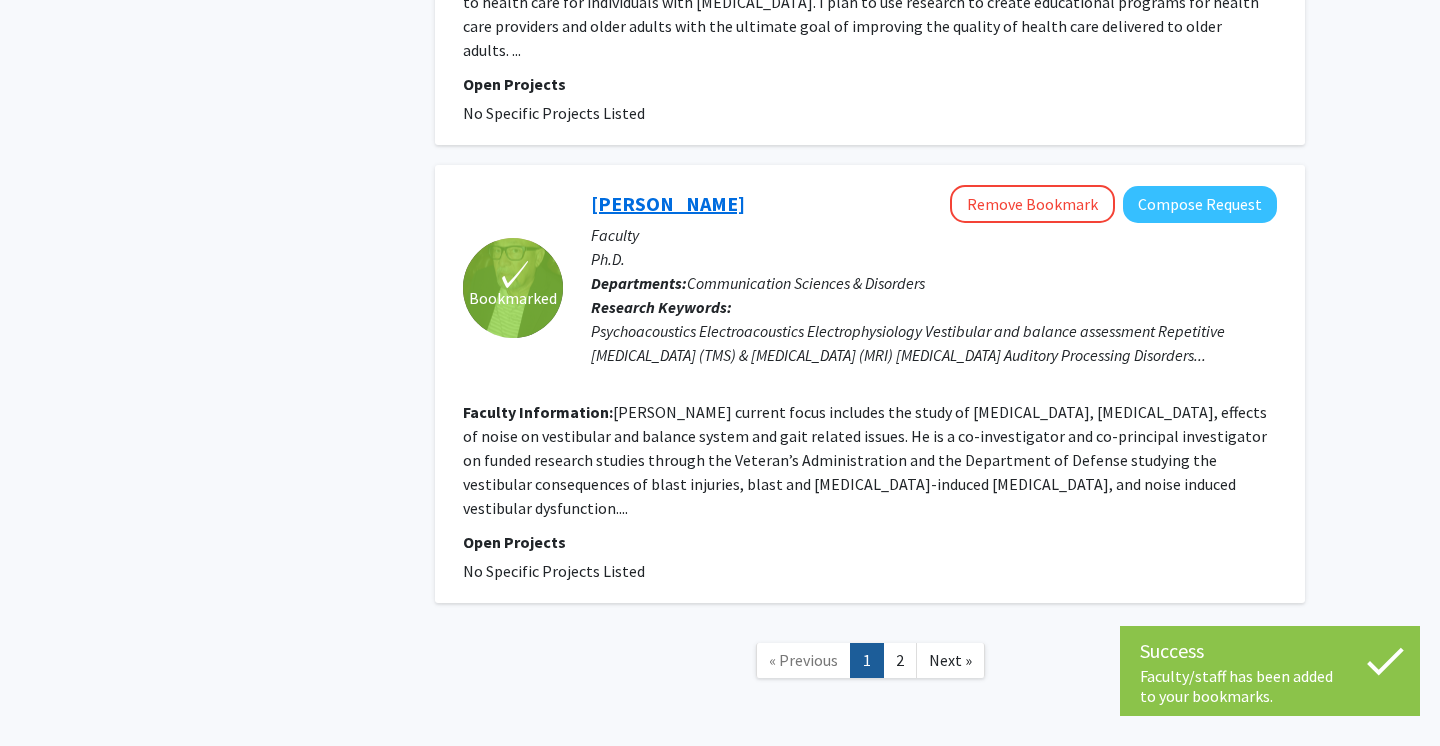 click on "[PERSON_NAME]" 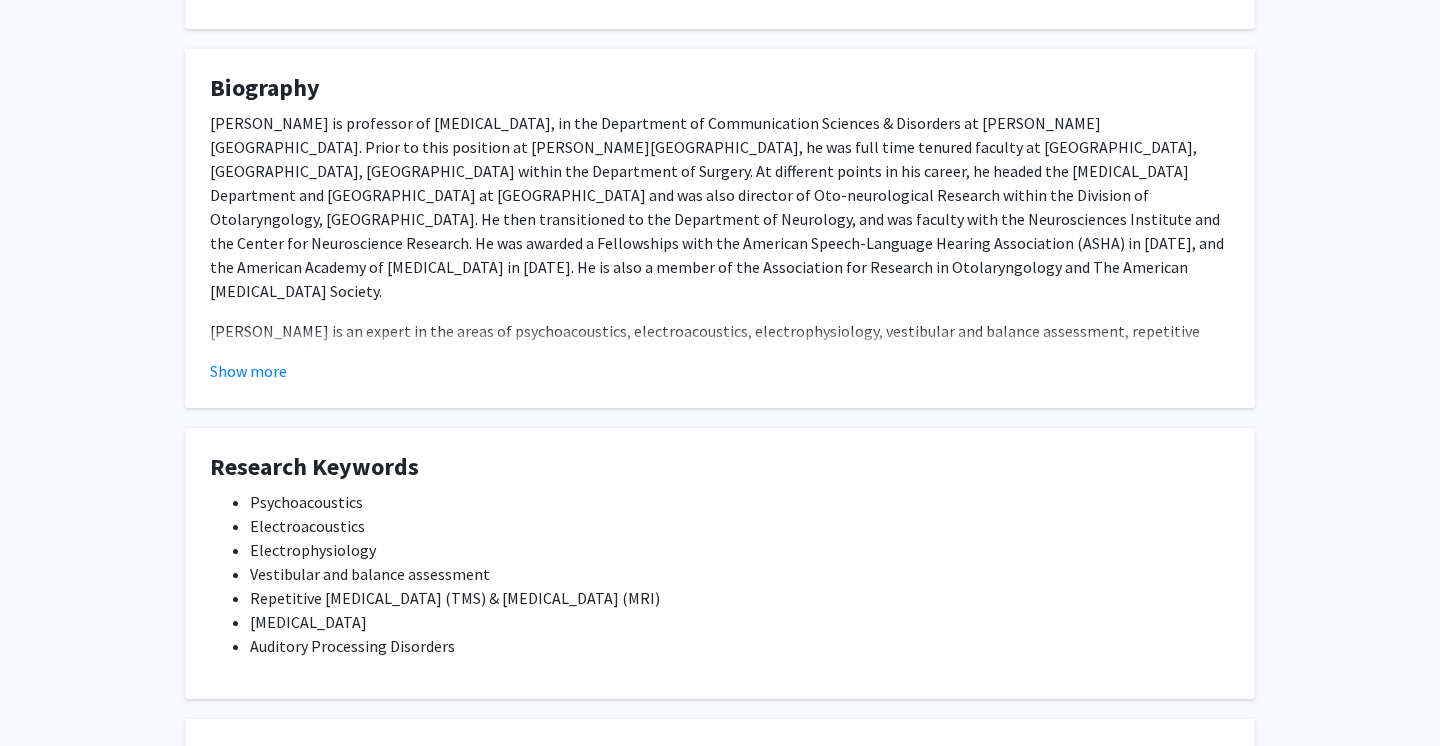 scroll, scrollTop: 379, scrollLeft: 0, axis: vertical 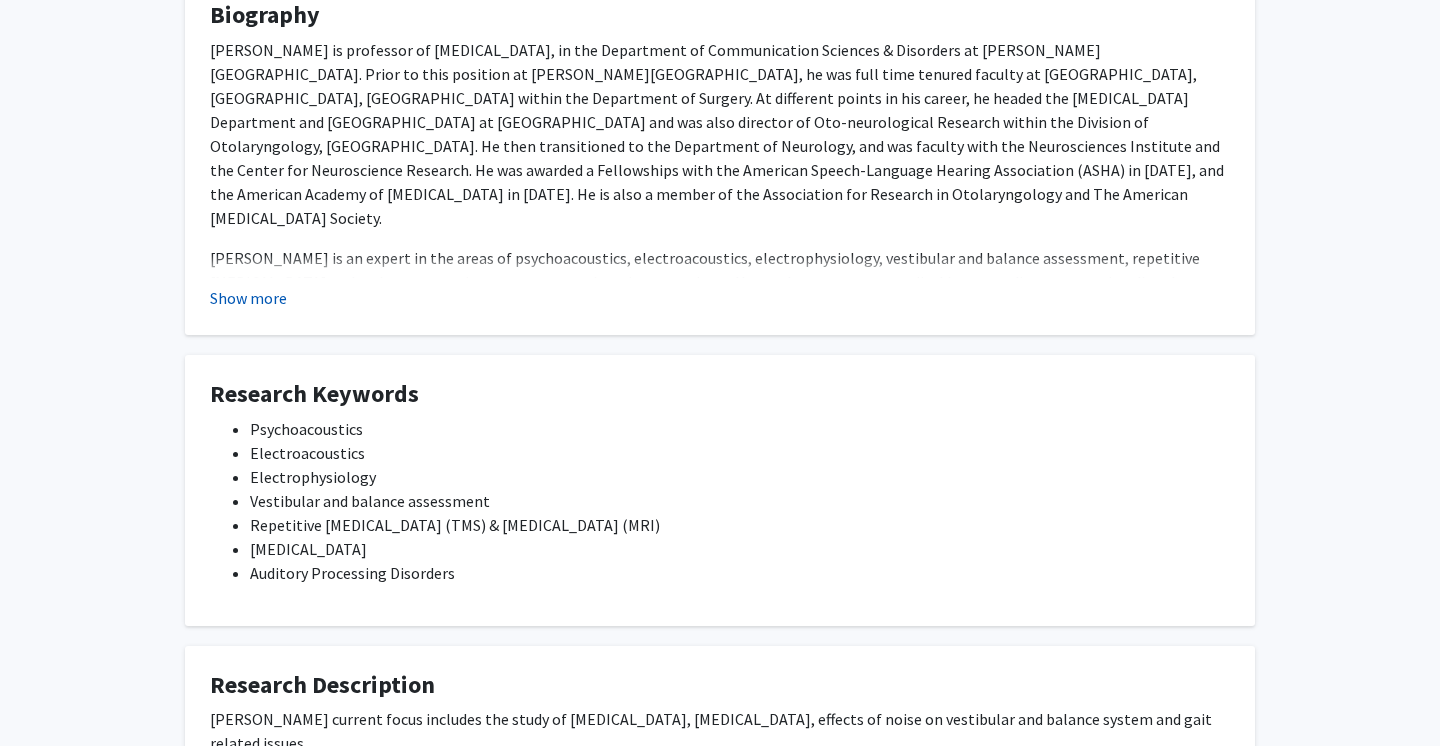 click on "Show more" 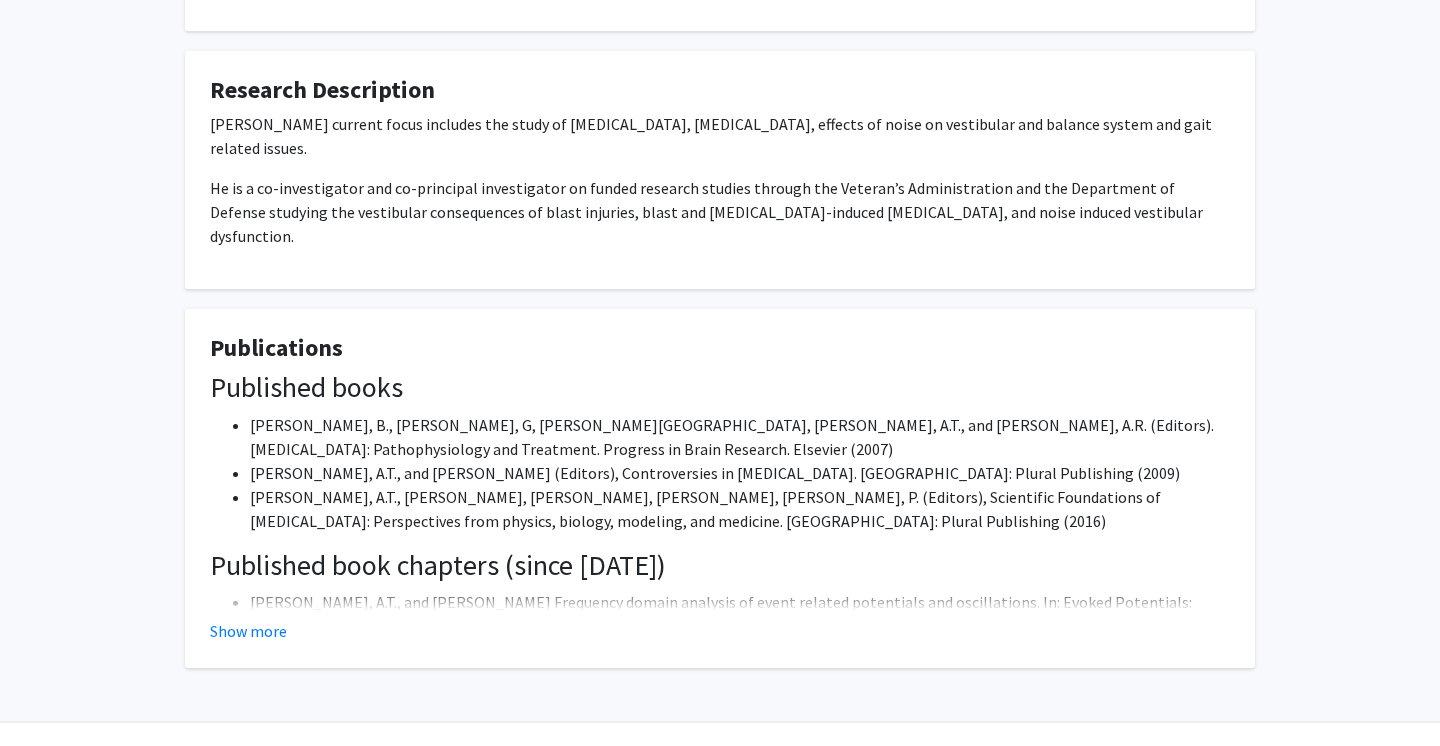 scroll, scrollTop: 1029, scrollLeft: 0, axis: vertical 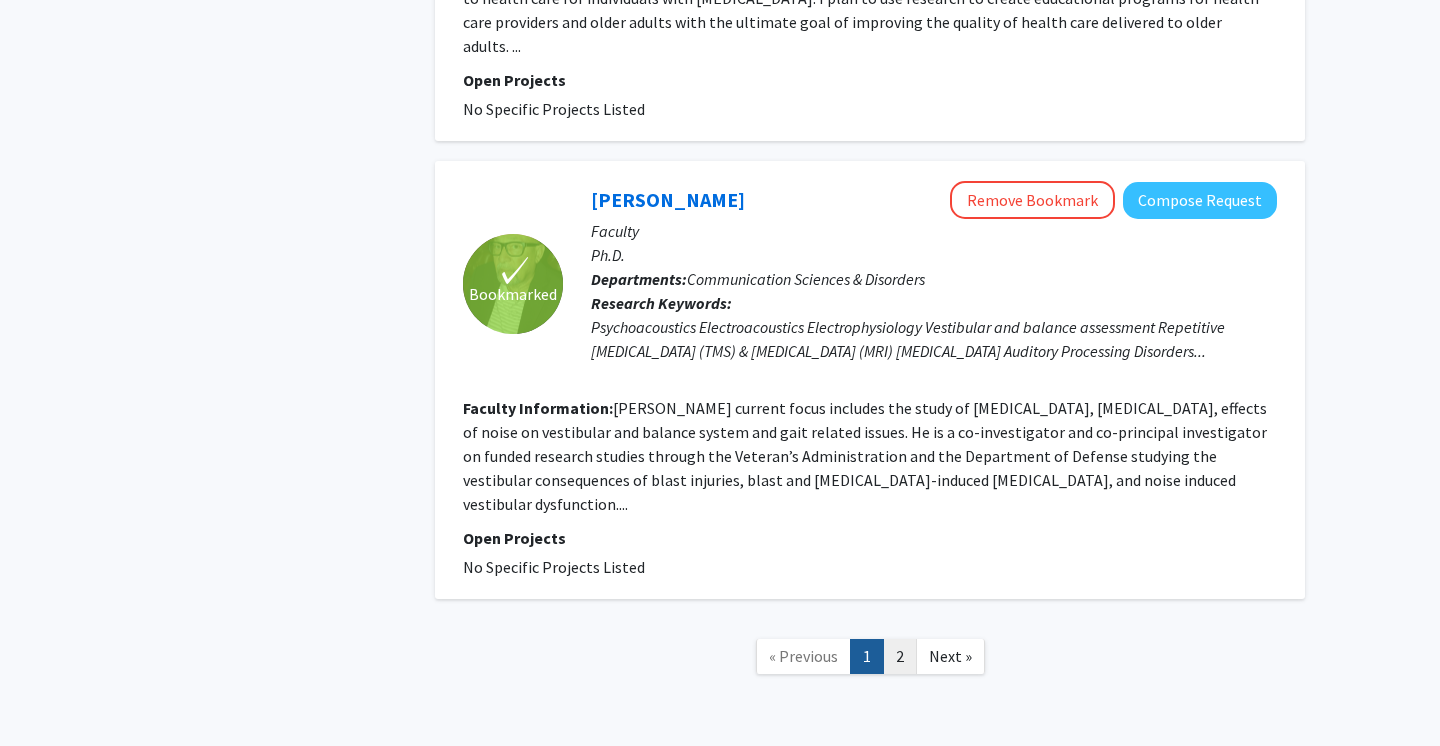 click on "2" 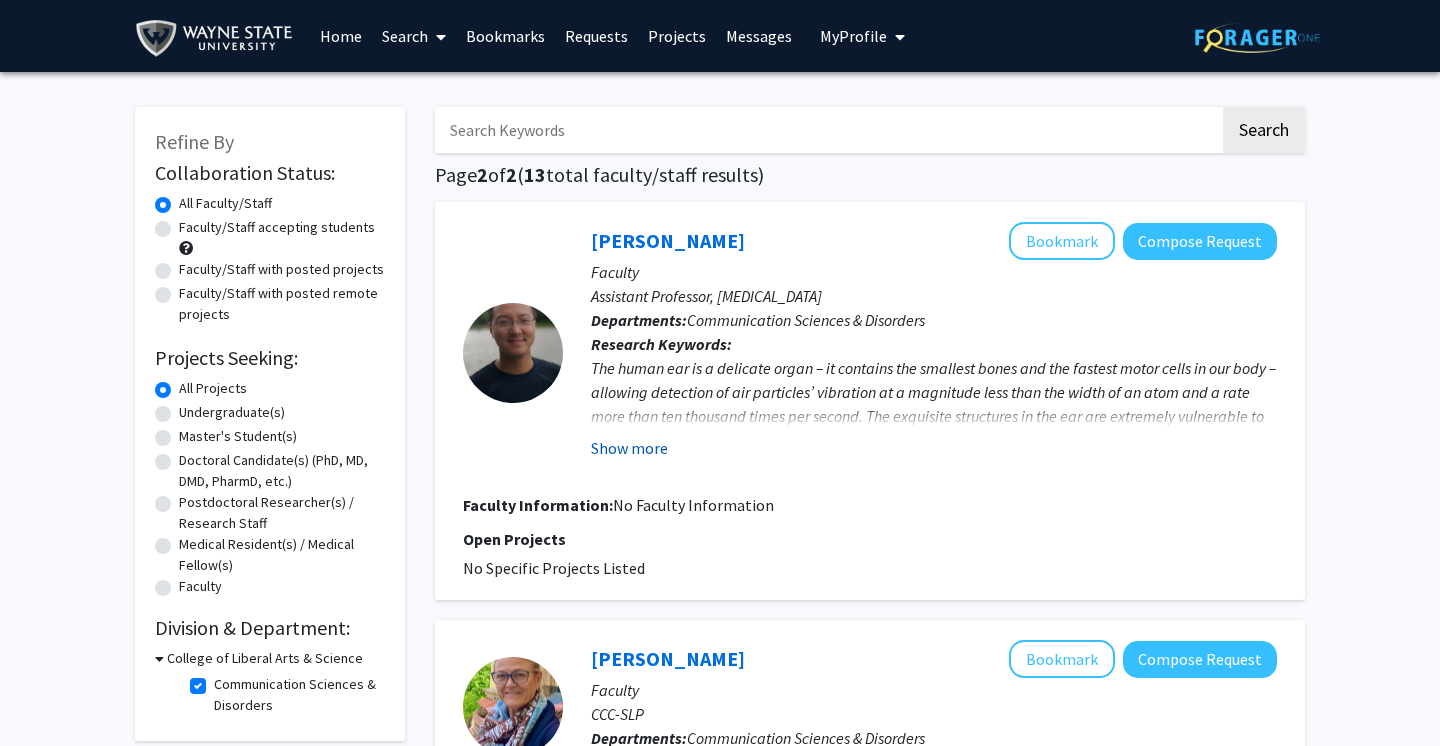click on "Show more" 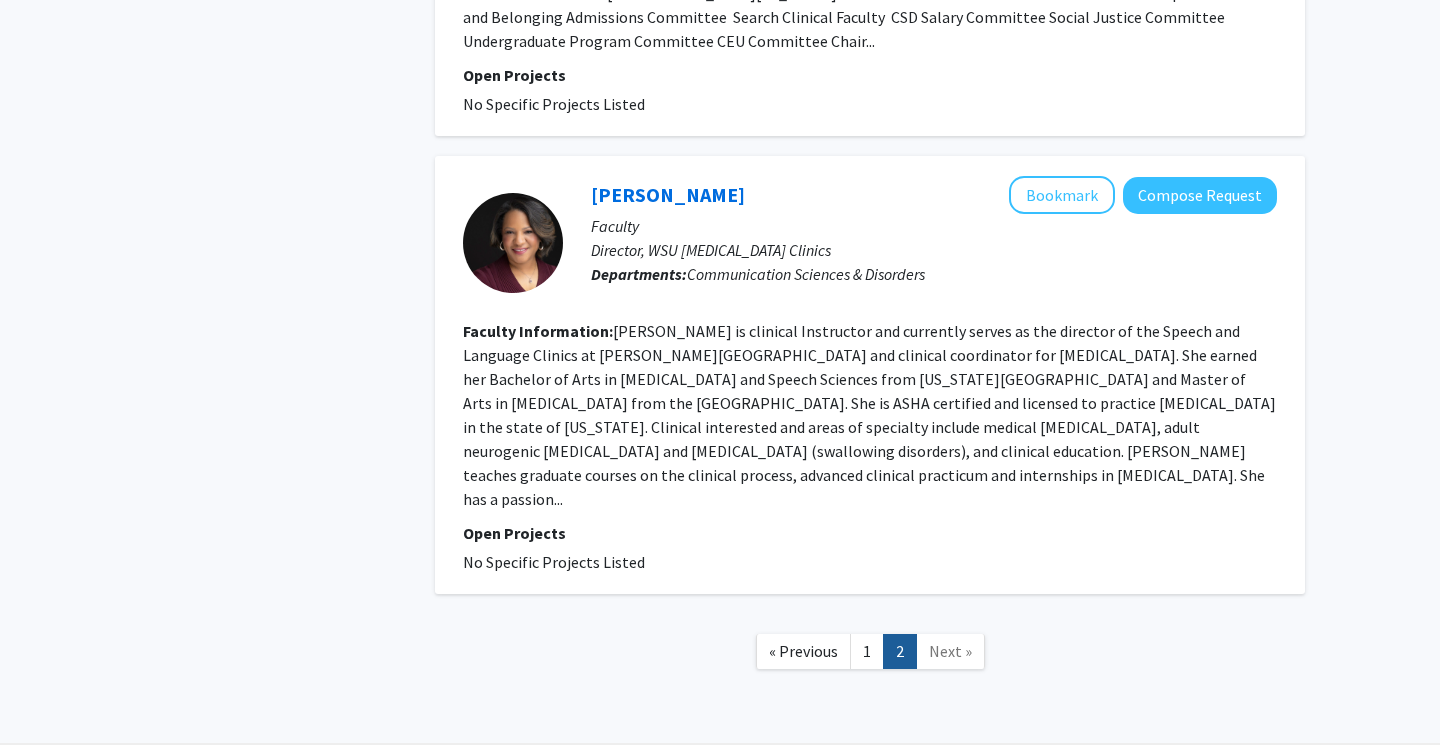scroll, scrollTop: 975, scrollLeft: 0, axis: vertical 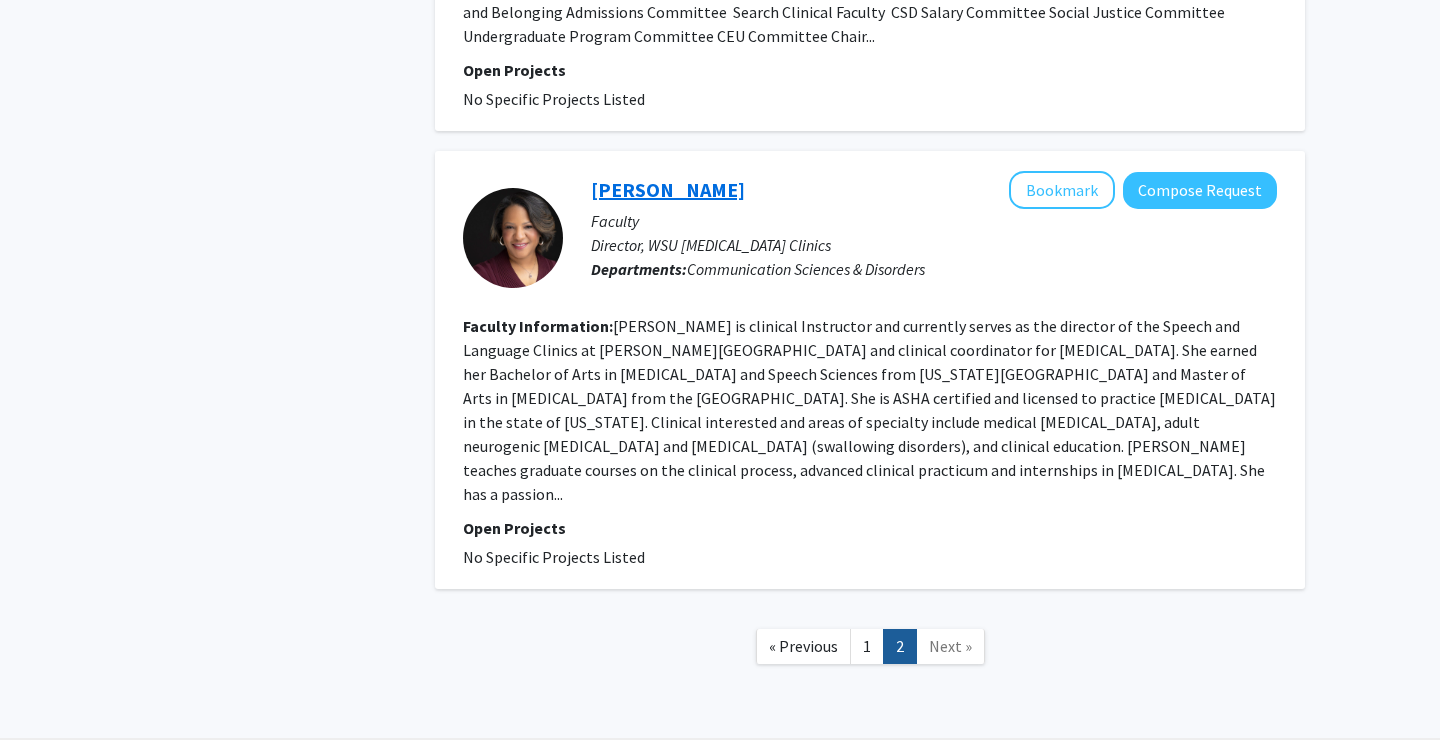 click on "[PERSON_NAME]" 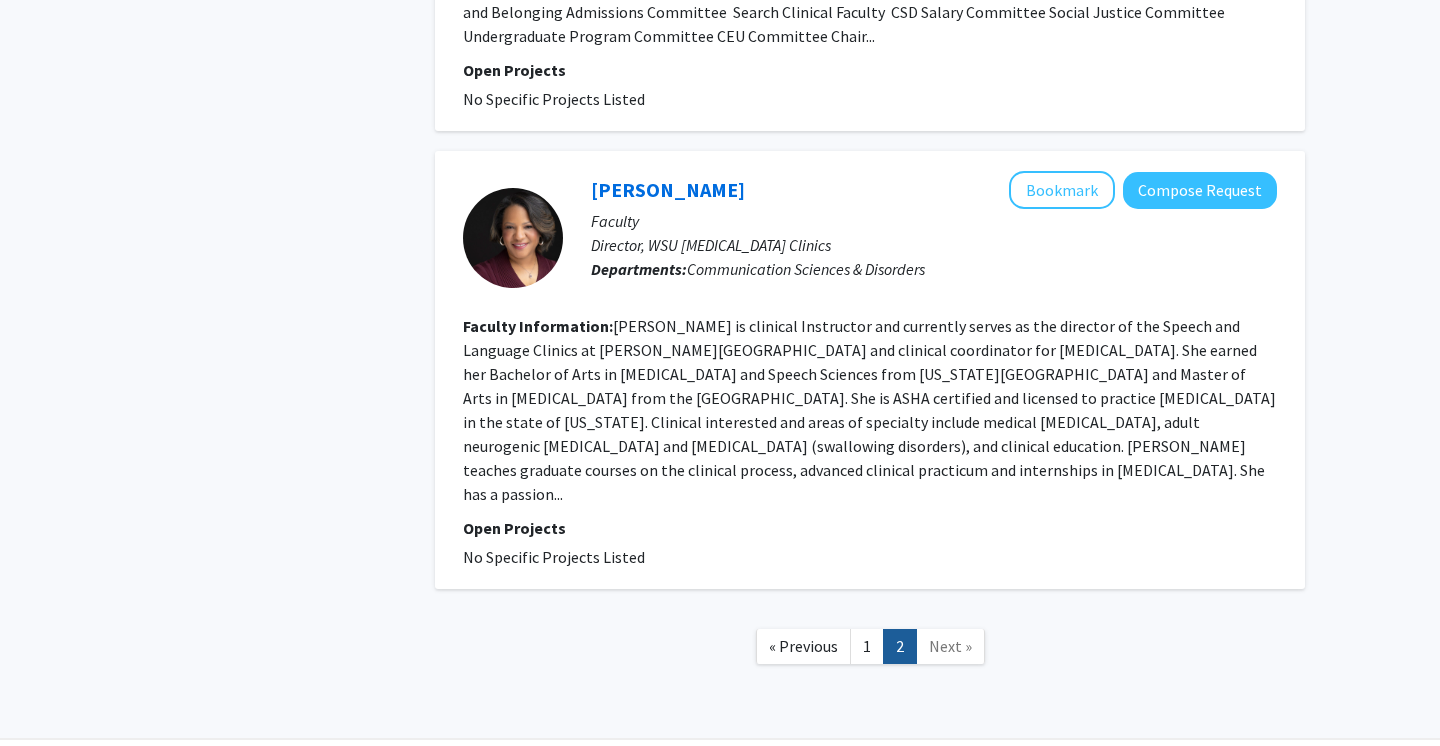 scroll, scrollTop: 0, scrollLeft: 0, axis: both 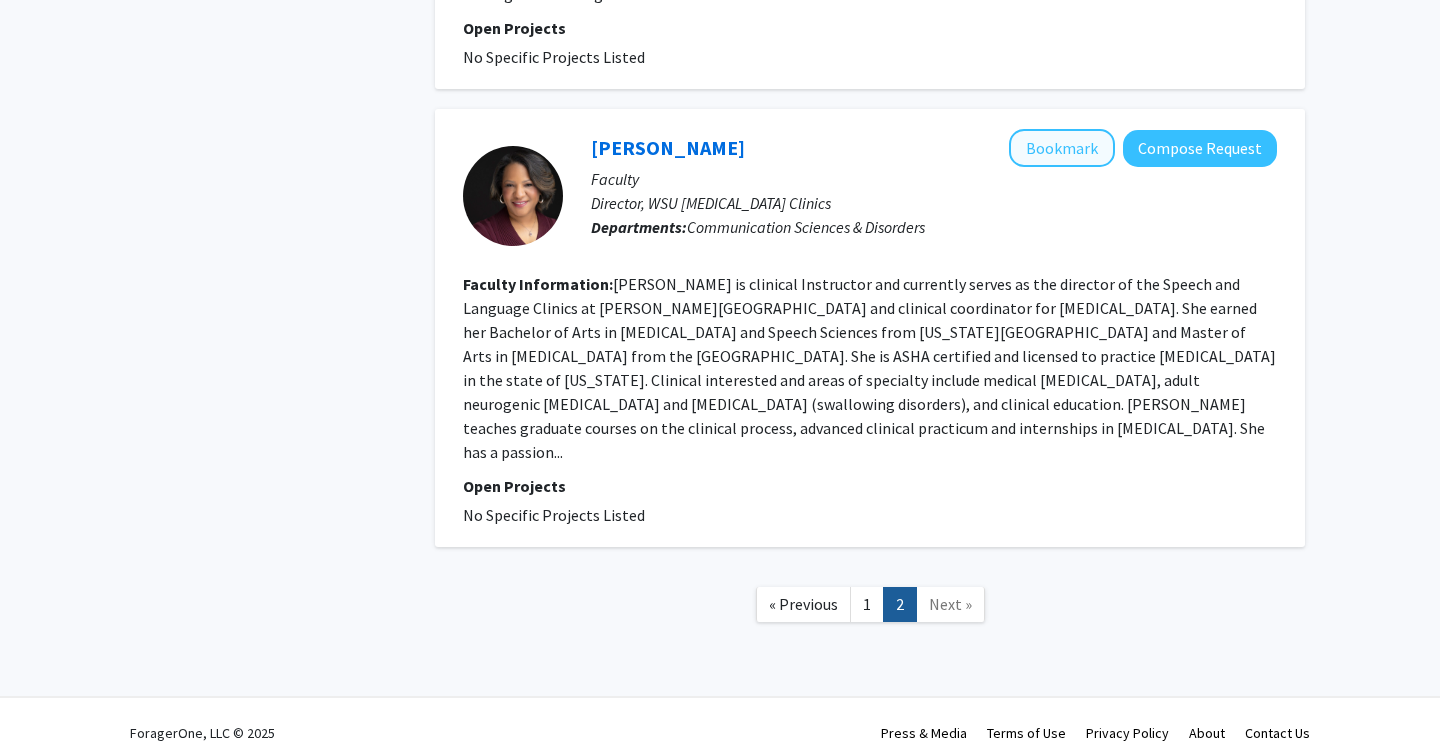 click on "Bookmark" 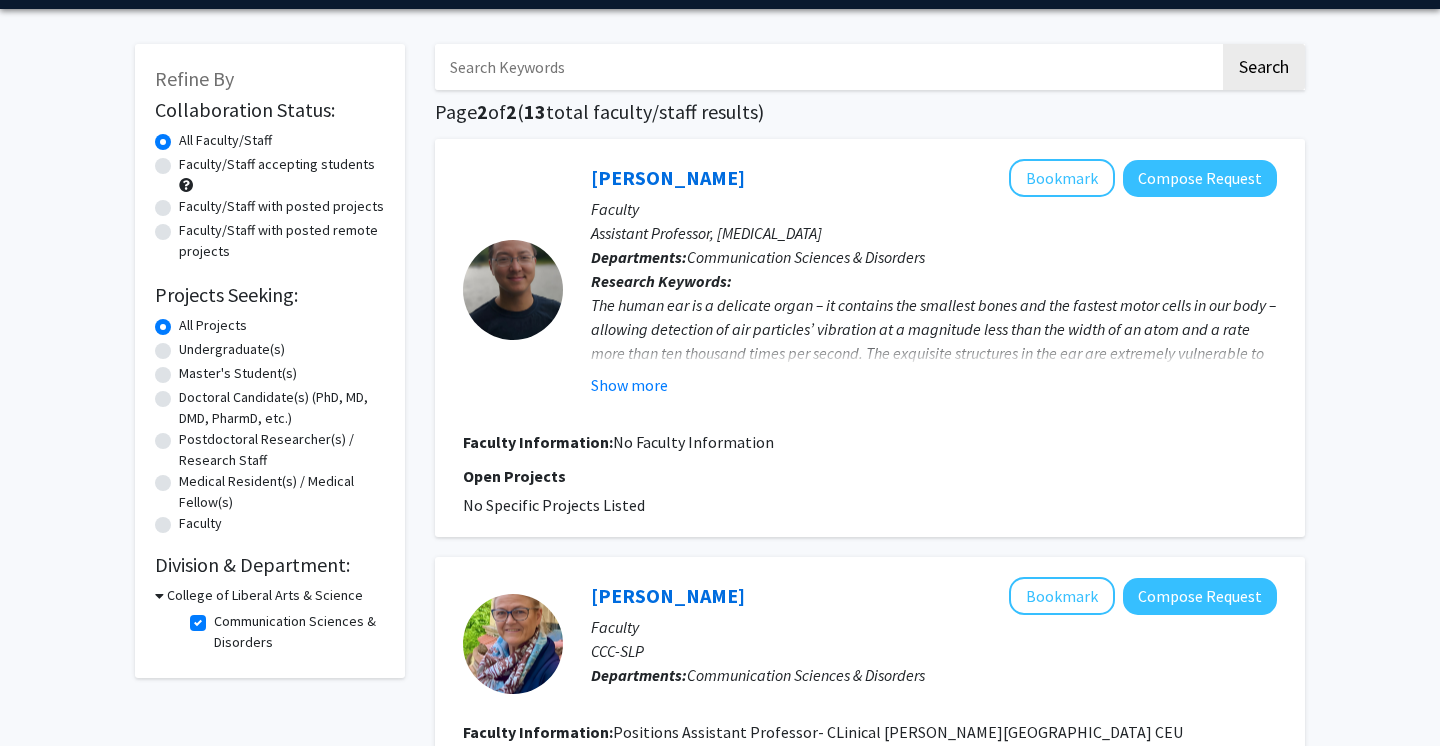 scroll, scrollTop: 82, scrollLeft: 0, axis: vertical 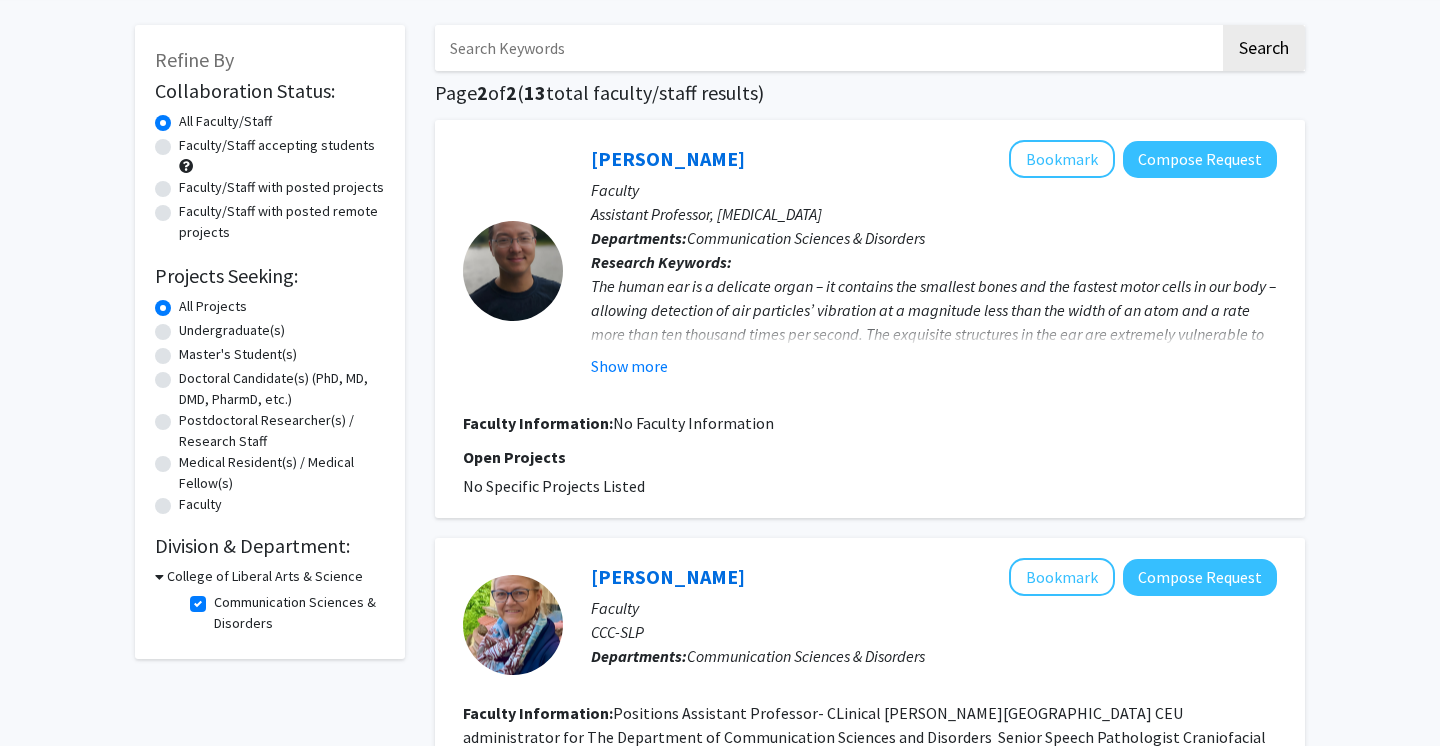 click on "Communication Sciences & Disorders" 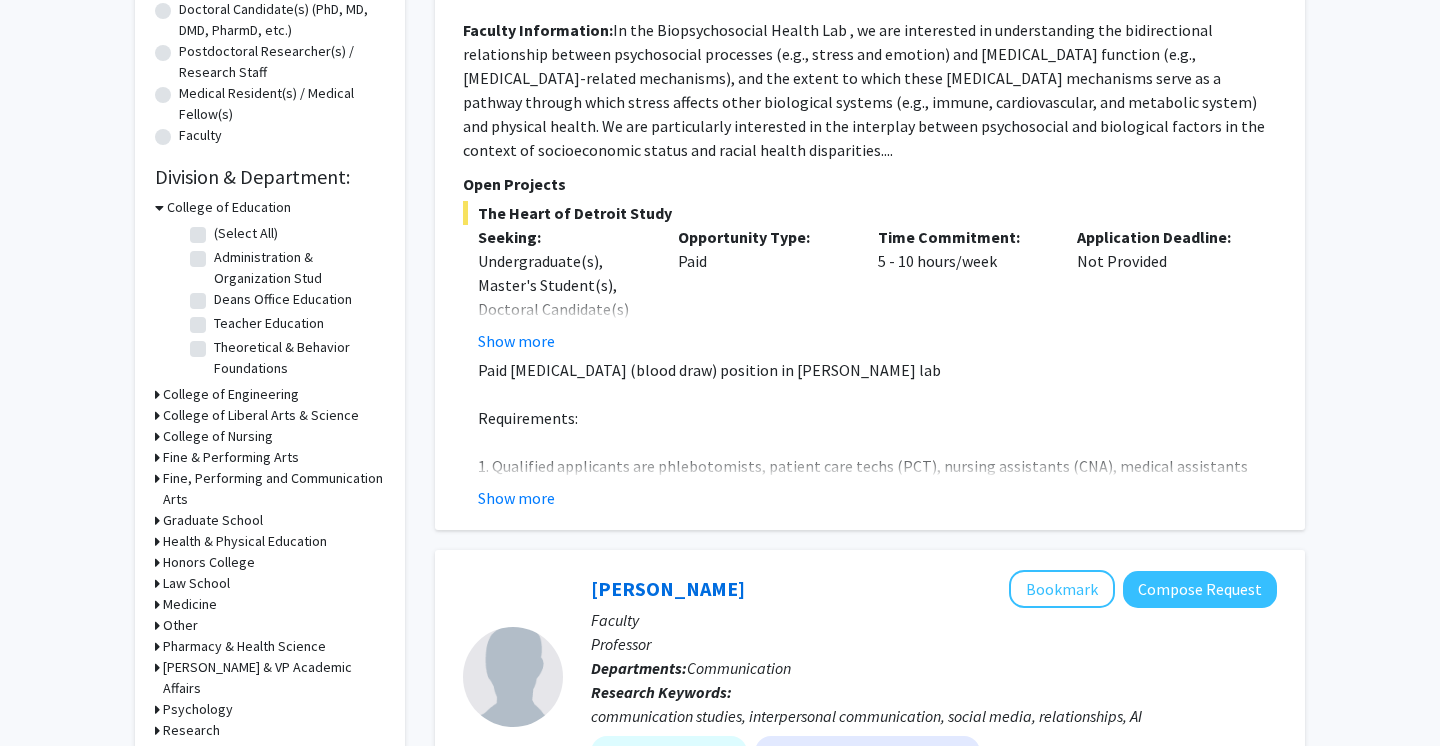 scroll, scrollTop: 508, scrollLeft: 0, axis: vertical 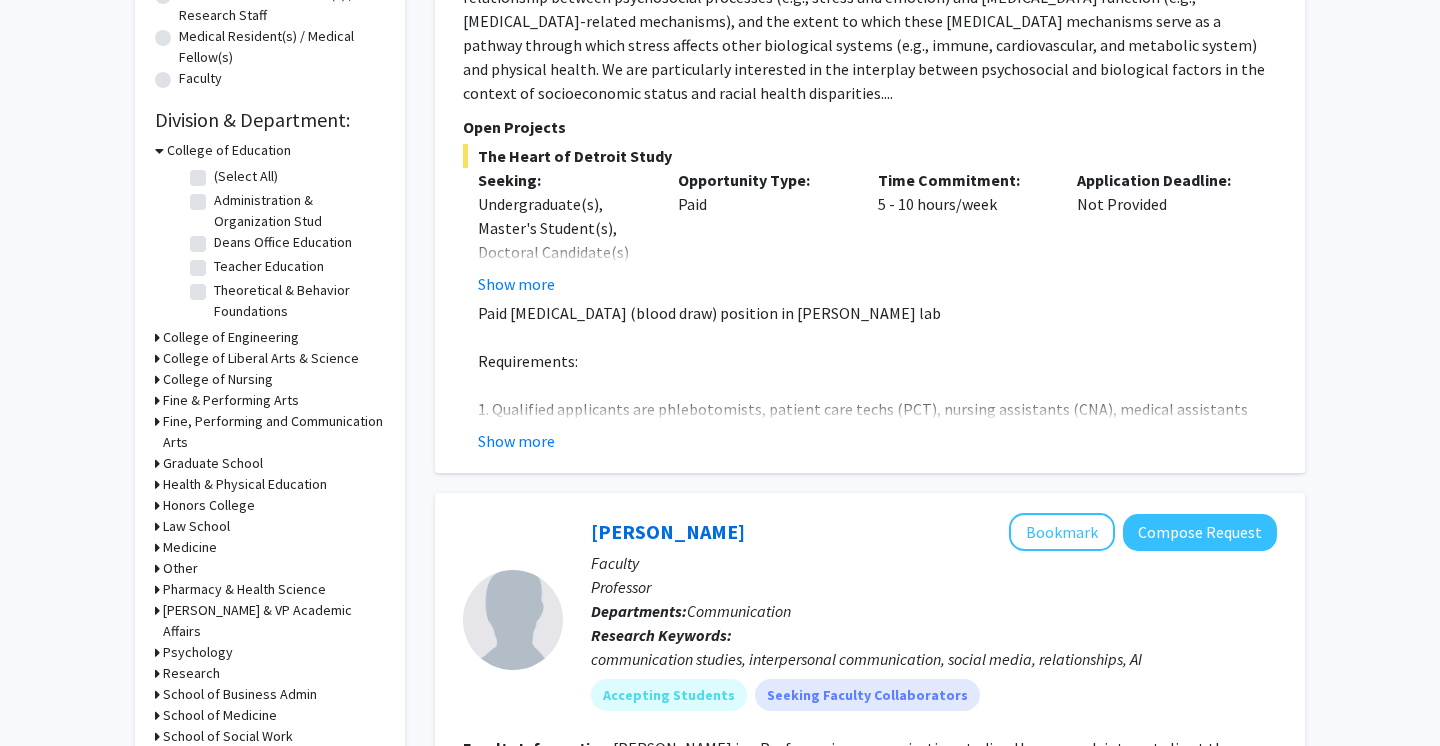 click on "College of Liberal Arts & Science" at bounding box center [261, 358] 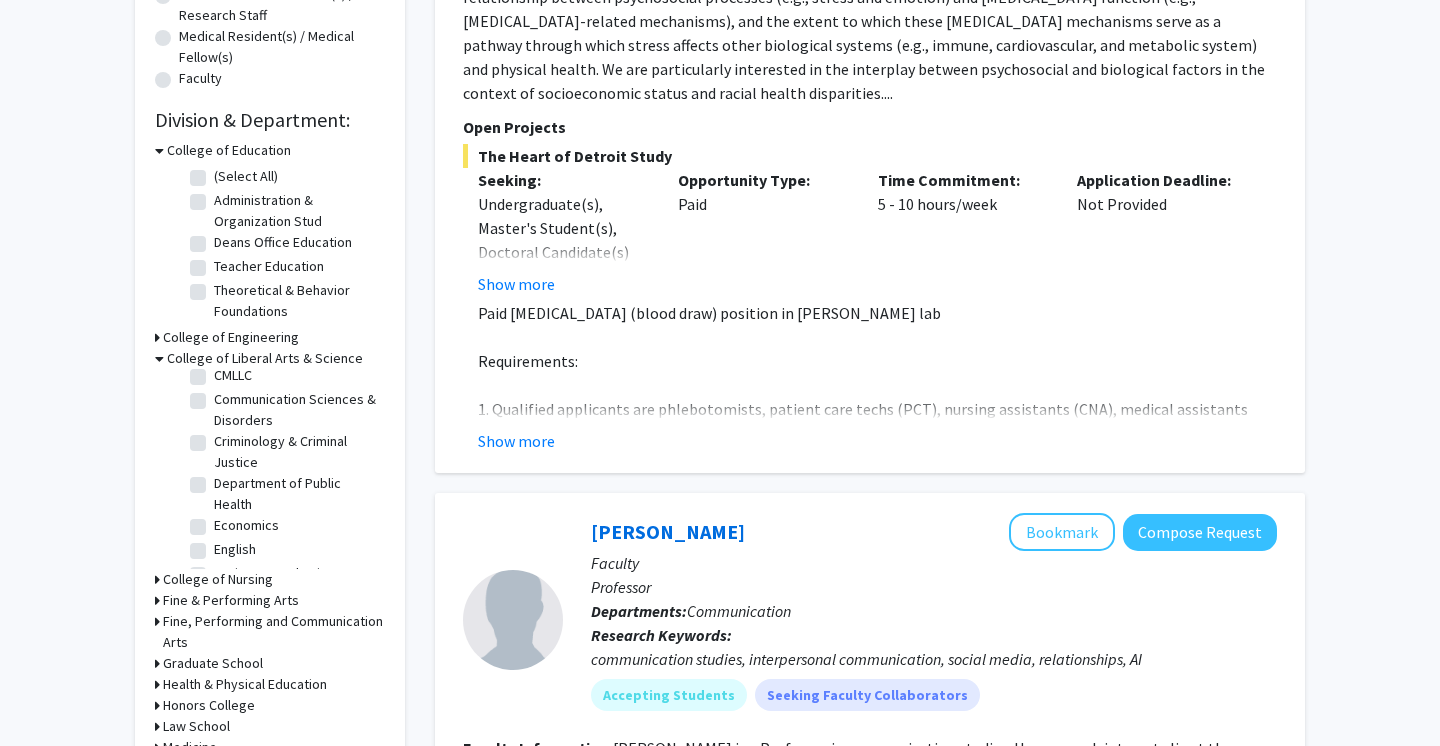 scroll, scrollTop: 199, scrollLeft: 0, axis: vertical 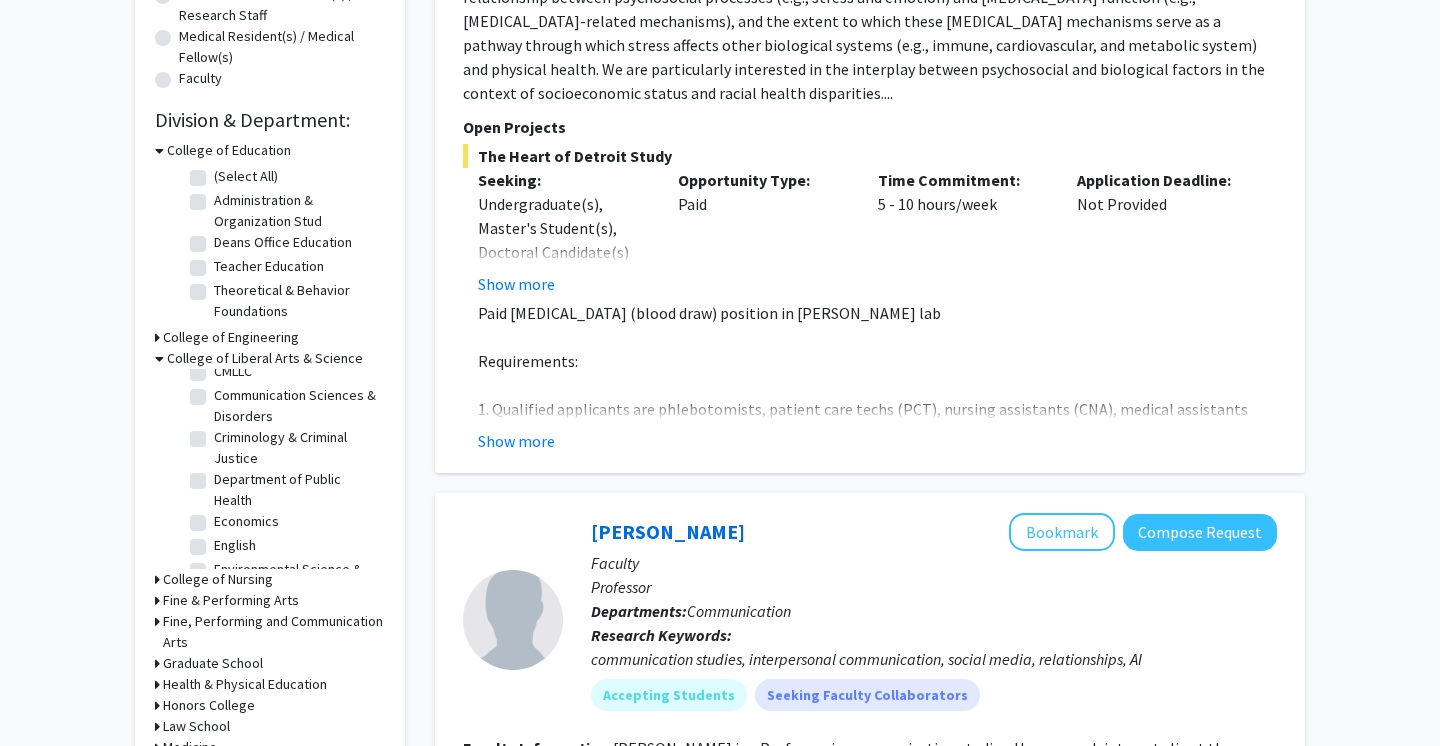 click on "Department of Public Health" 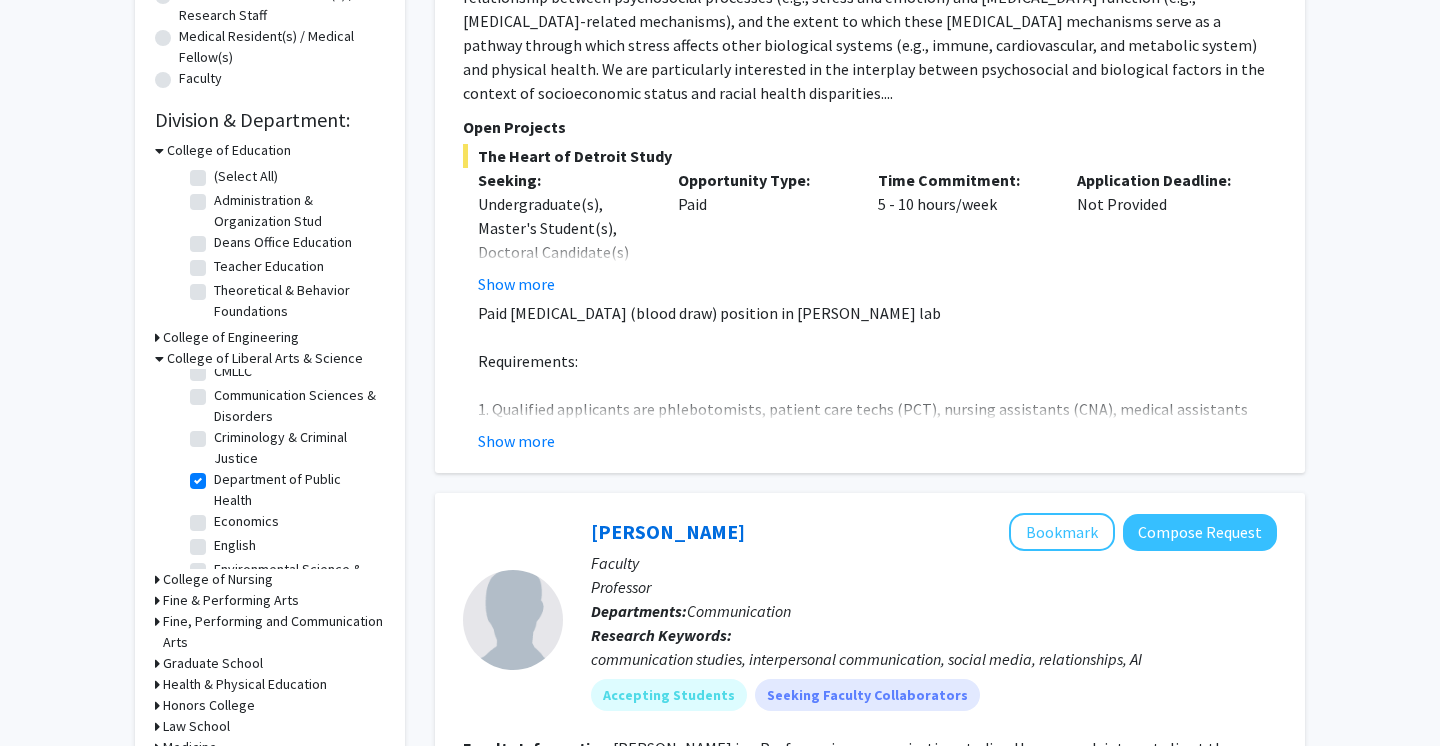 checkbox on "true" 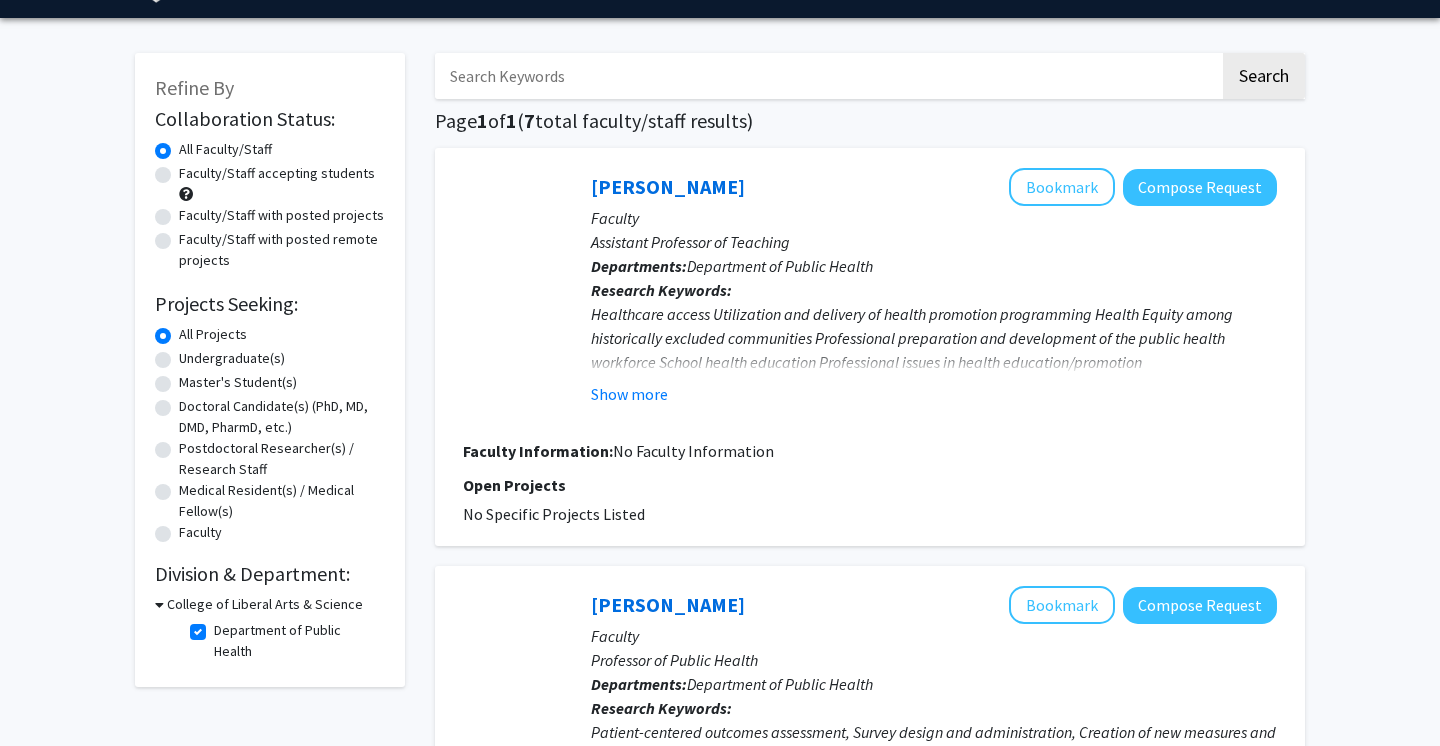 scroll, scrollTop: 56, scrollLeft: 0, axis: vertical 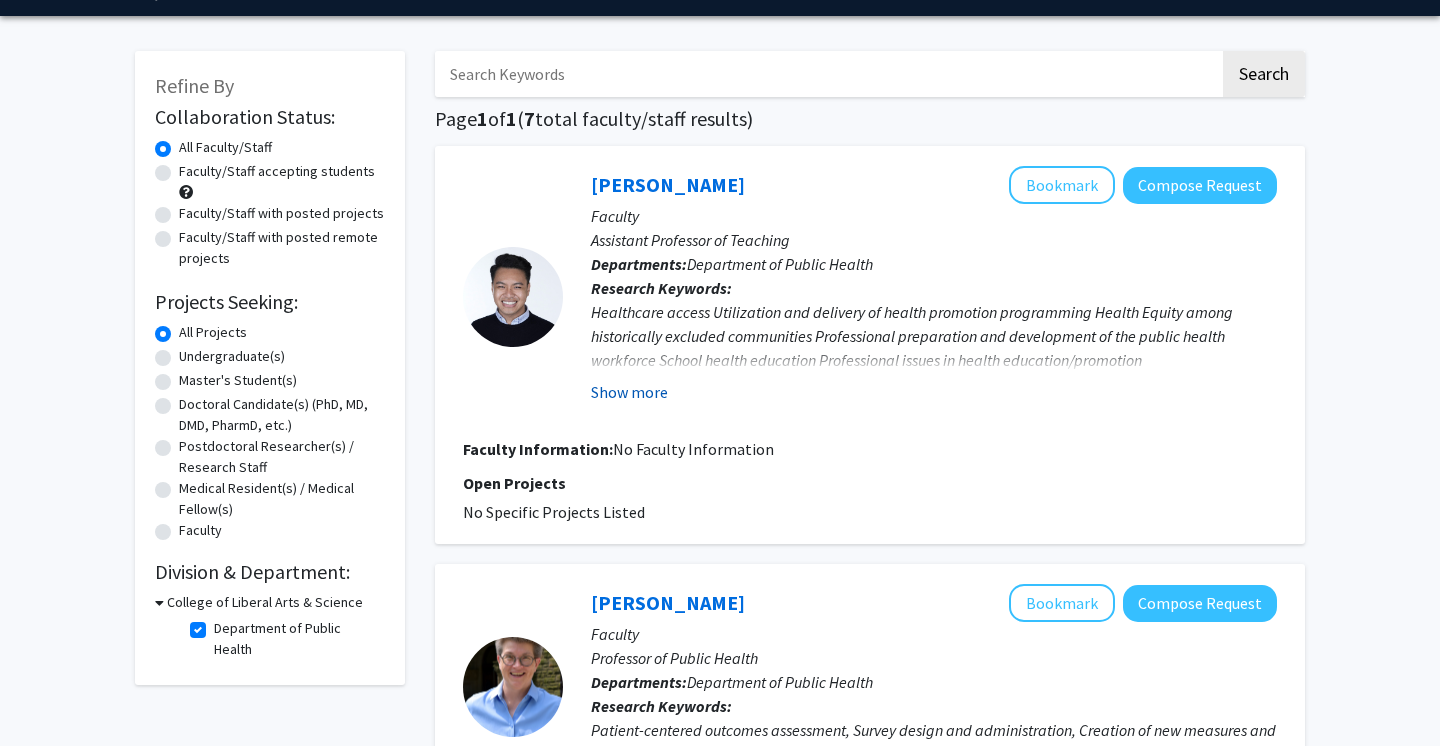 click on "Show more" 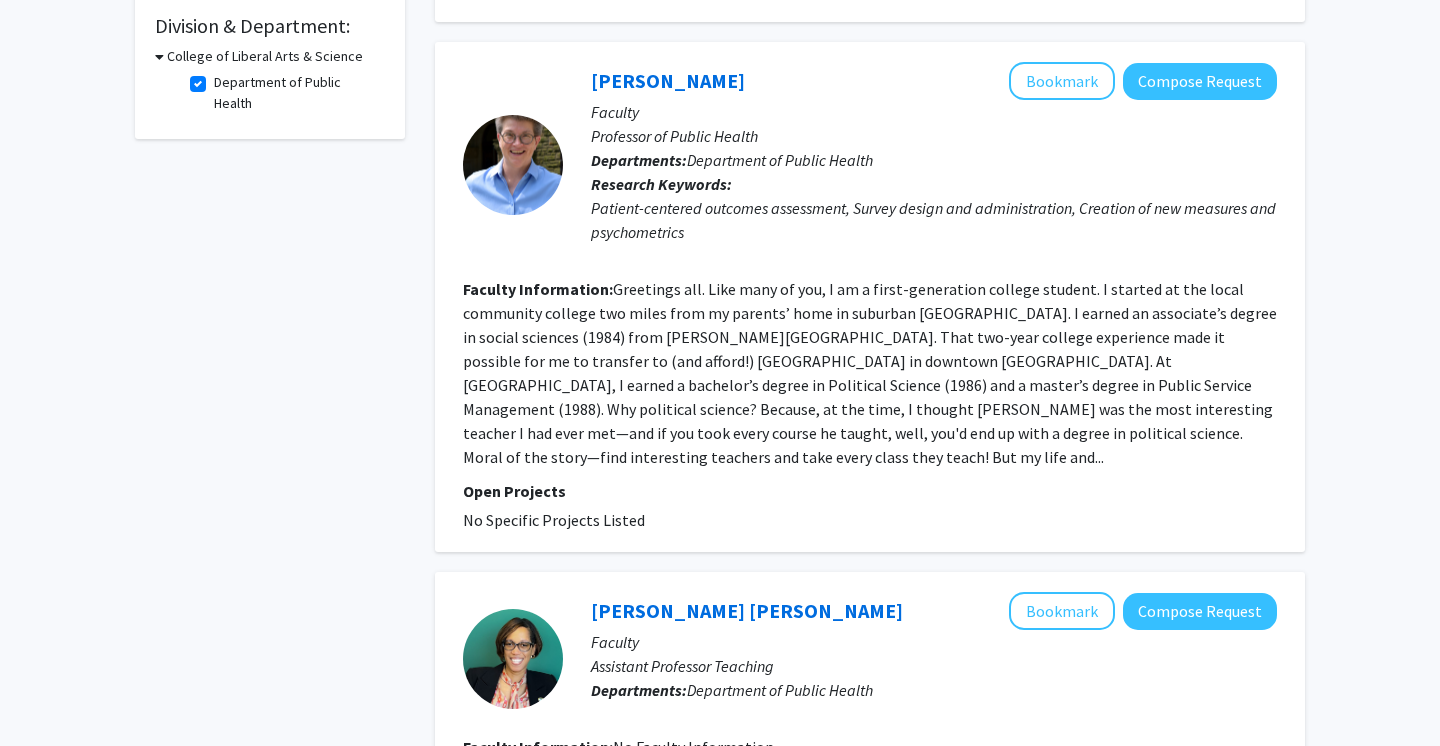 scroll, scrollTop: 604, scrollLeft: 0, axis: vertical 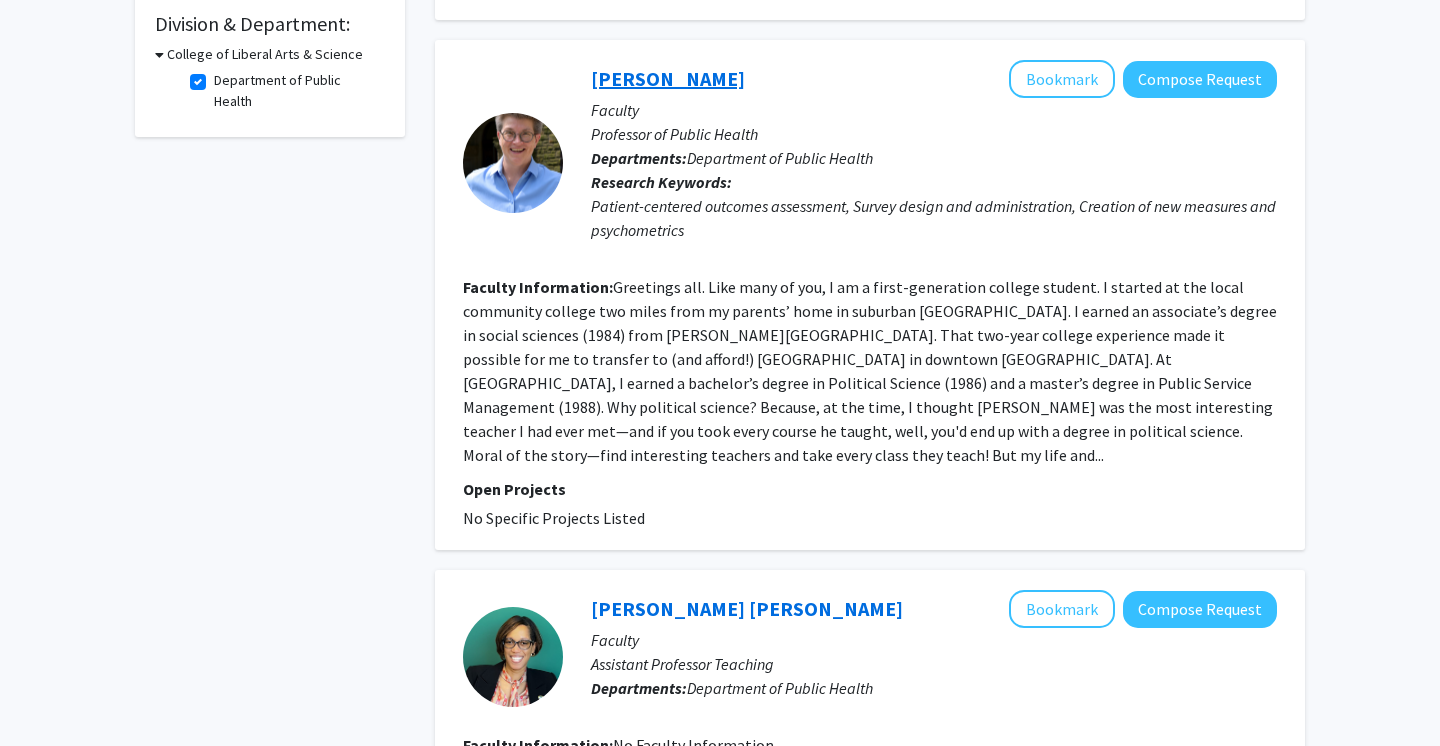 click on "[PERSON_NAME]" 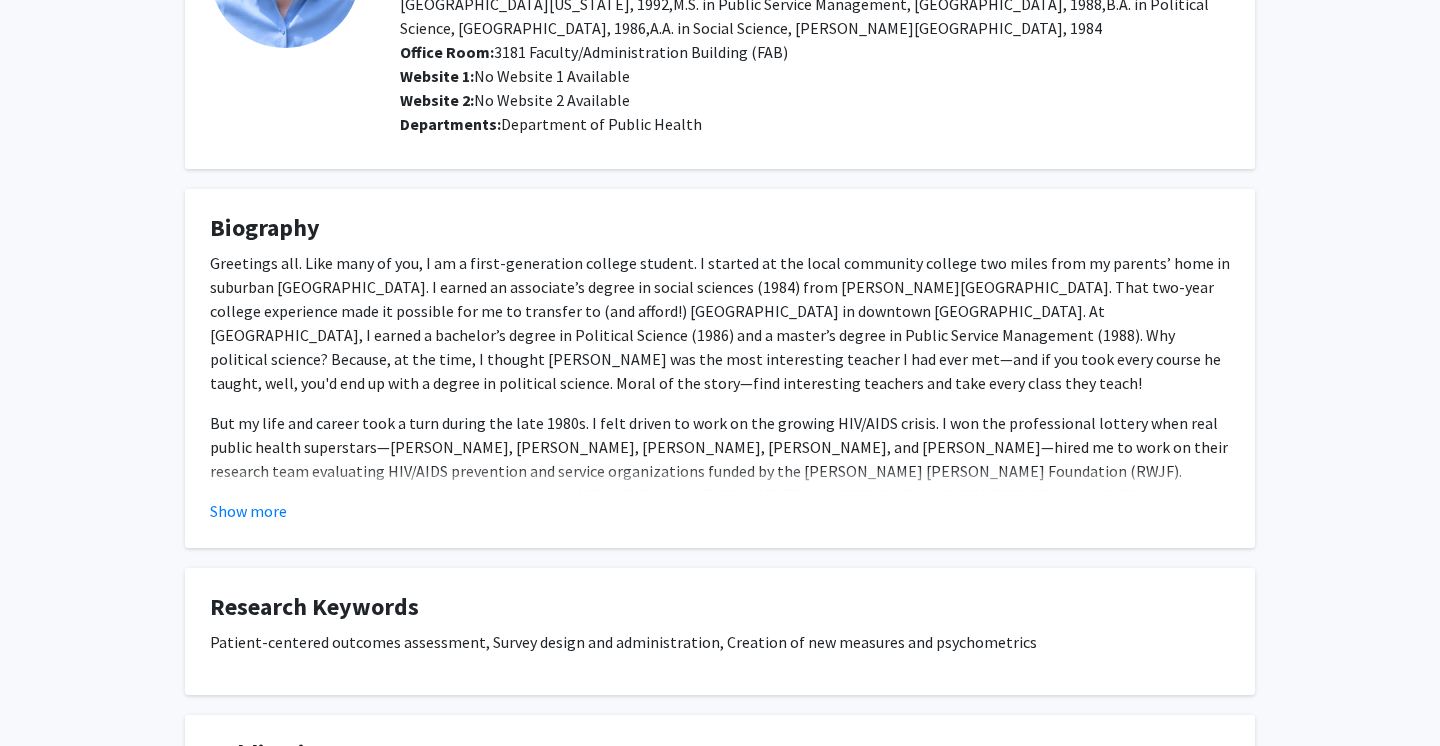 scroll, scrollTop: 270, scrollLeft: 0, axis: vertical 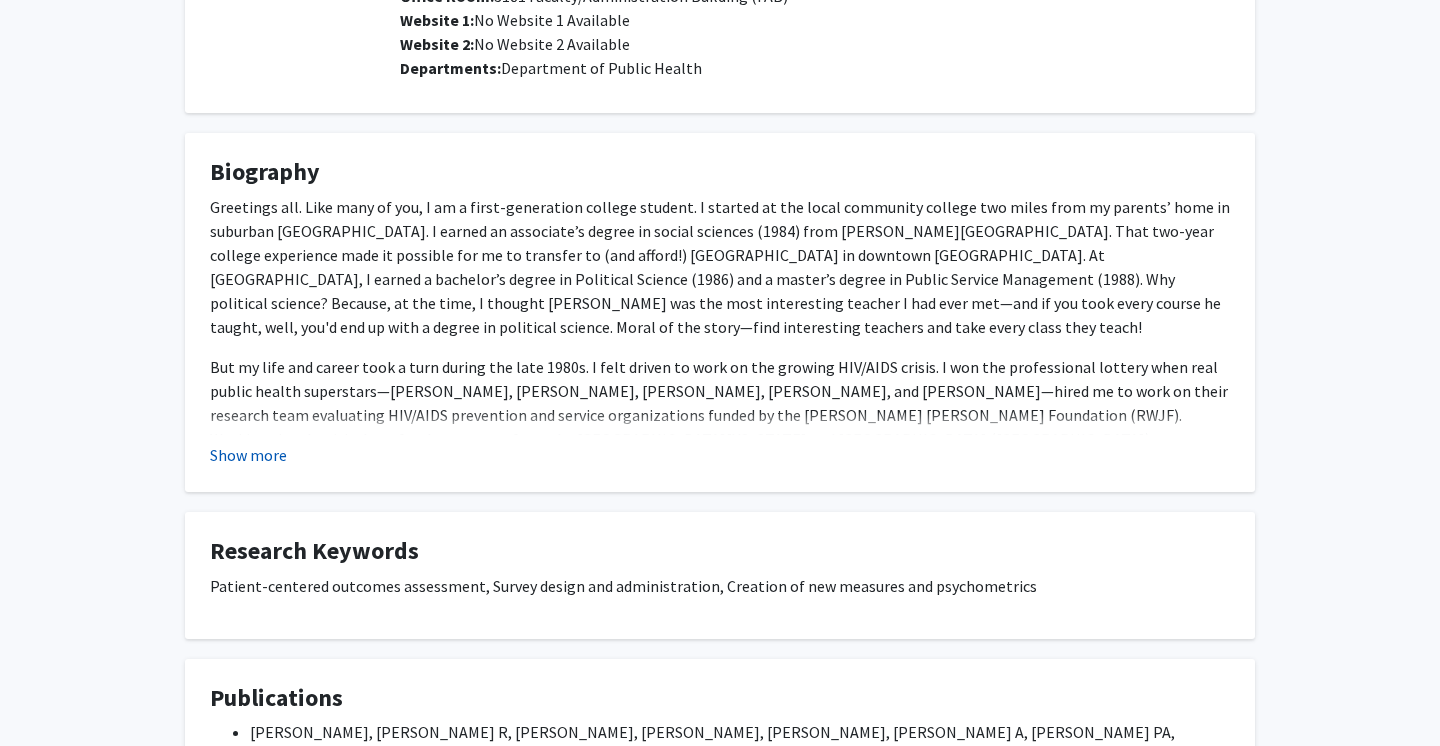 click on "Show more" 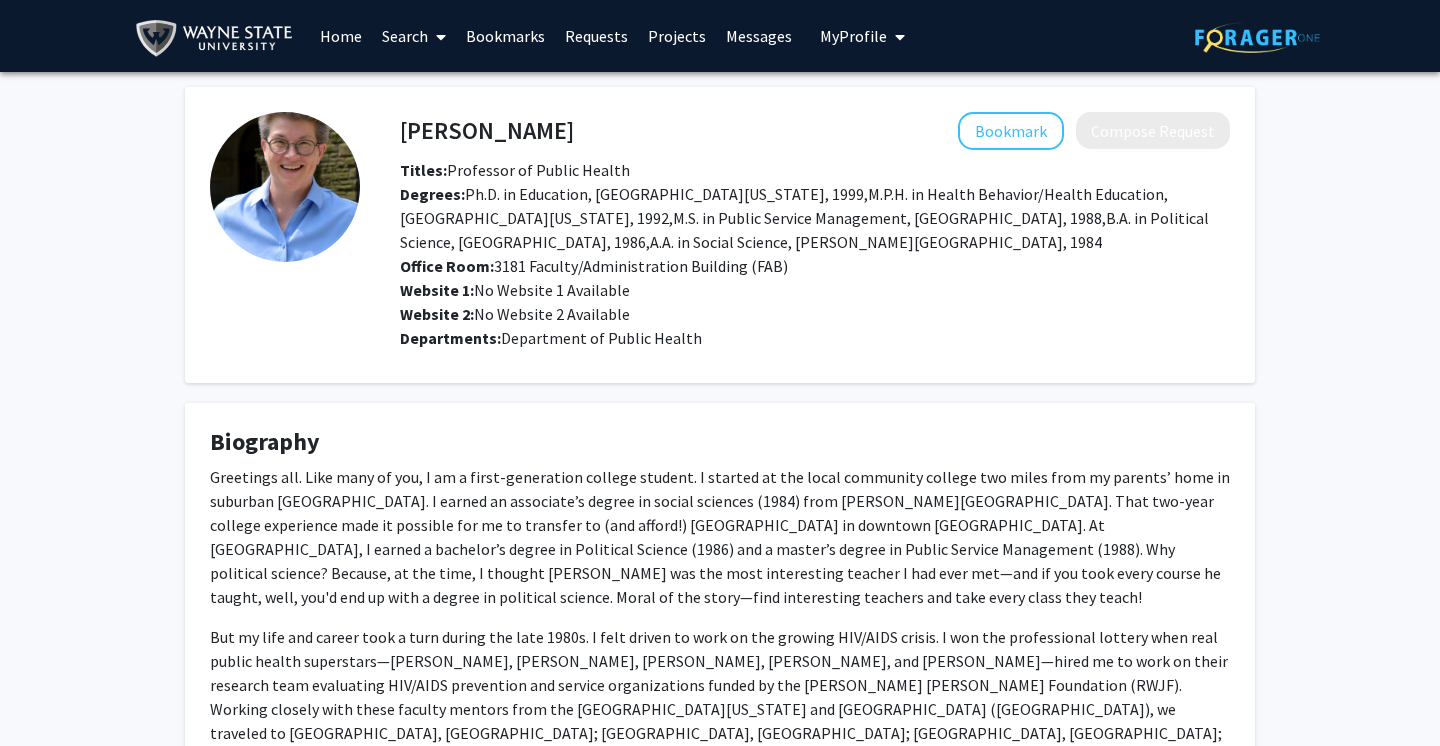 scroll, scrollTop: 0, scrollLeft: 0, axis: both 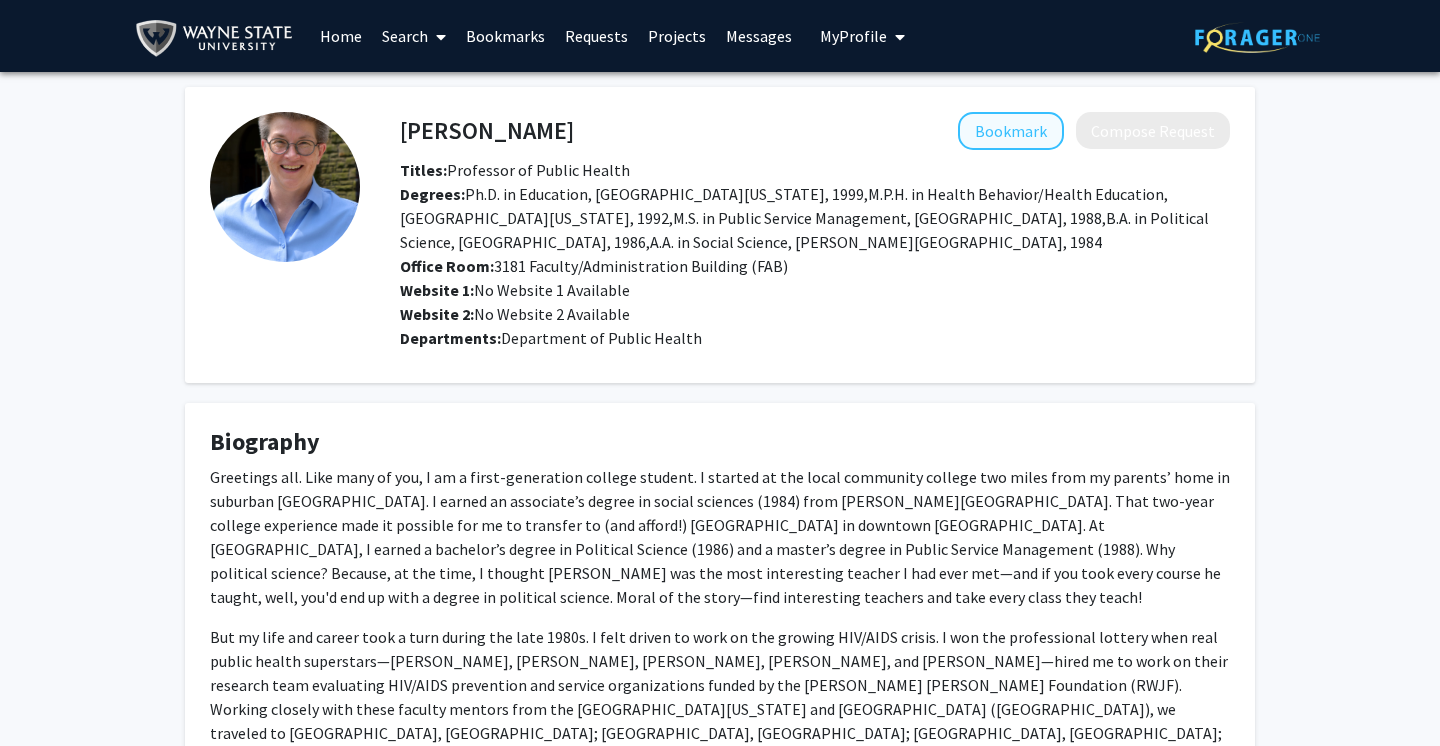click on "Bookmark" 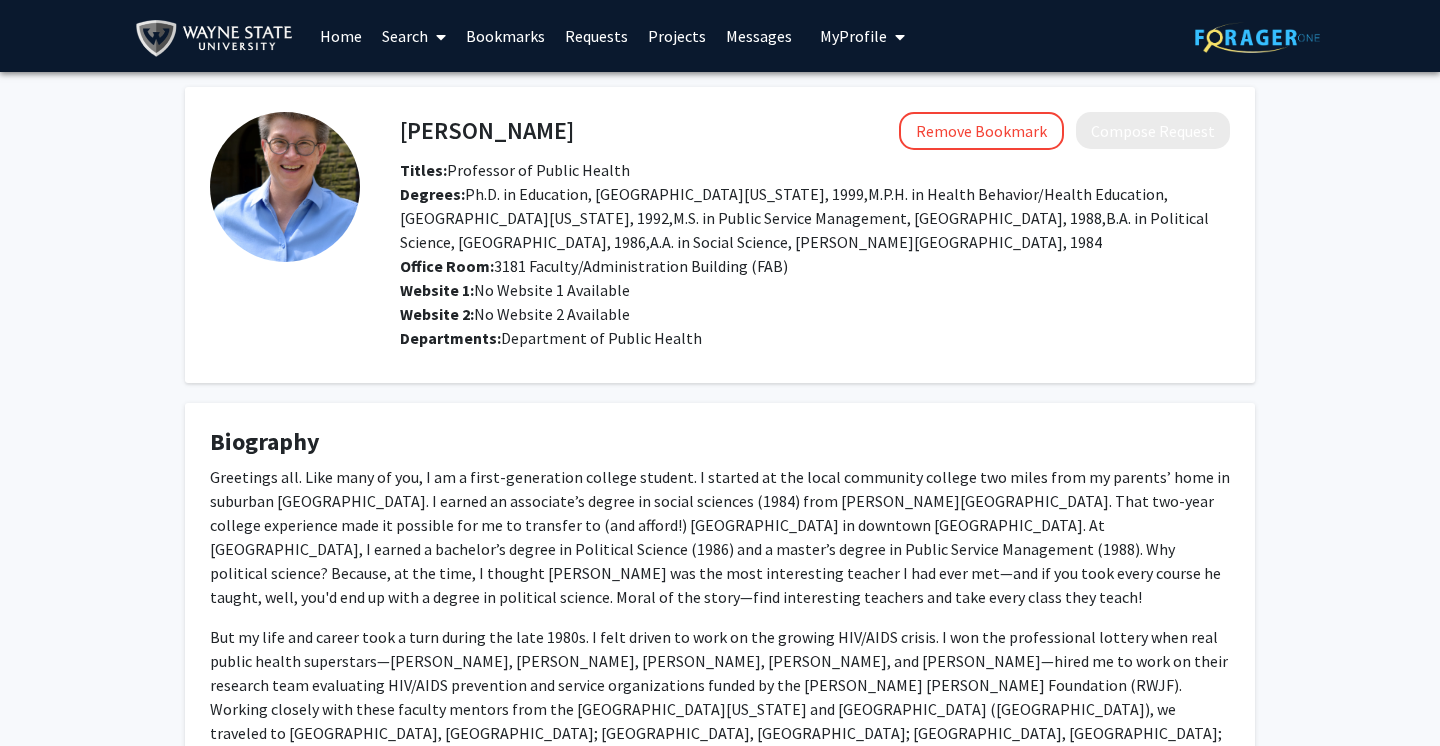 scroll, scrollTop: 0, scrollLeft: 0, axis: both 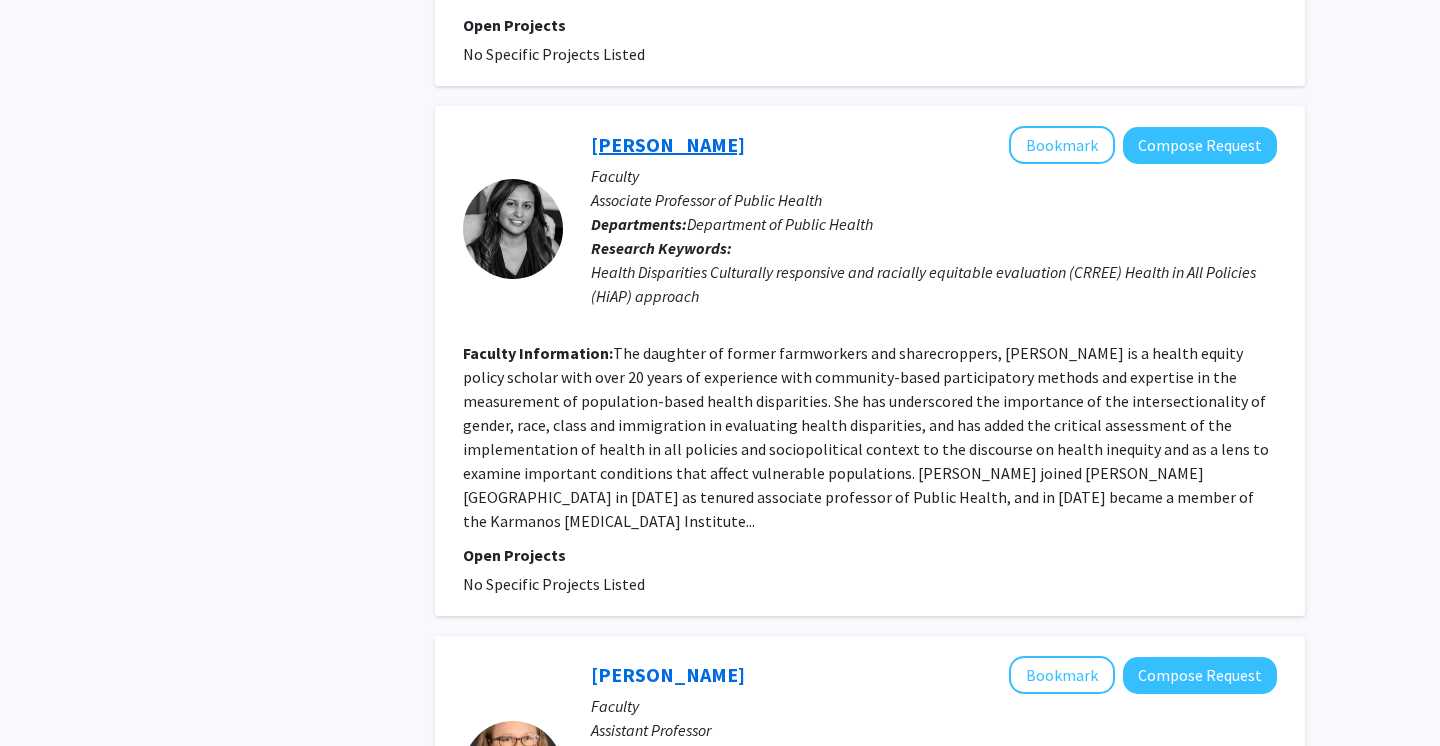 click on "[PERSON_NAME]" 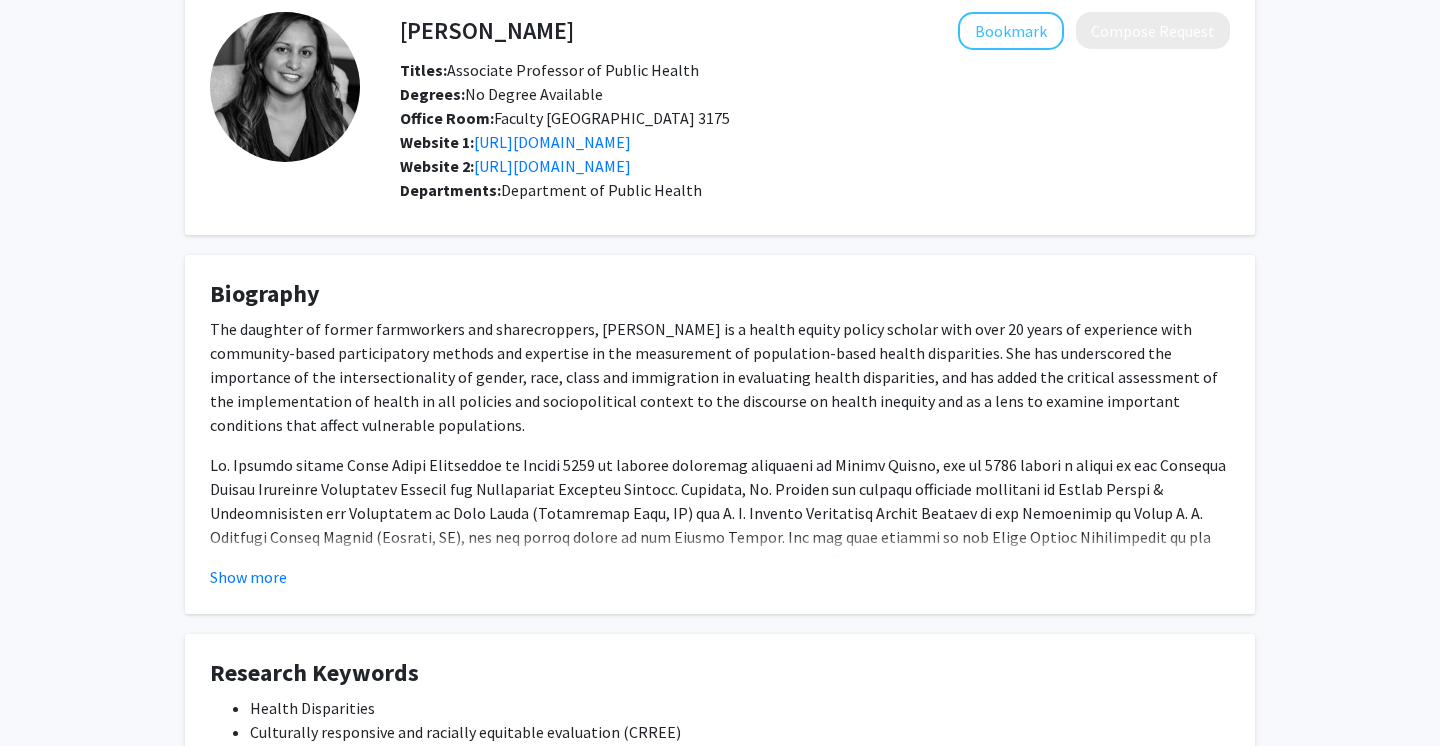 scroll, scrollTop: 110, scrollLeft: 0, axis: vertical 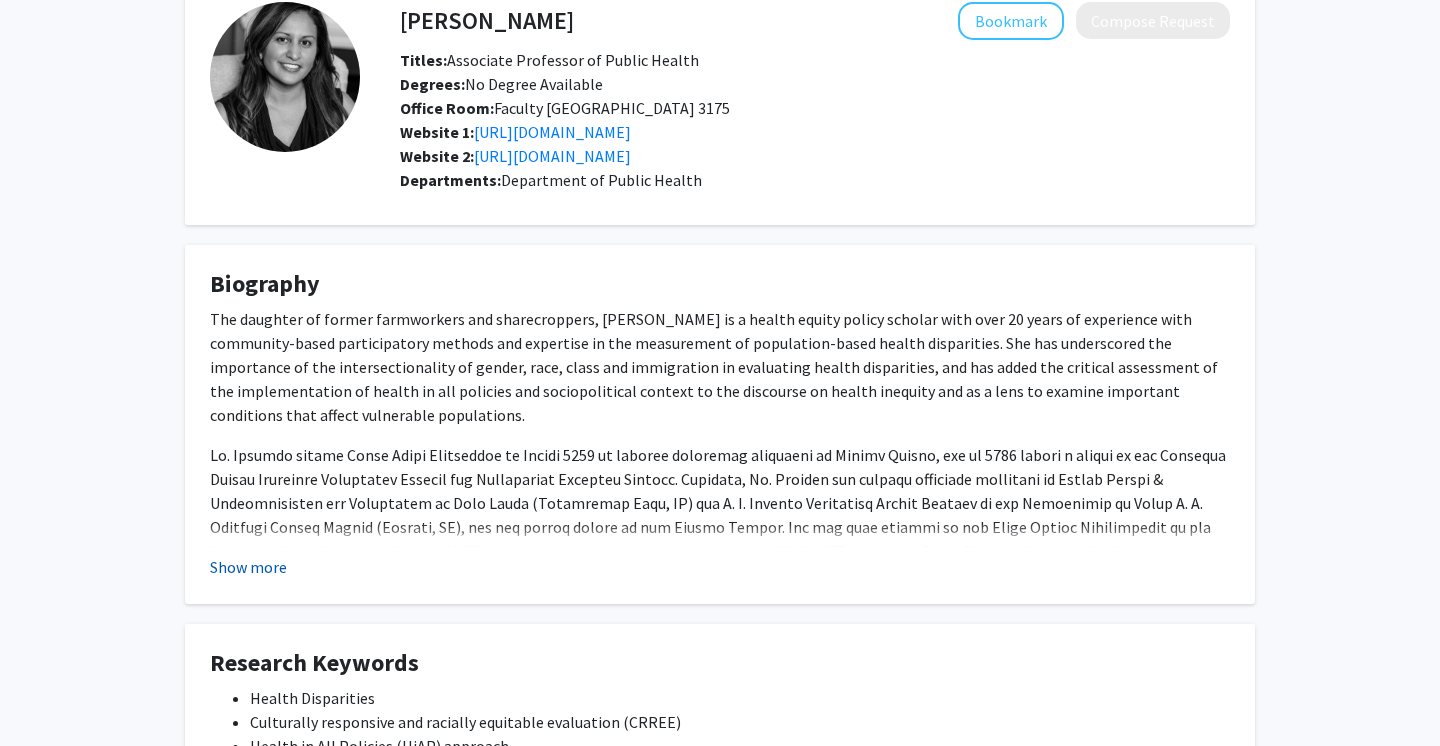click on "Show more" 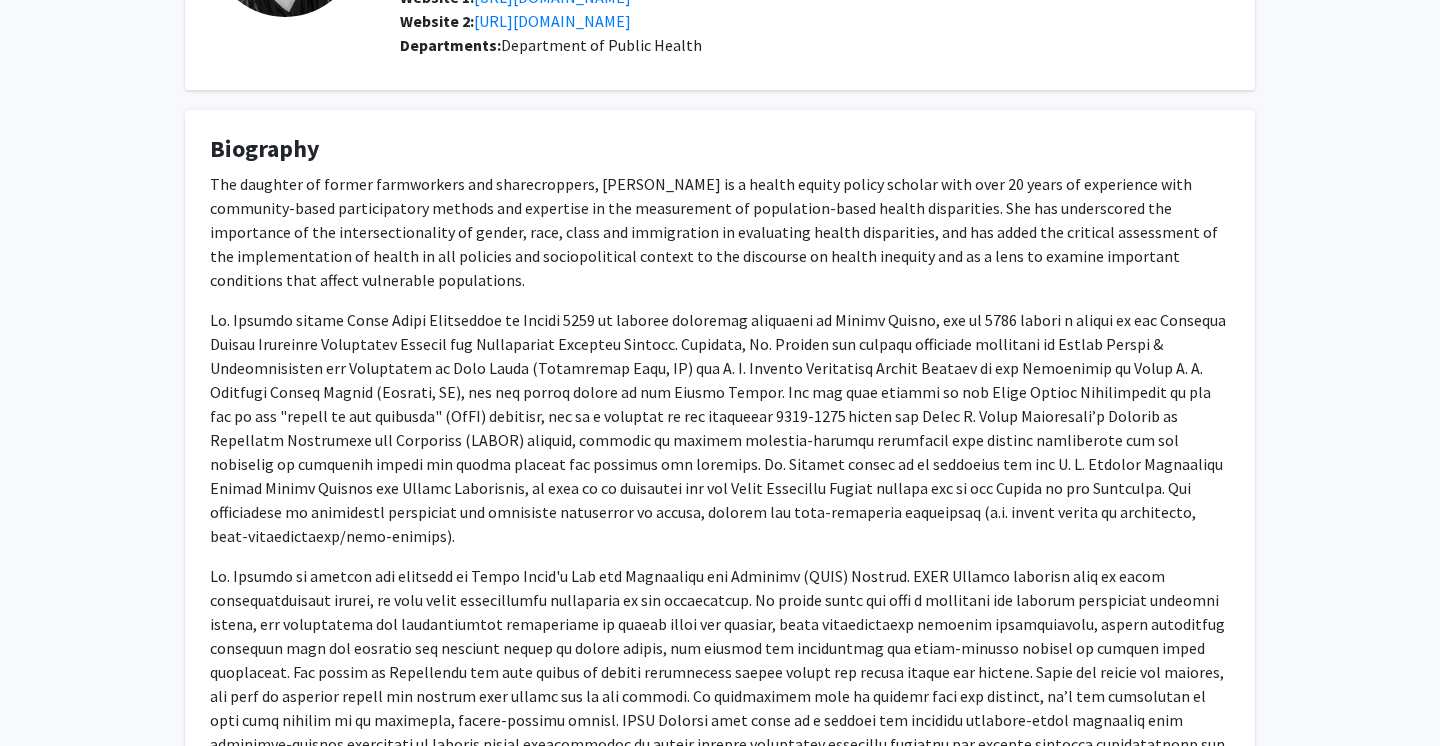 scroll, scrollTop: 245, scrollLeft: 0, axis: vertical 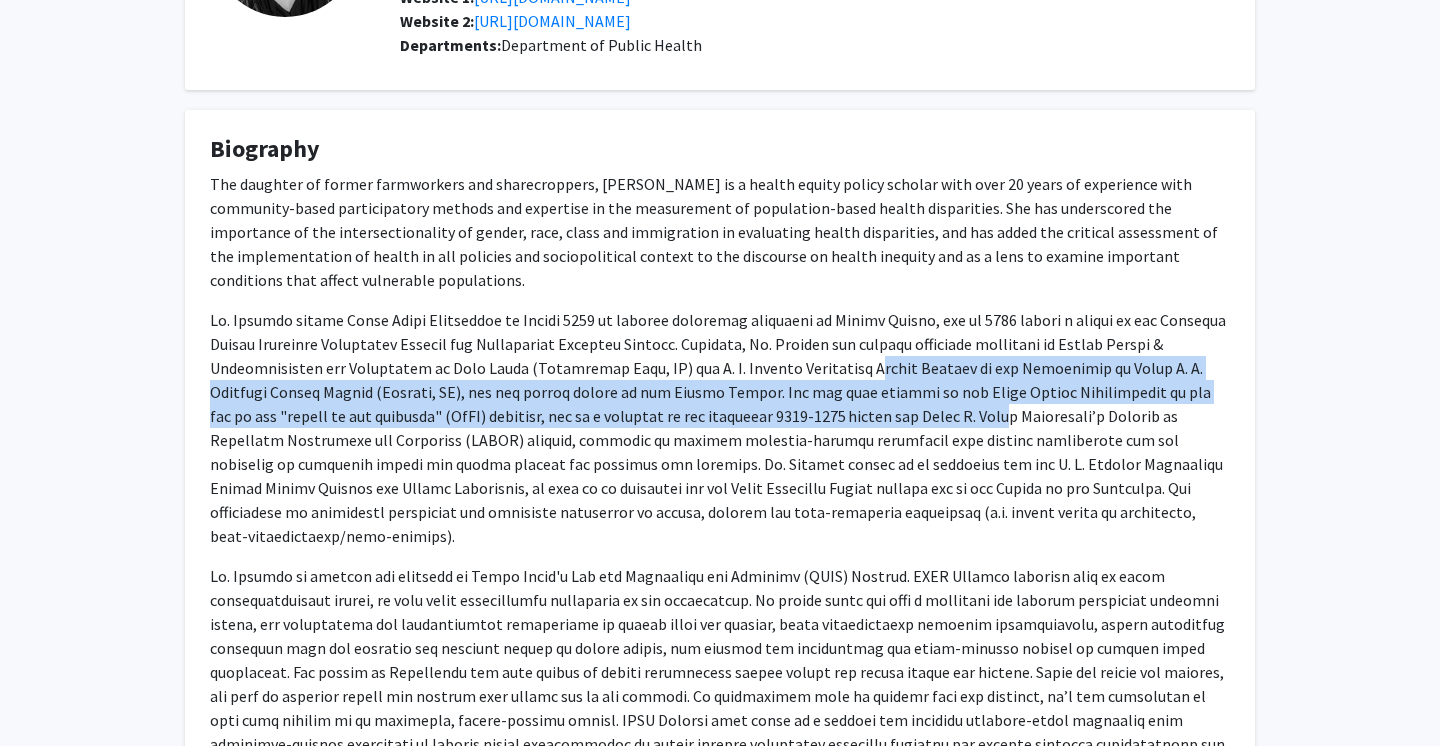 drag, startPoint x: 868, startPoint y: 361, endPoint x: 863, endPoint y: 410, distance: 49.25444 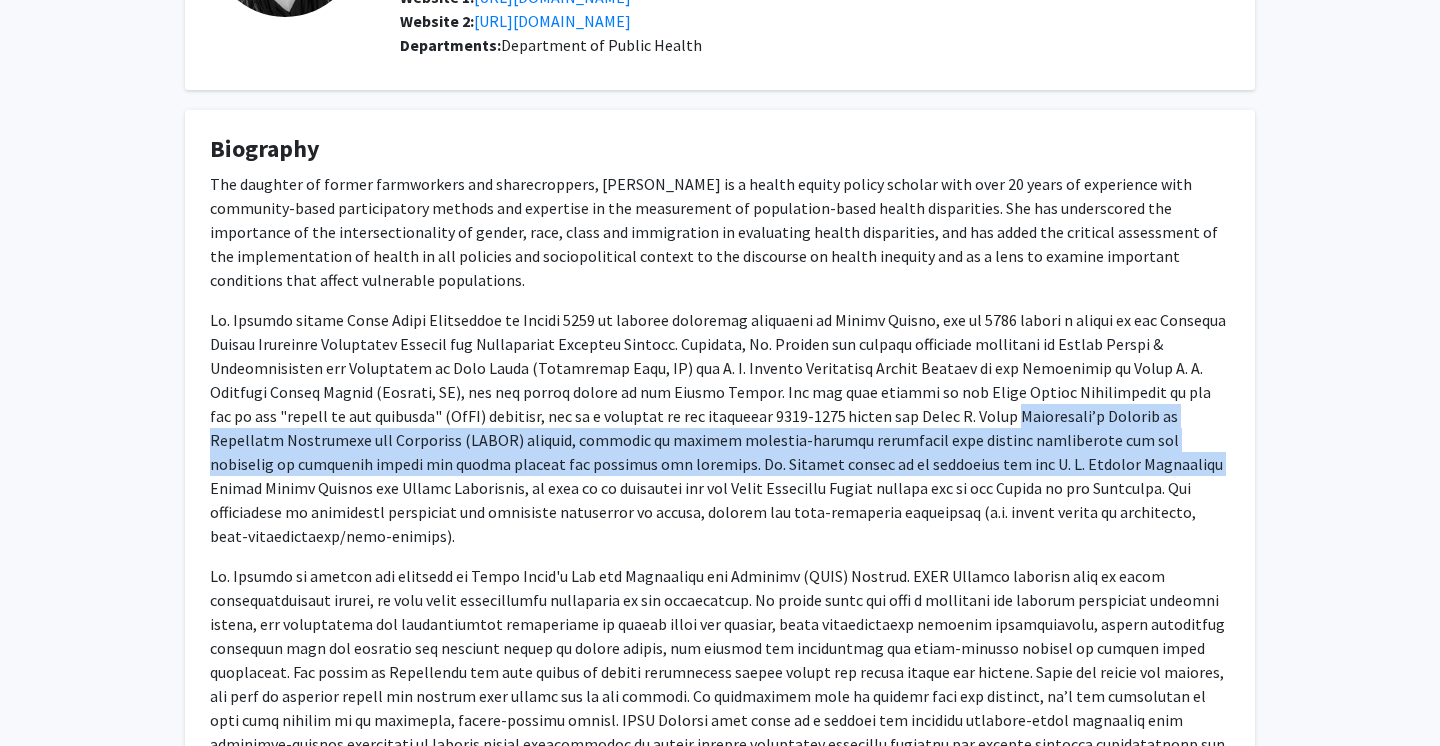 drag, startPoint x: 872, startPoint y: 426, endPoint x: 869, endPoint y: 466, distance: 40.112343 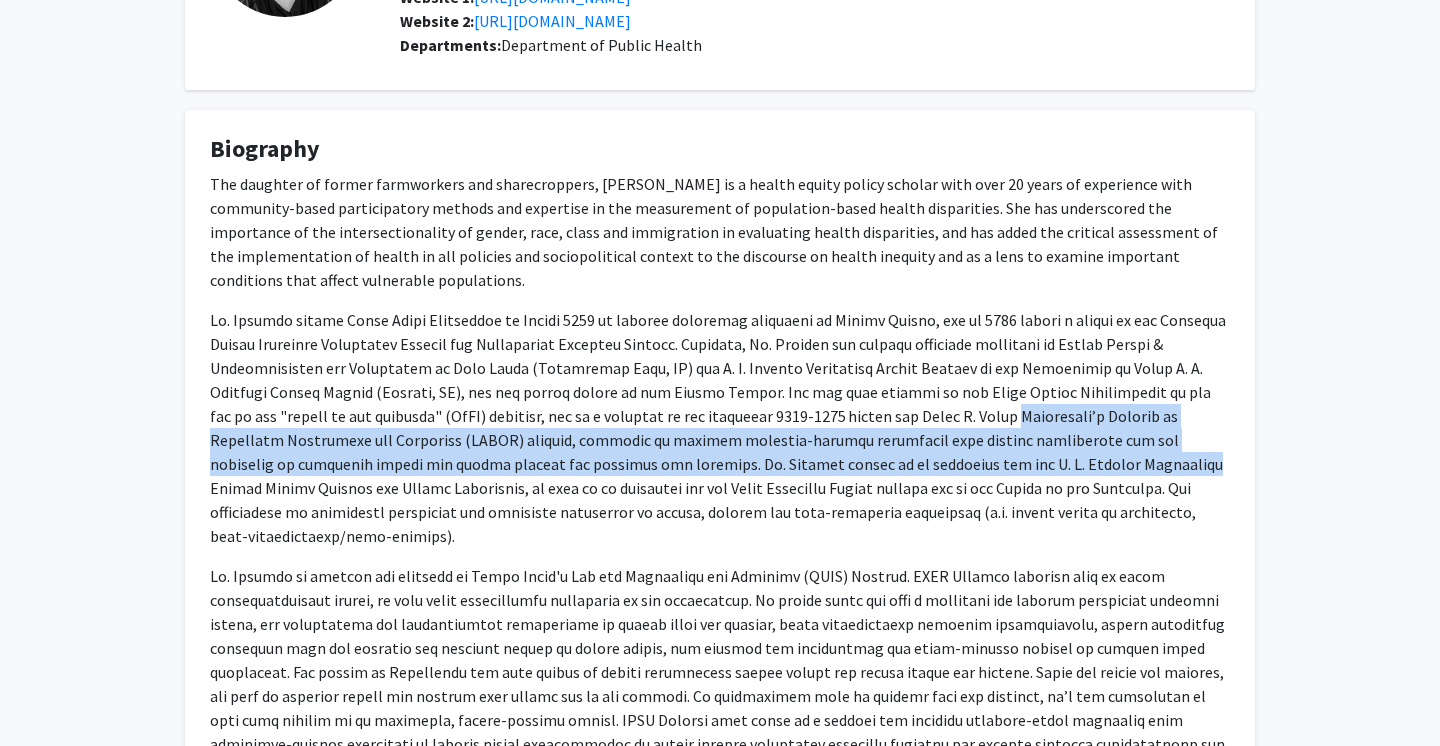 click 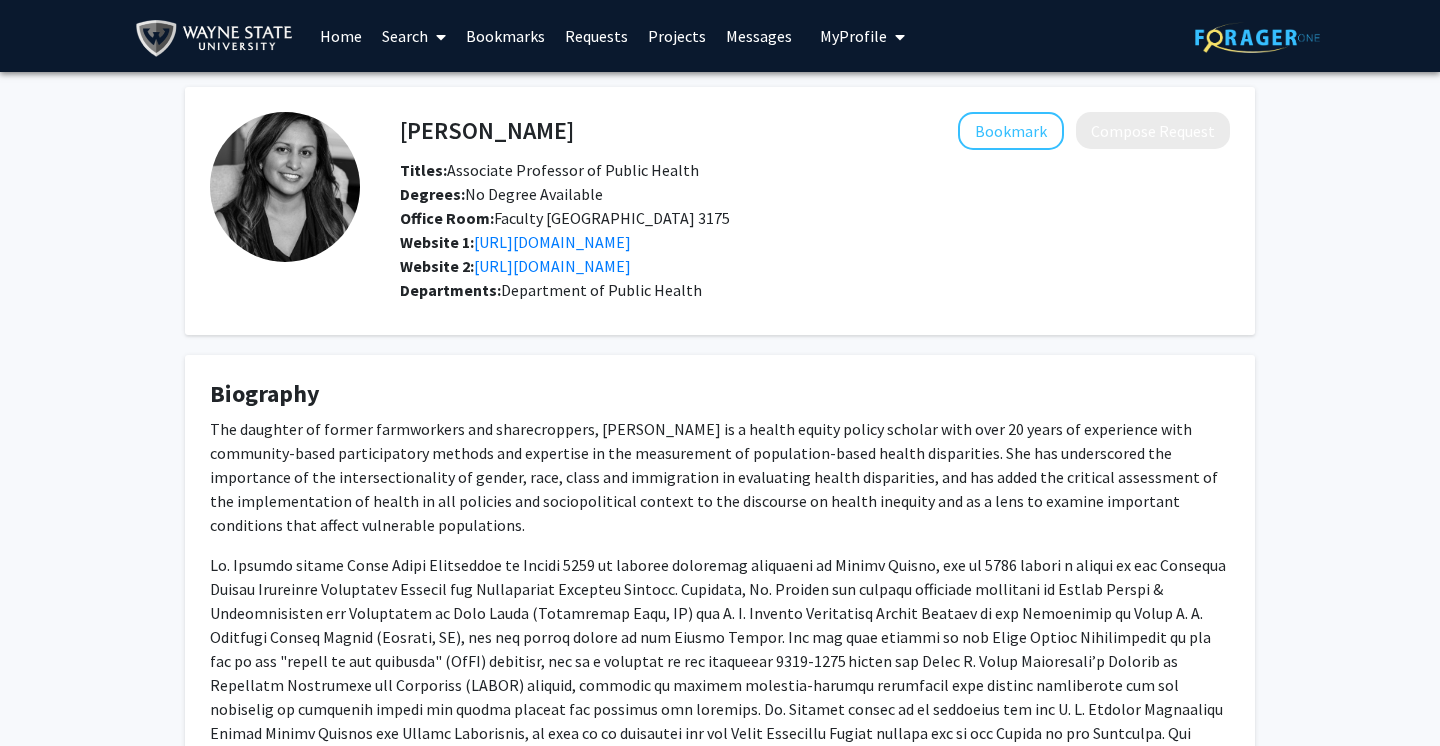 scroll, scrollTop: 0, scrollLeft: 0, axis: both 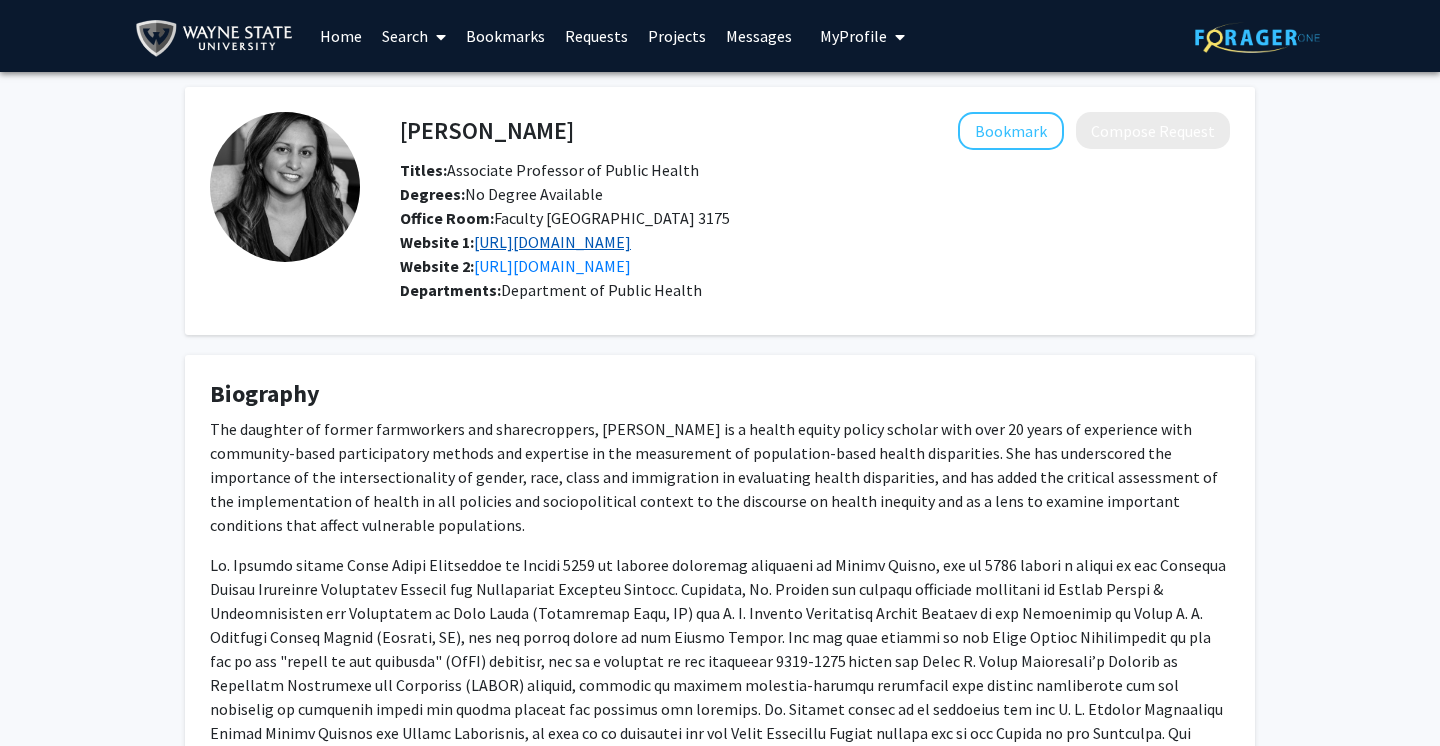 click on "[URL][DOMAIN_NAME]" 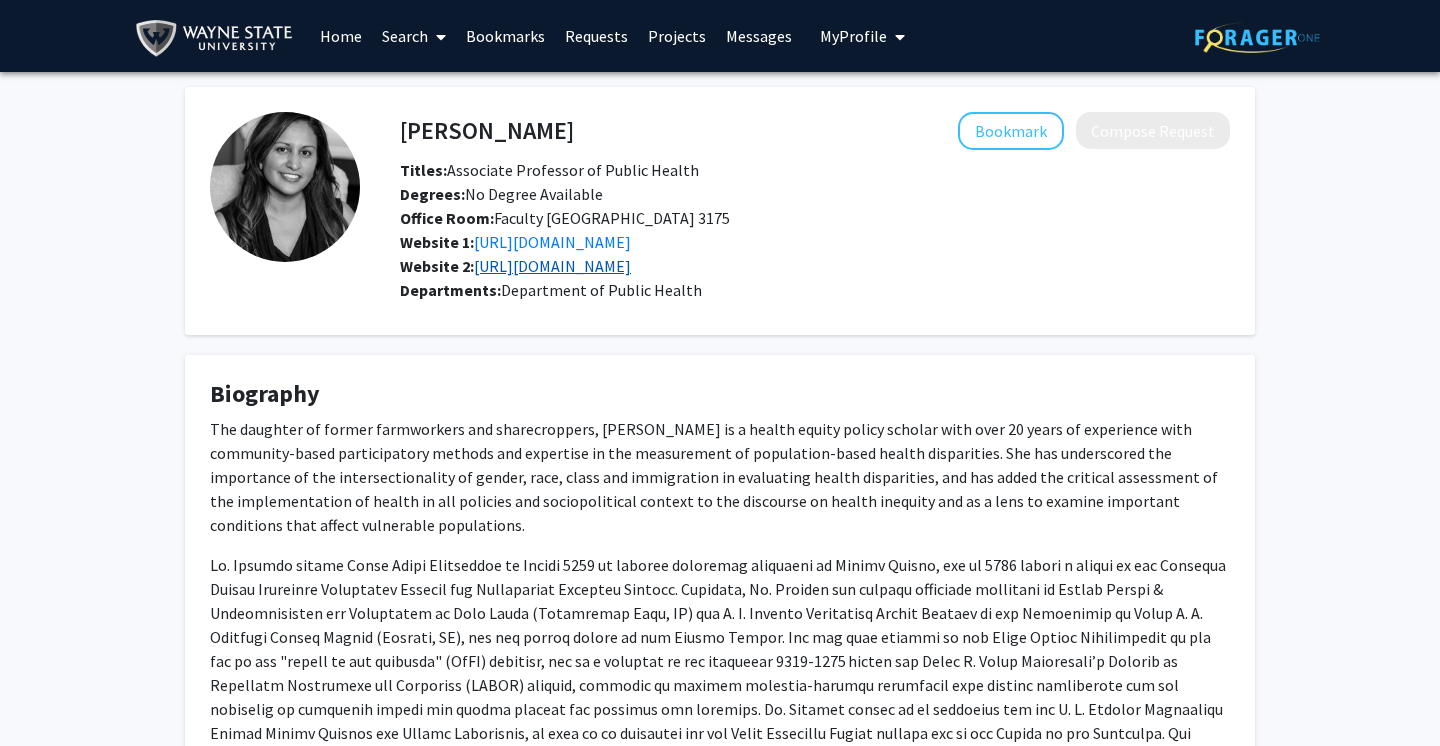 click on "[URL][DOMAIN_NAME]" 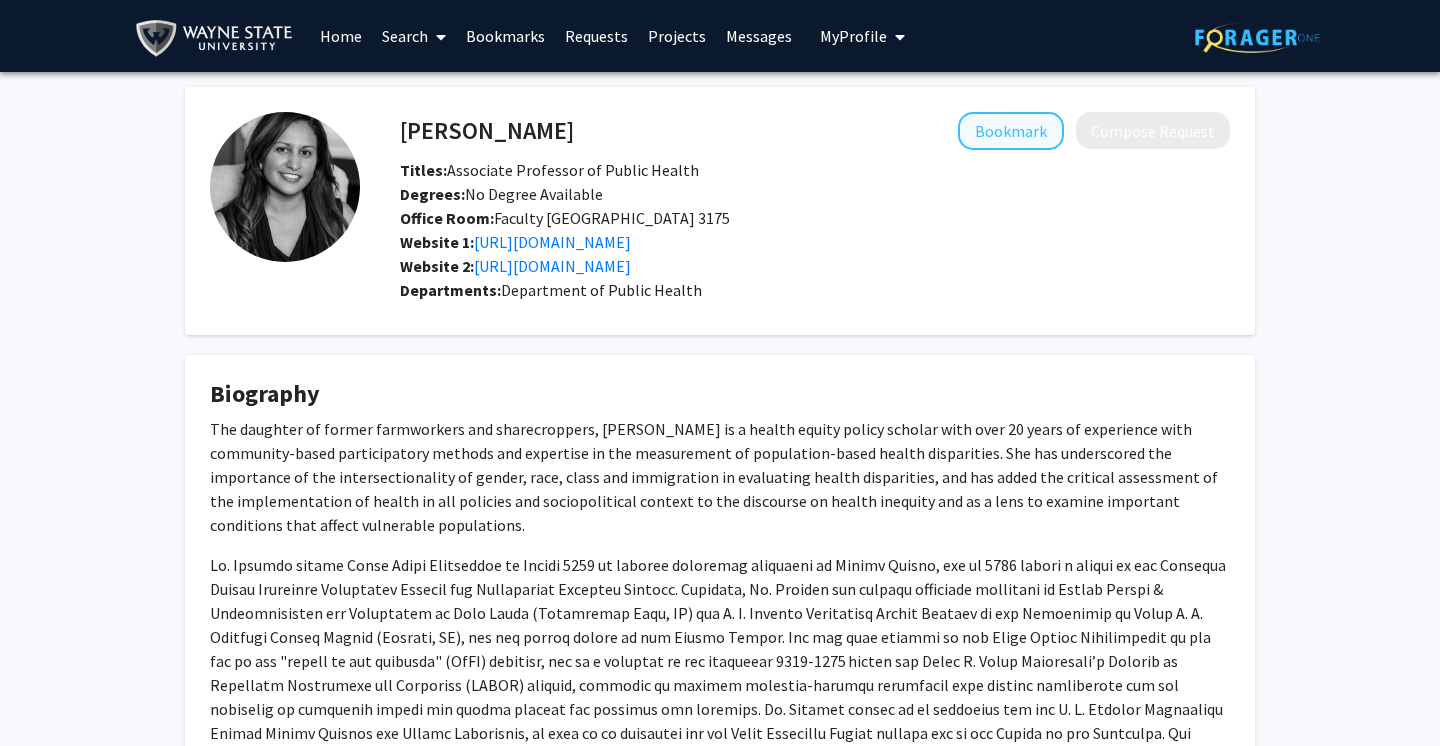 click on "Bookmark" 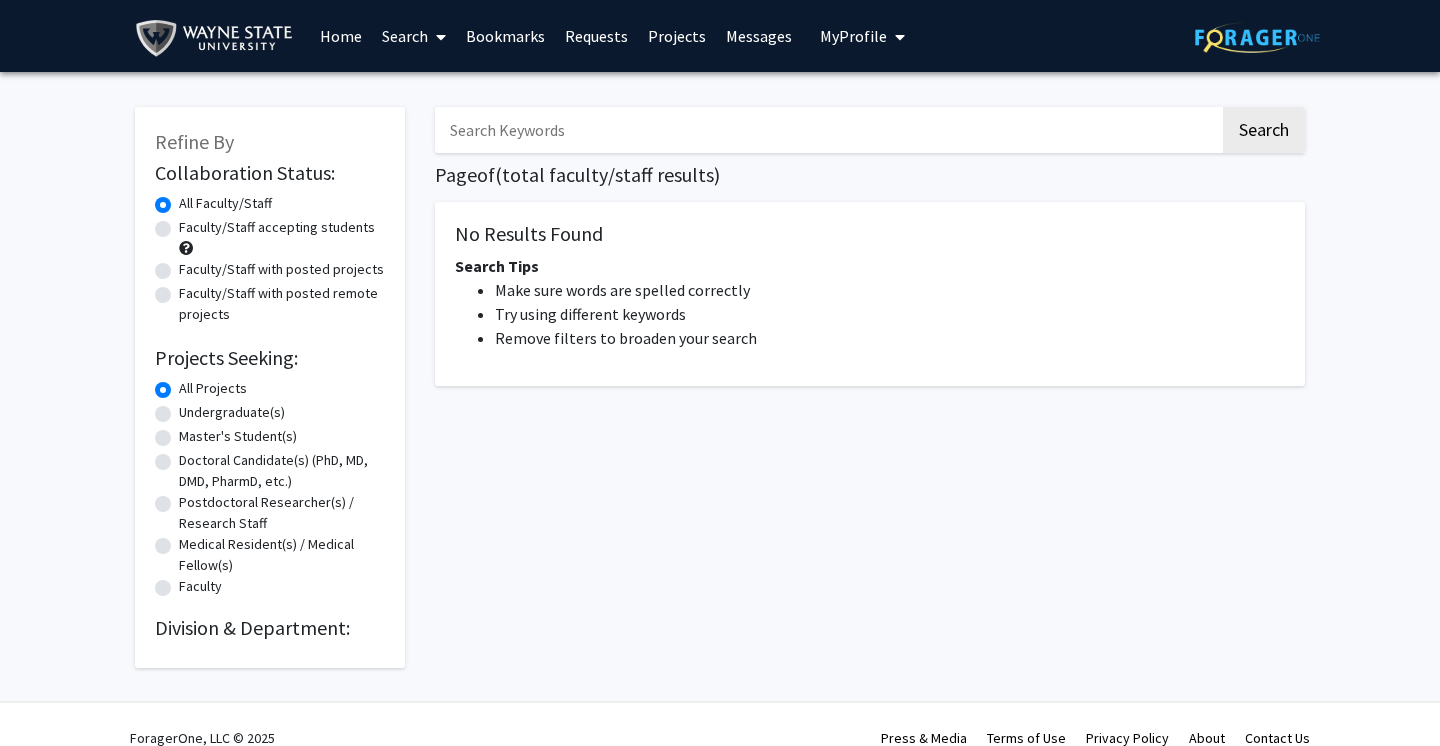 scroll, scrollTop: 0, scrollLeft: 0, axis: both 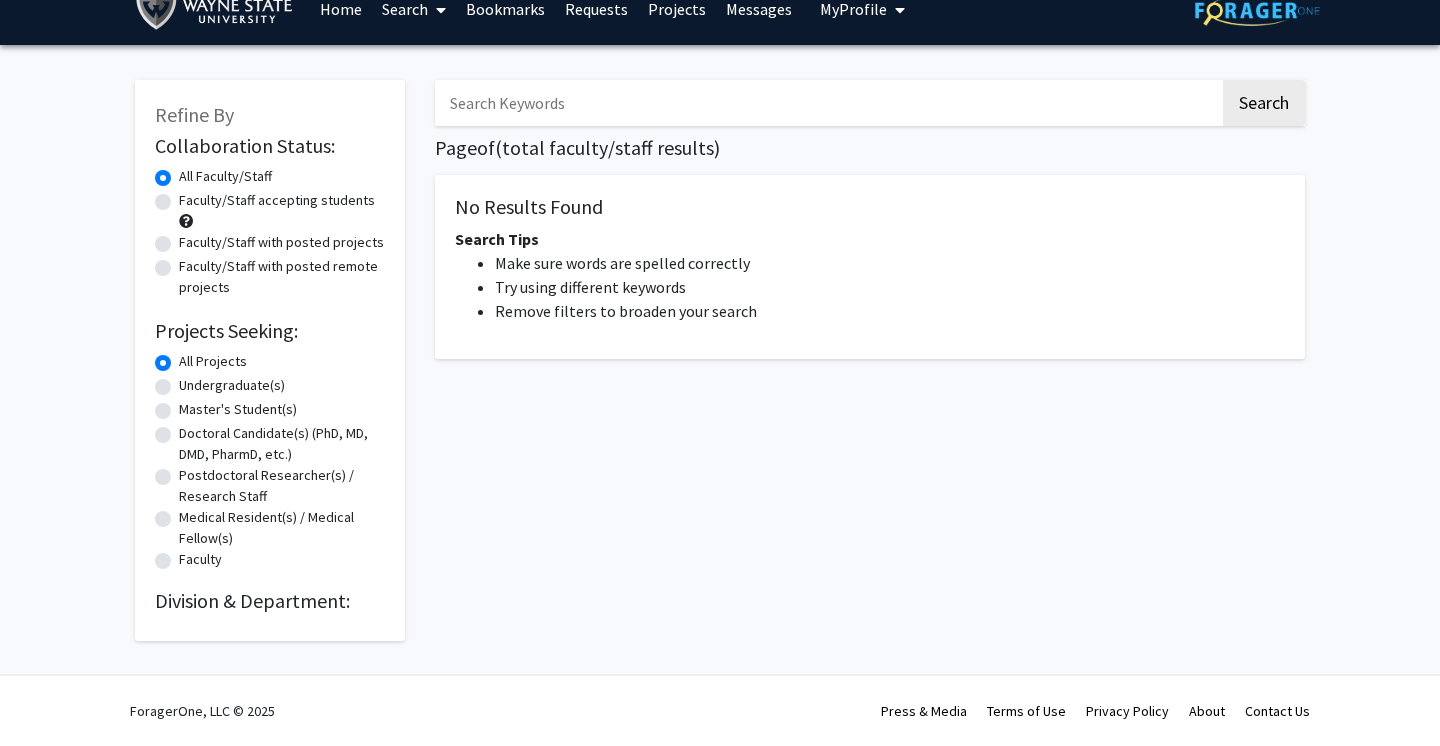 click on "Undergraduate(s)" 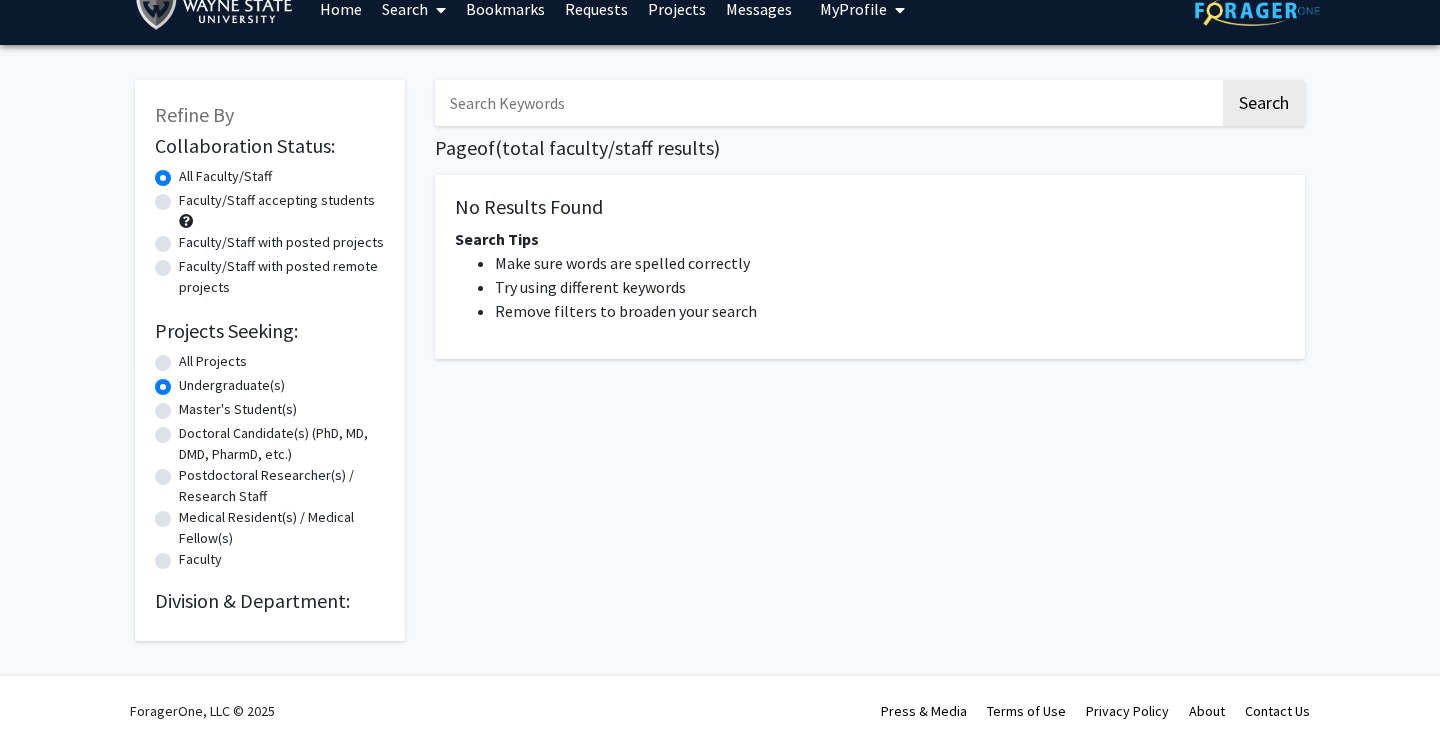click on "All Projects" 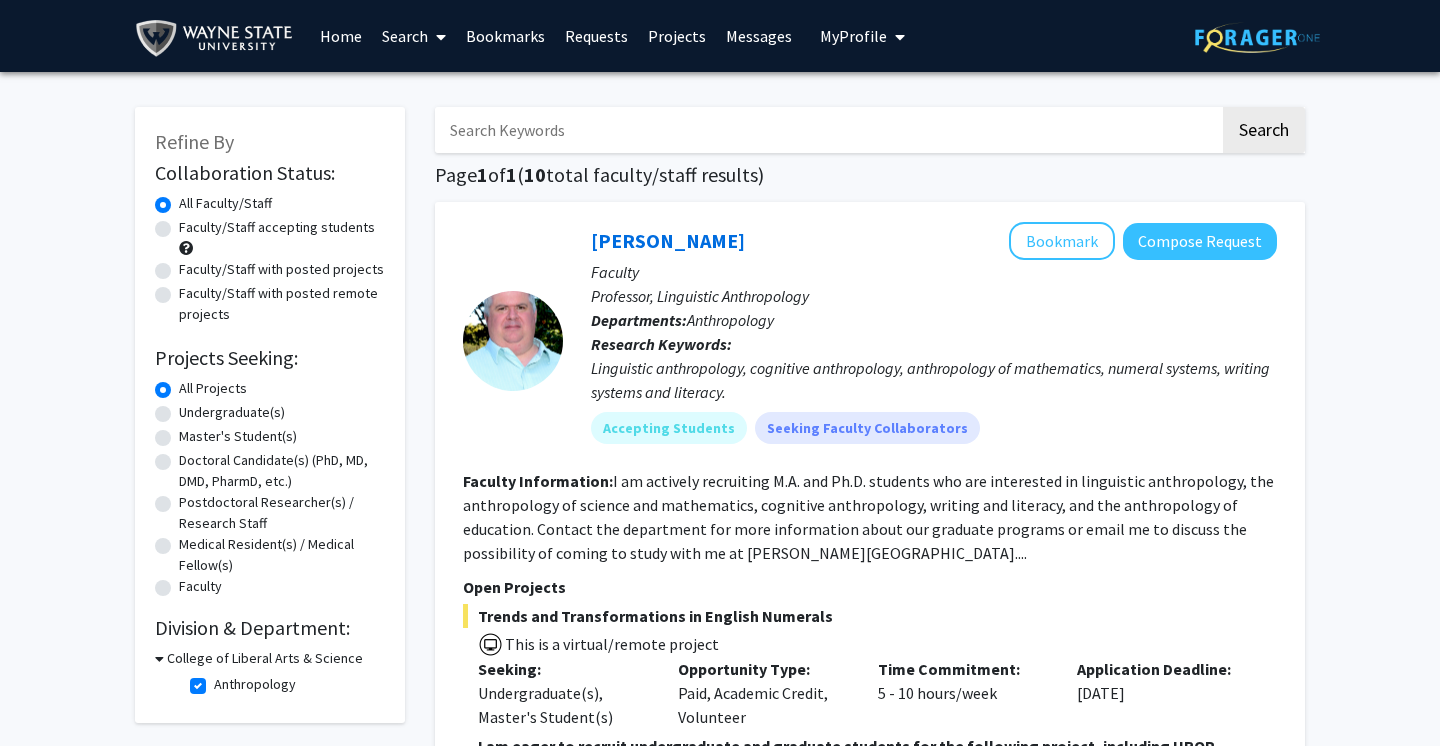 scroll, scrollTop: 283, scrollLeft: 0, axis: vertical 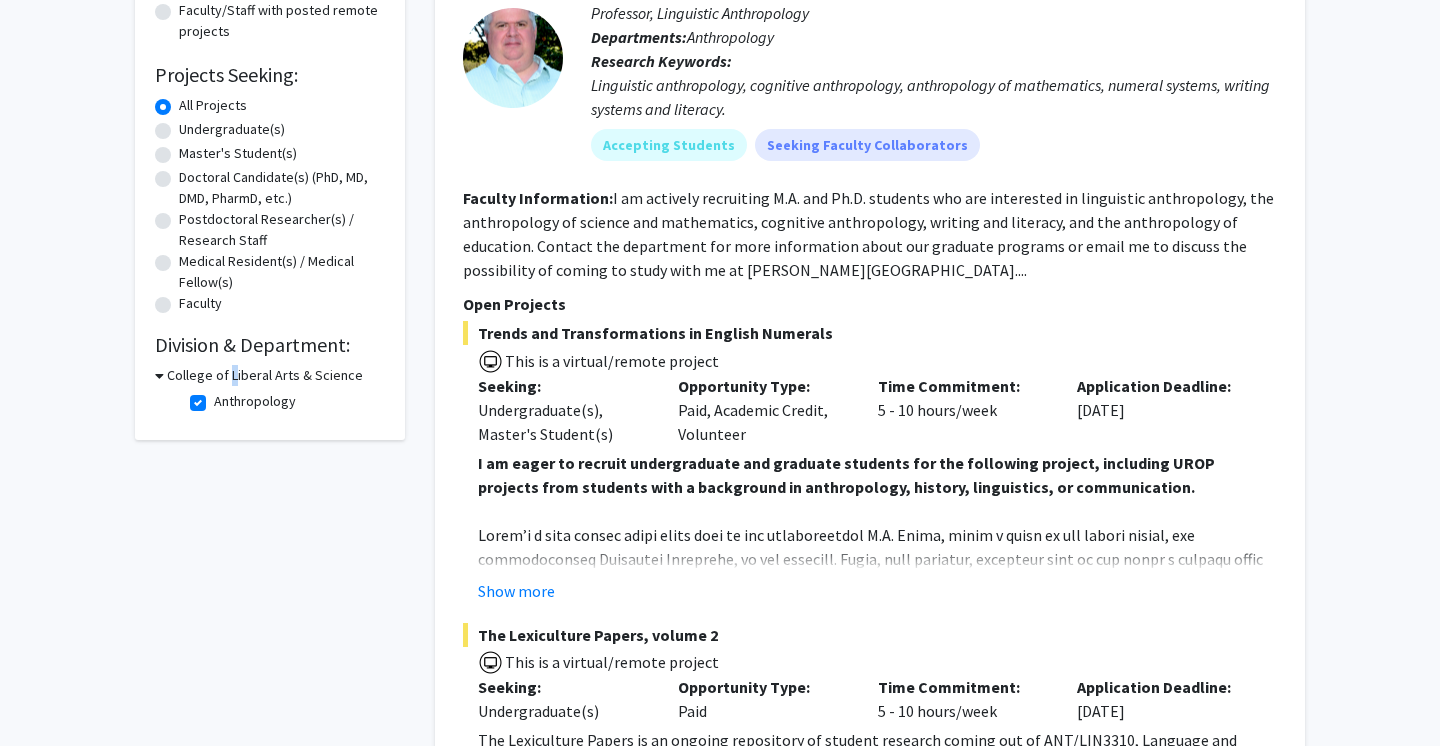 click on "College of Liberal Arts & Science" at bounding box center [265, 375] 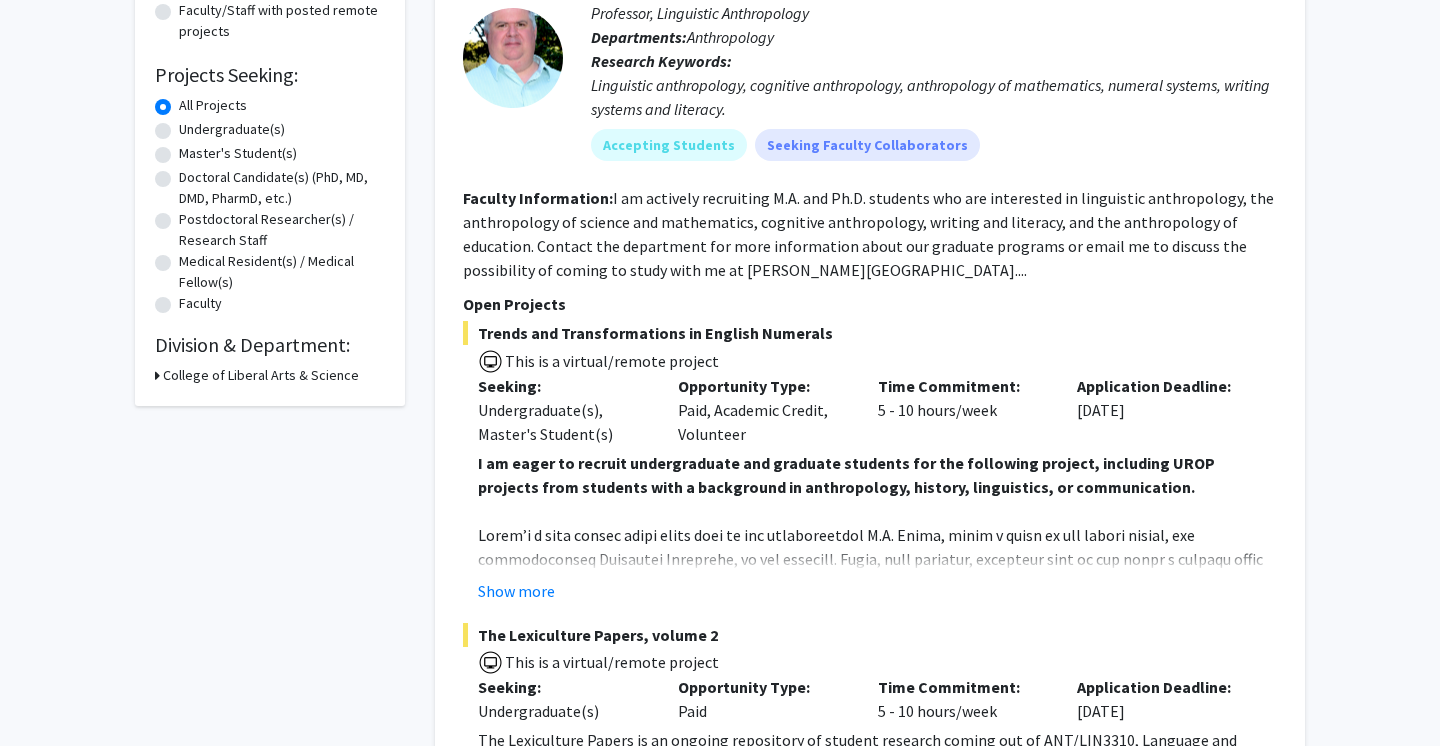 click on "College of Liberal Arts & Science" at bounding box center [261, 375] 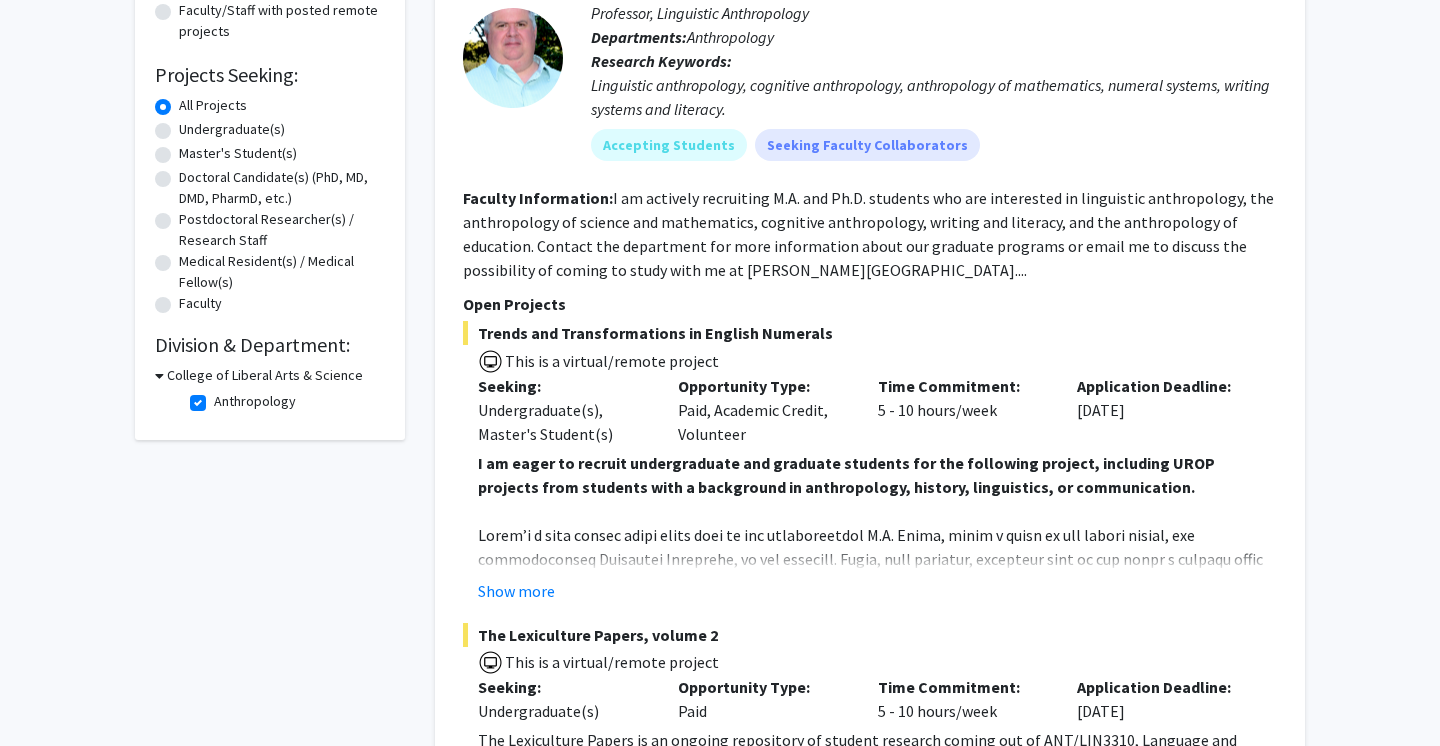 click on "Anthropology" 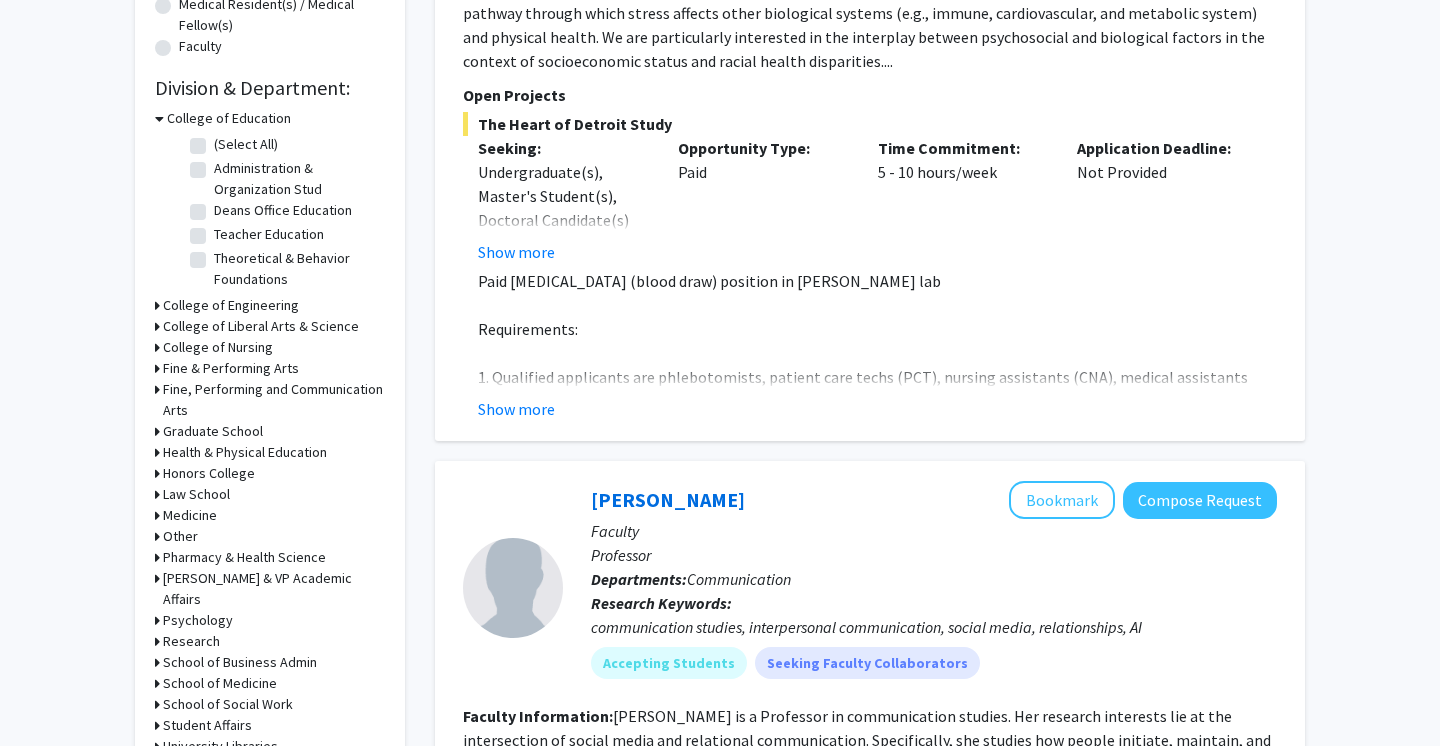 scroll, scrollTop: 551, scrollLeft: 1, axis: both 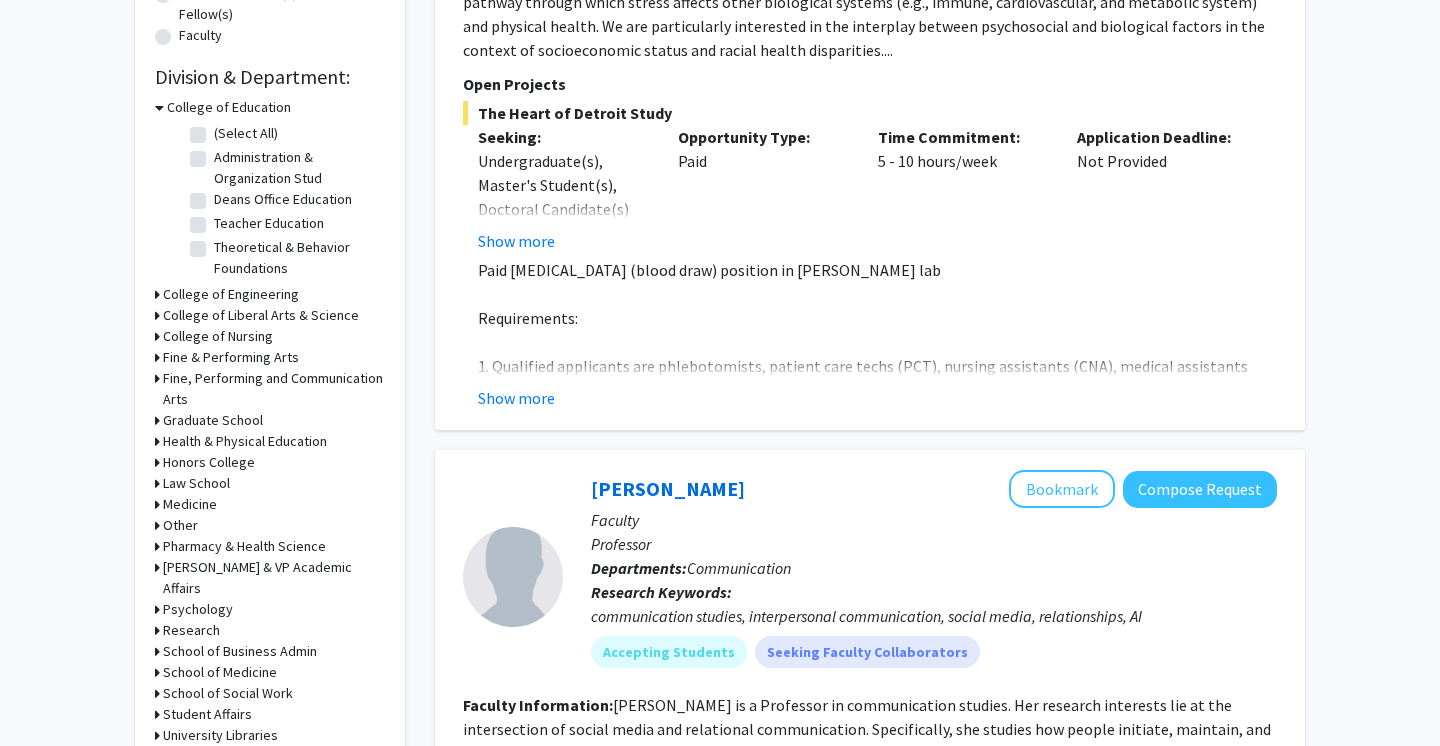 click on "Medicine" at bounding box center [190, 504] 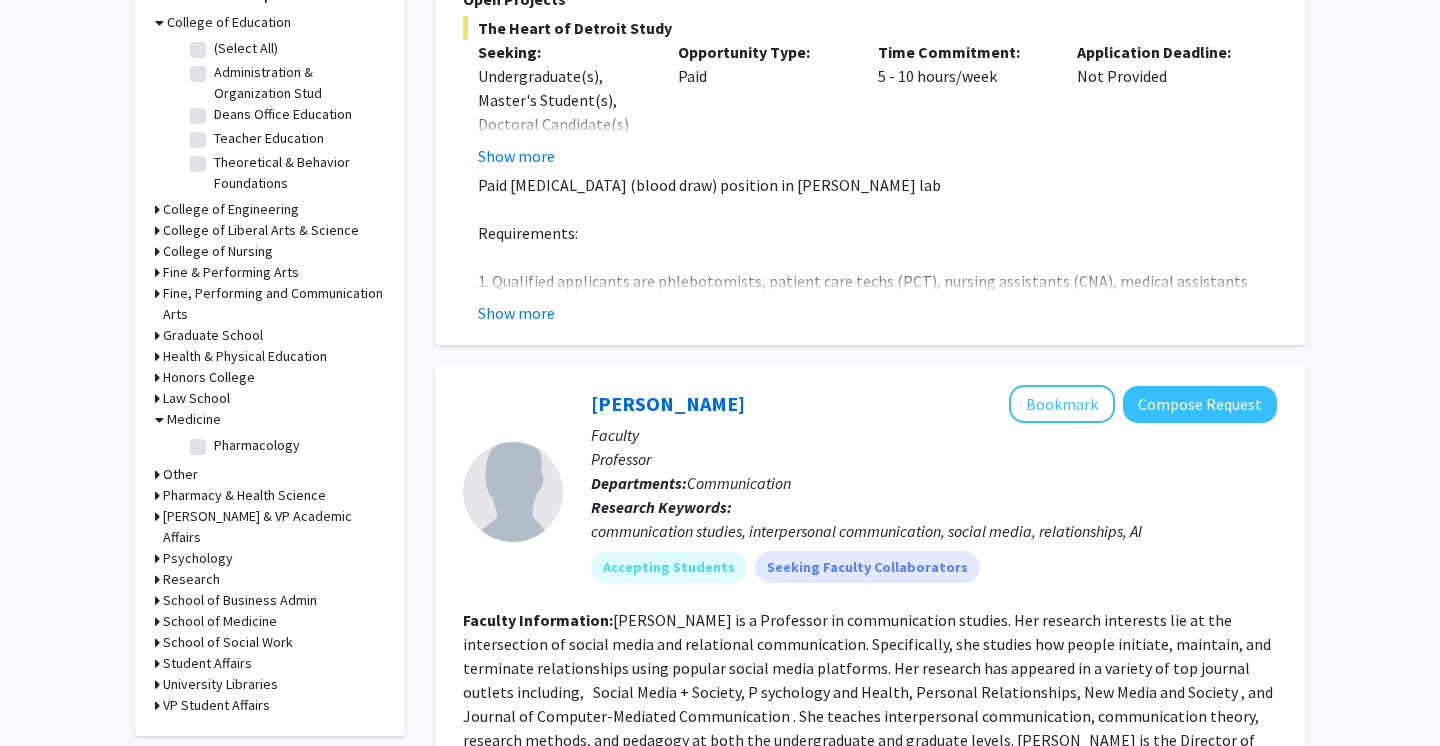 scroll, scrollTop: 637, scrollLeft: 0, axis: vertical 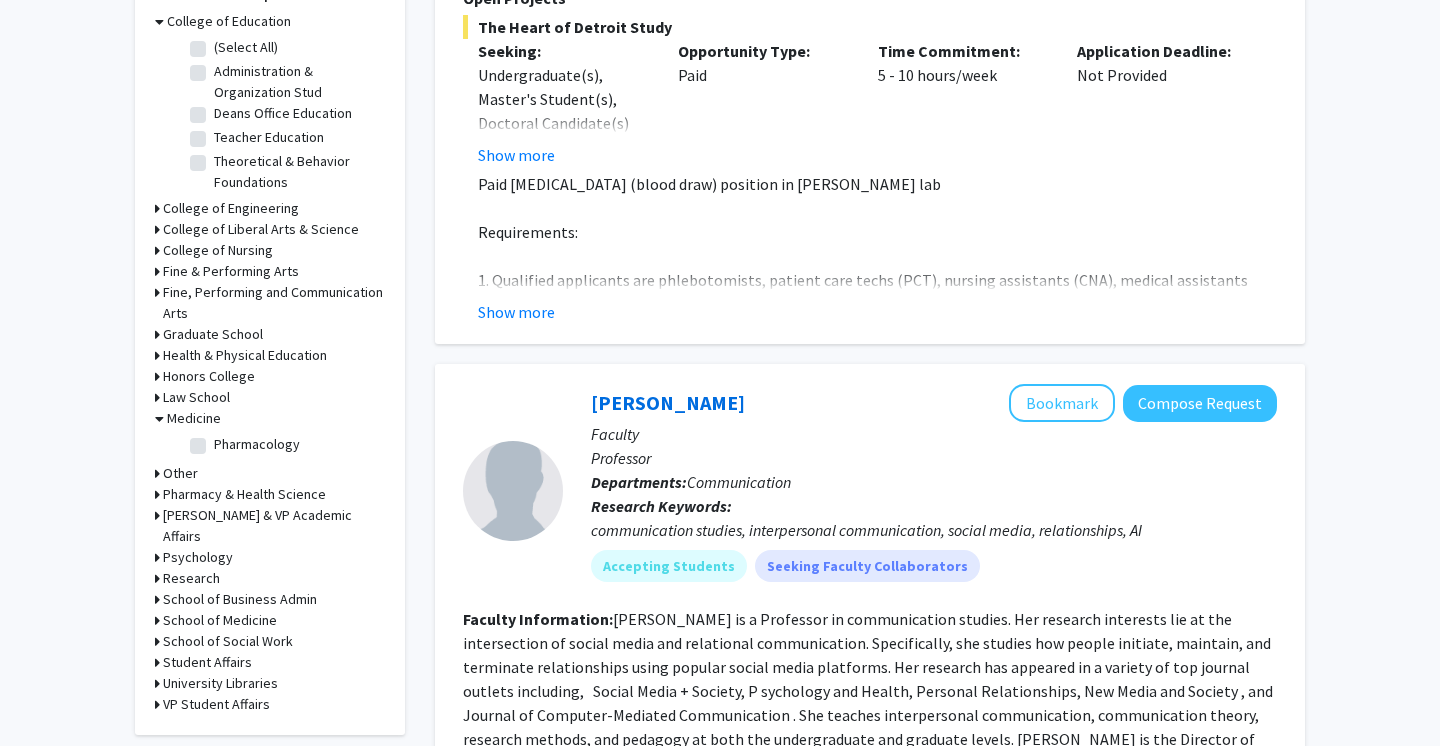 click on "Medicine" at bounding box center [194, 418] 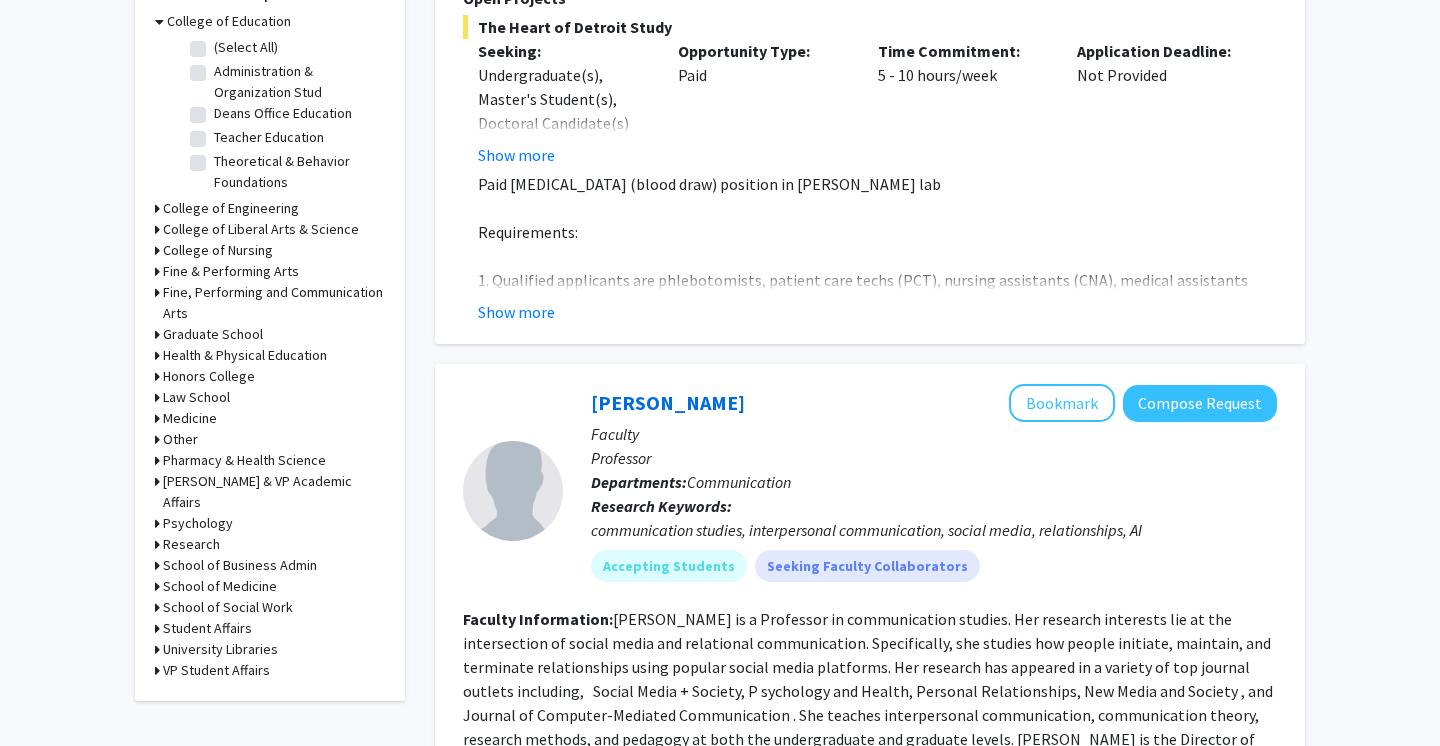 click on "Medicine" at bounding box center (190, 418) 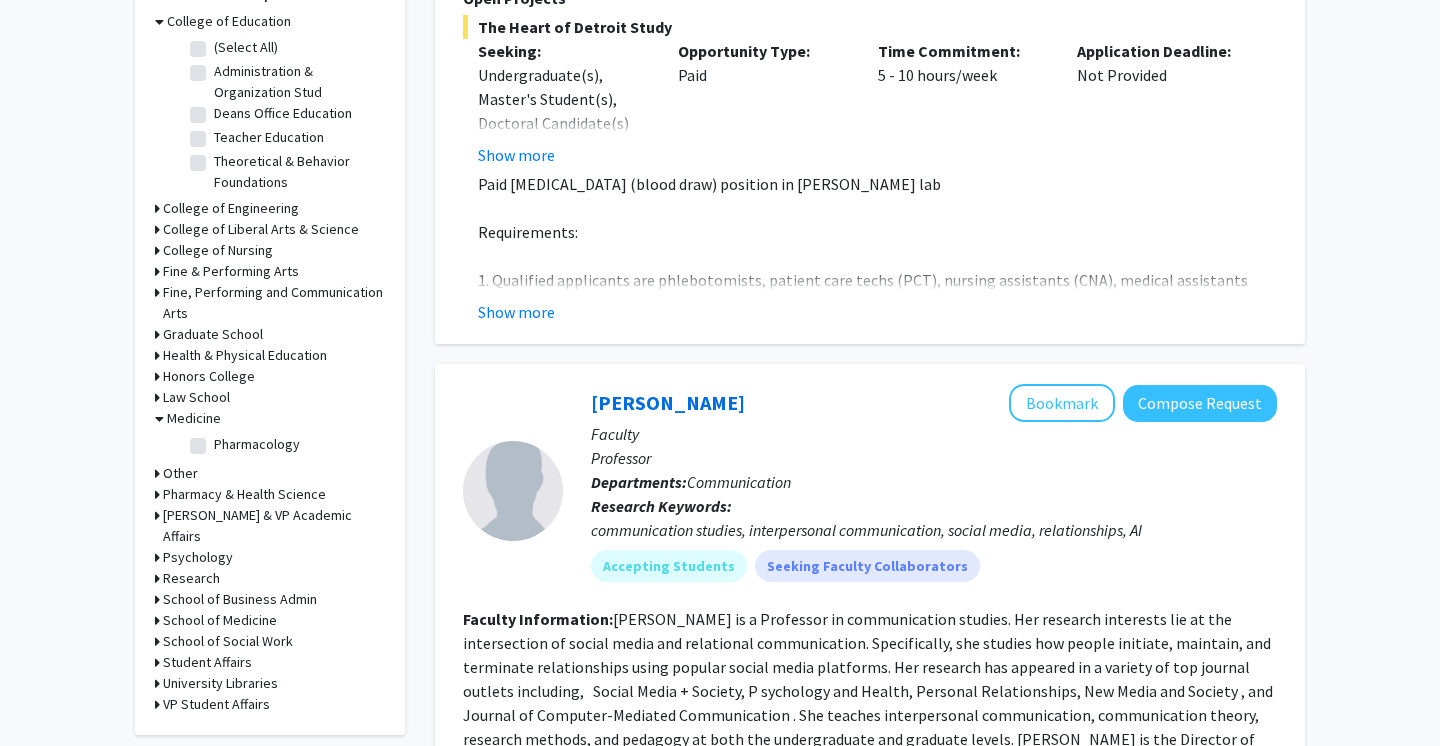 click on "Medicine" at bounding box center (194, 418) 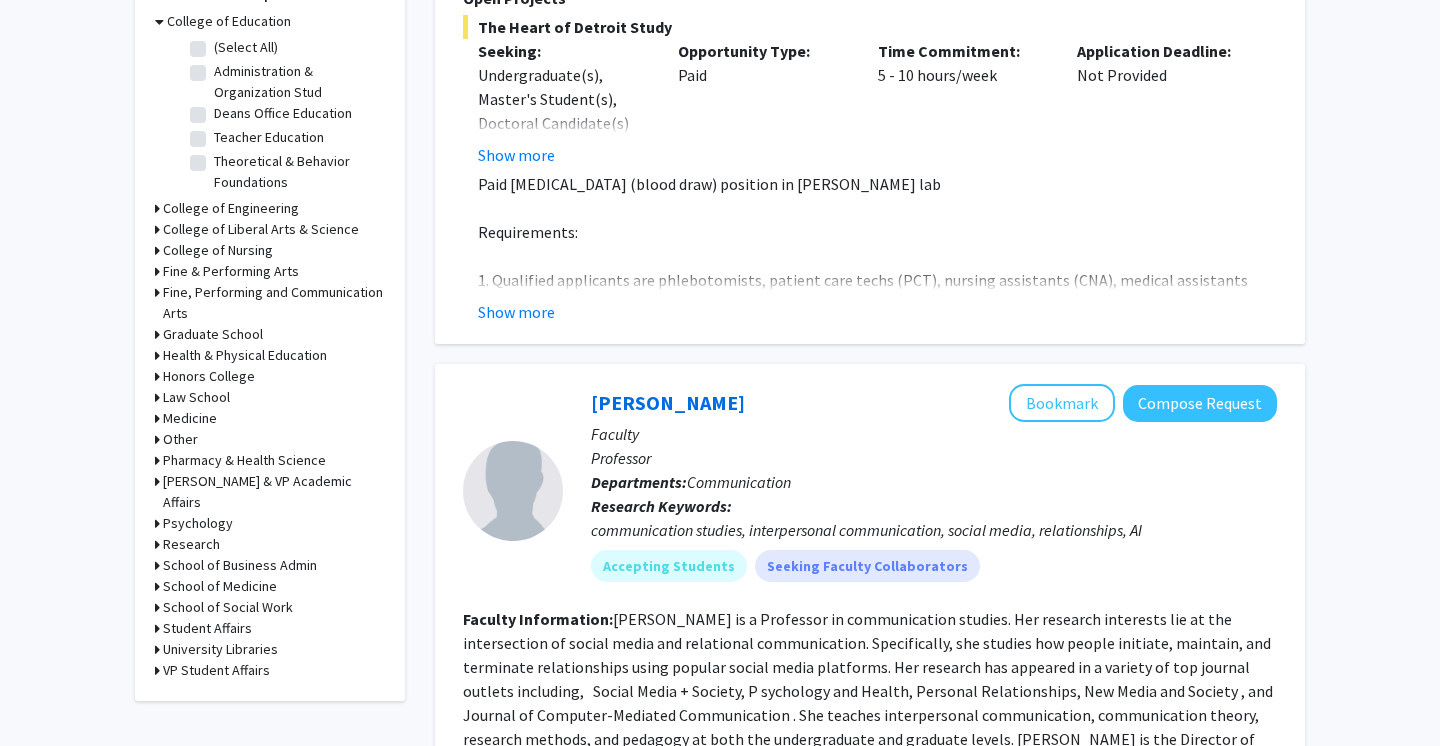 click 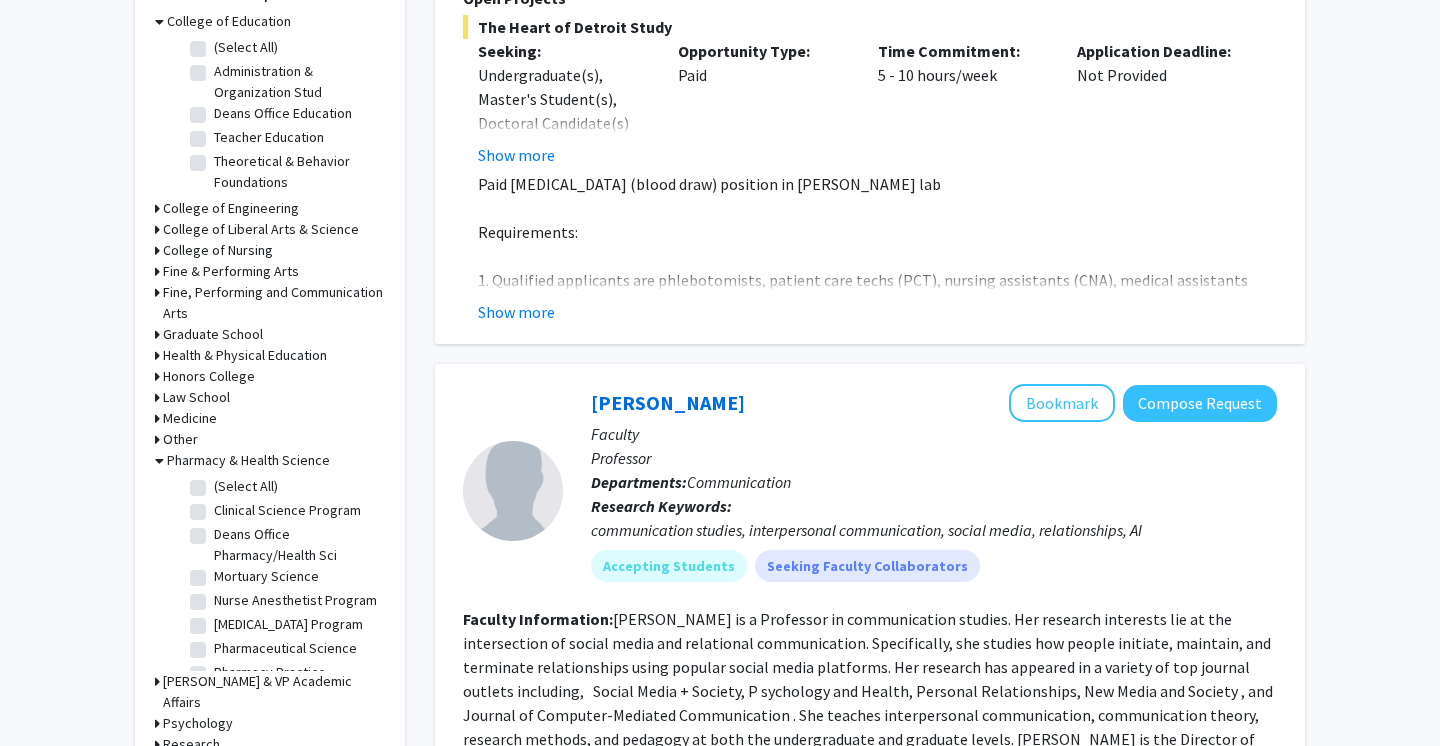 click 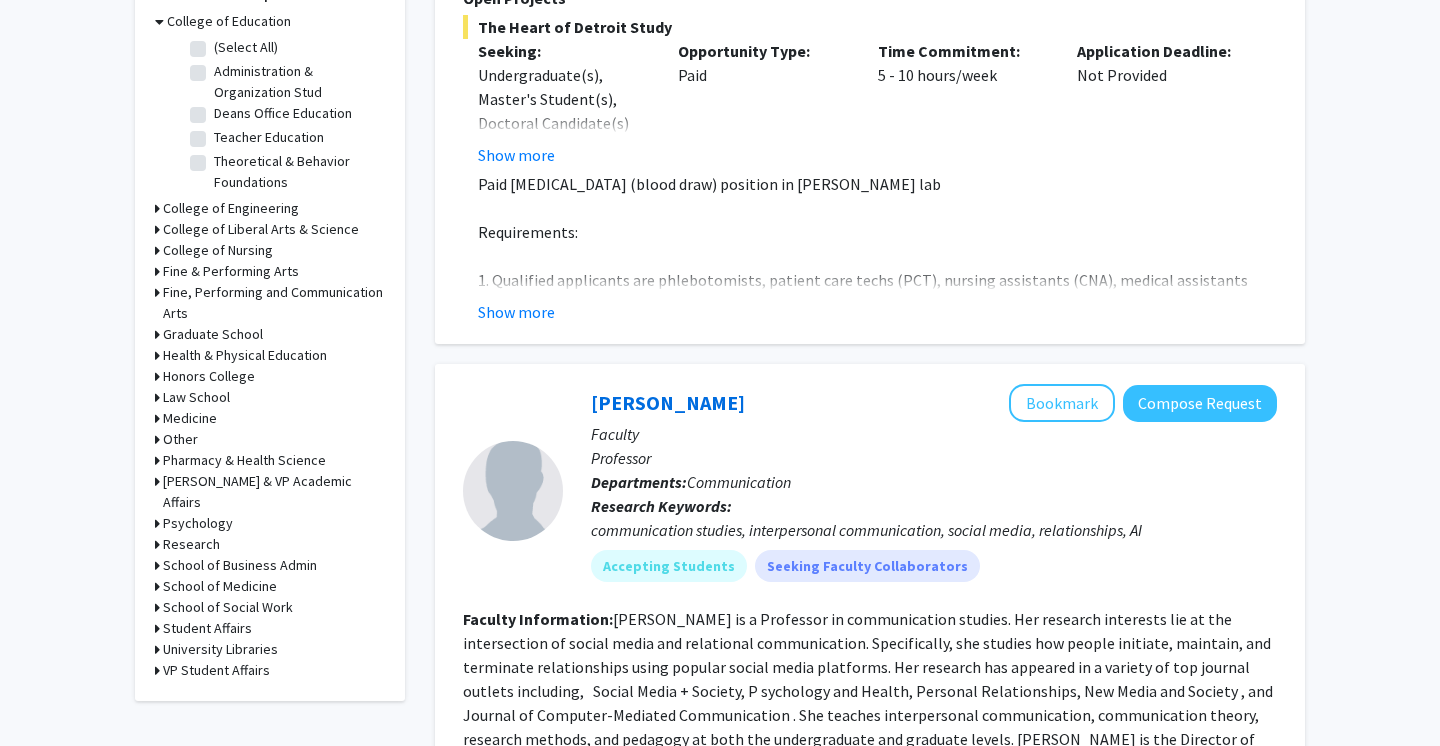 click on "Psychology" at bounding box center [198, 523] 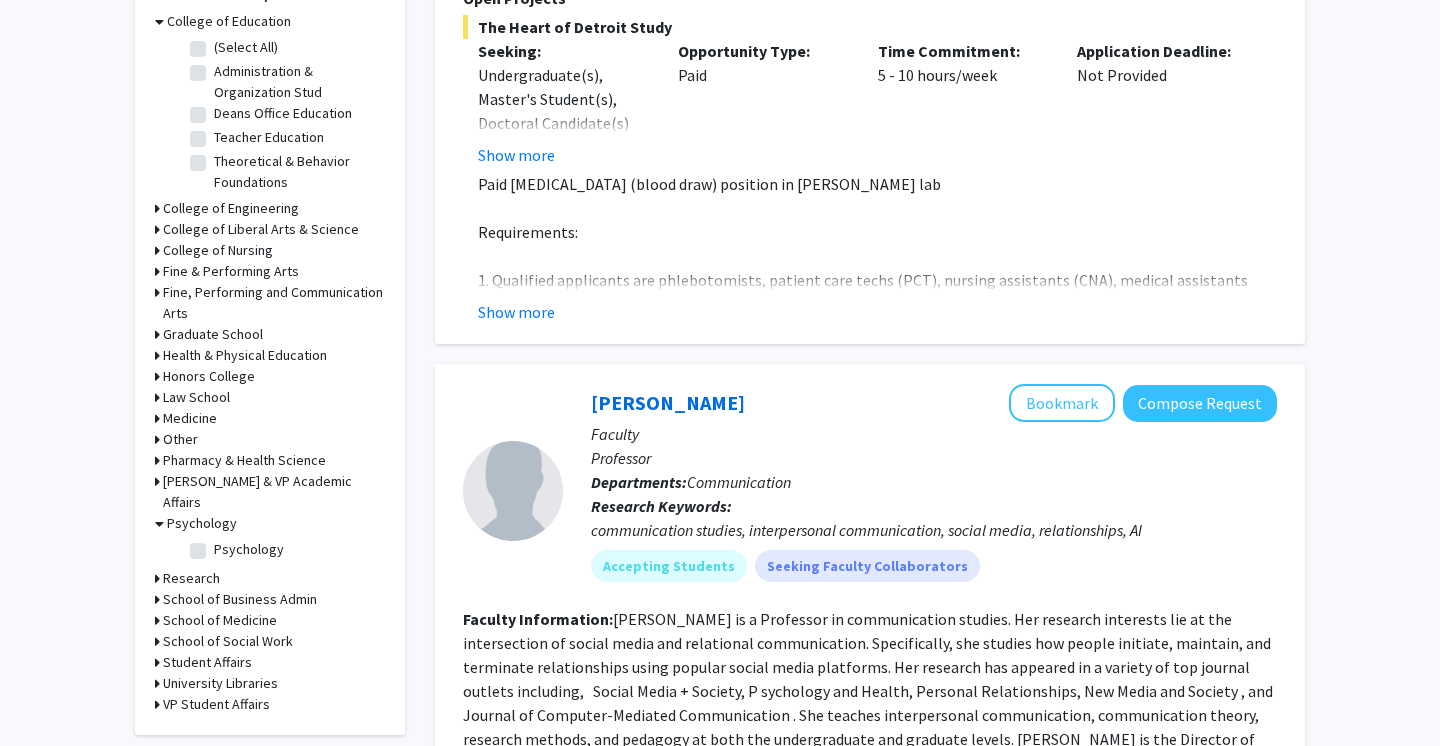 click on "Psychology" 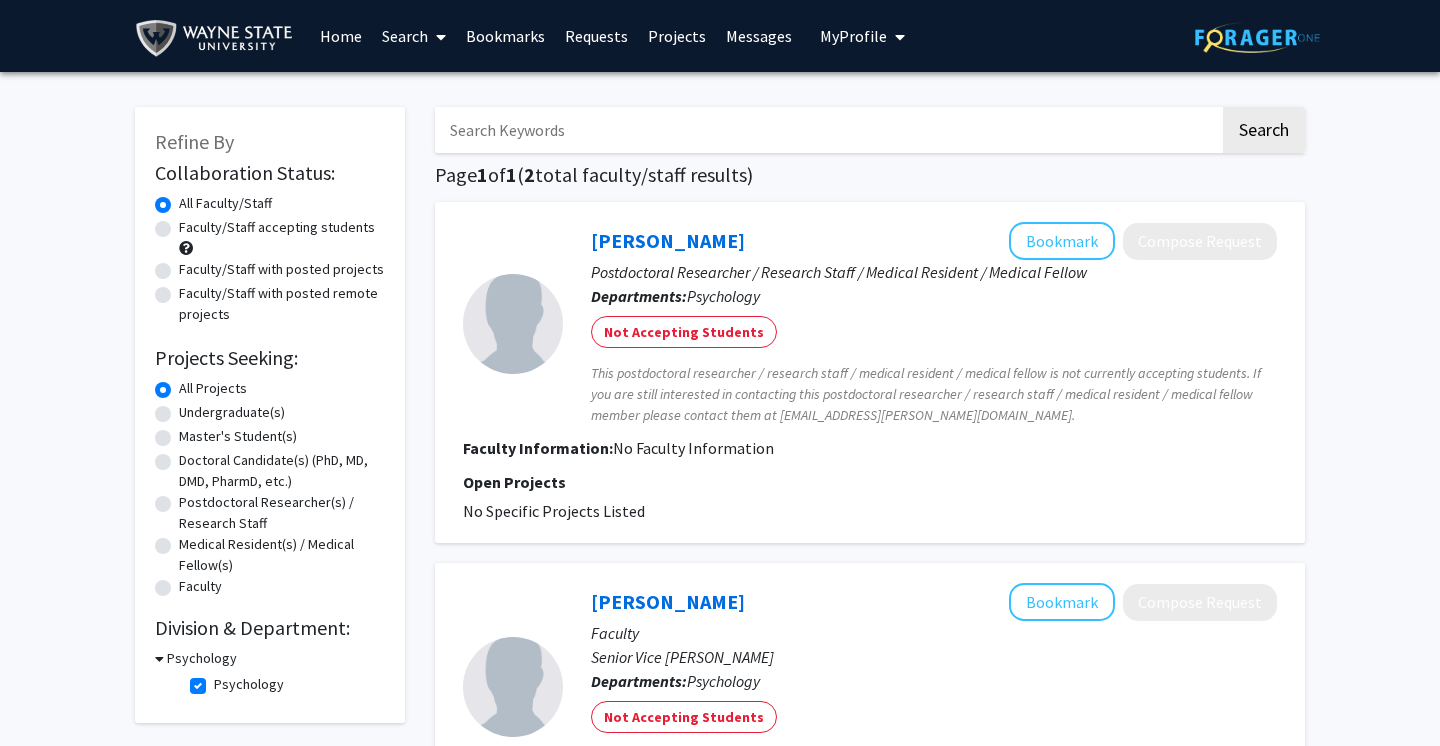 scroll, scrollTop: 0, scrollLeft: 0, axis: both 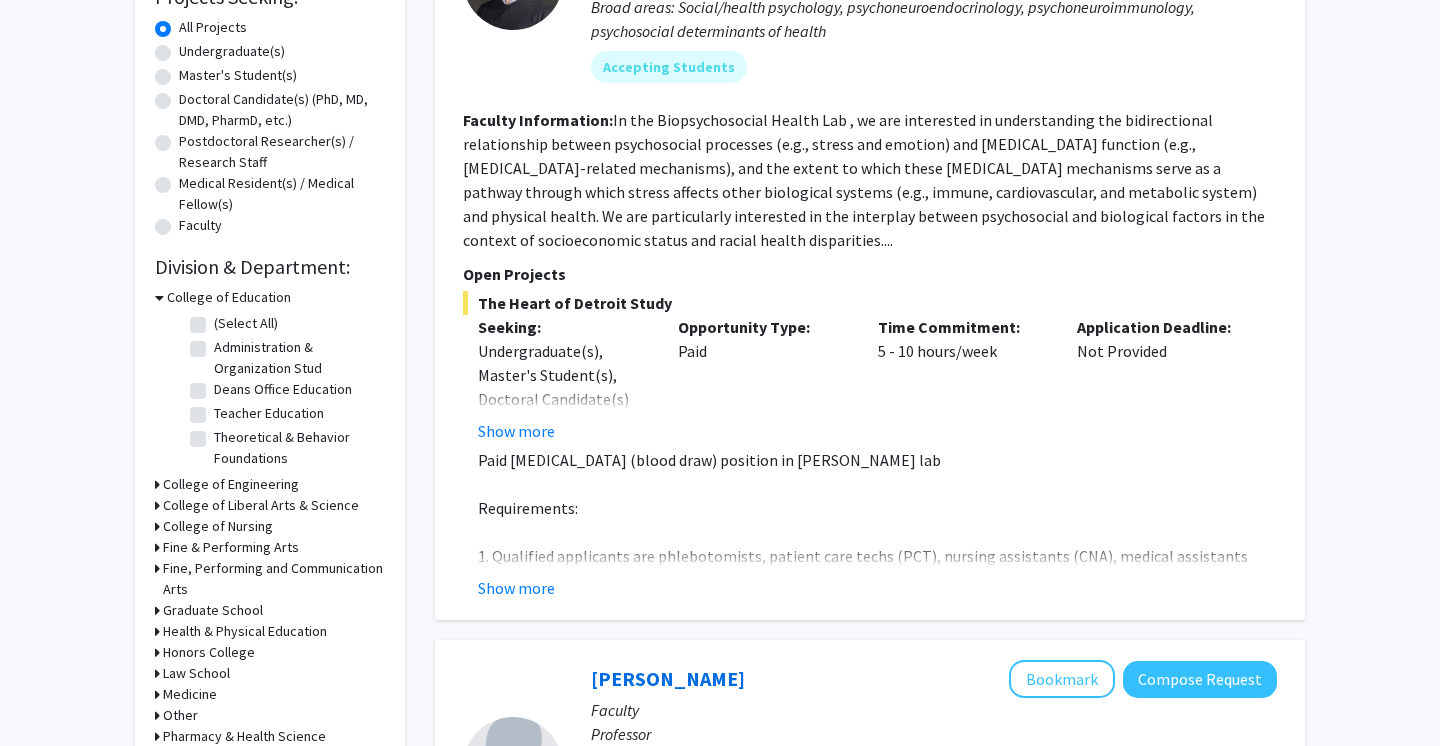 click on "College of Liberal Arts & Science" at bounding box center (261, 505) 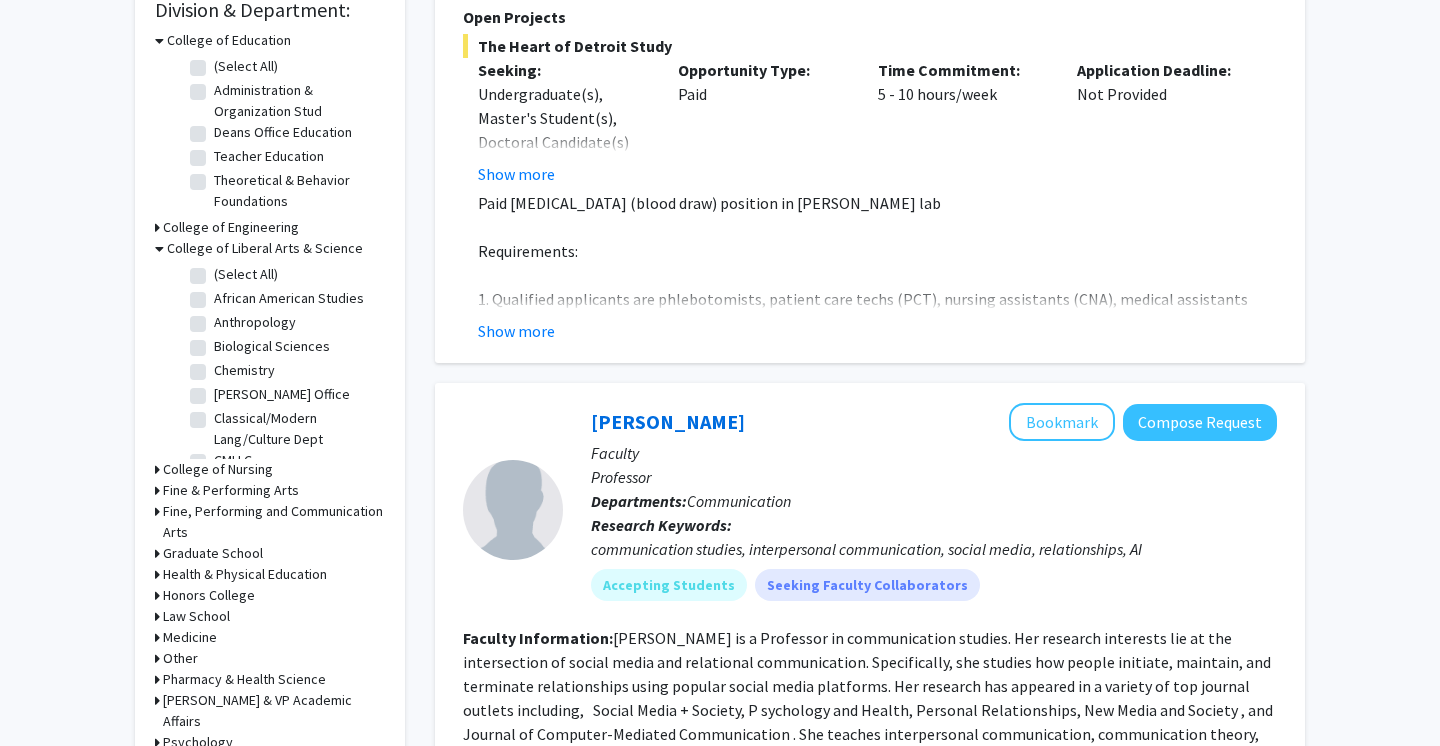 scroll, scrollTop: 679, scrollLeft: 0, axis: vertical 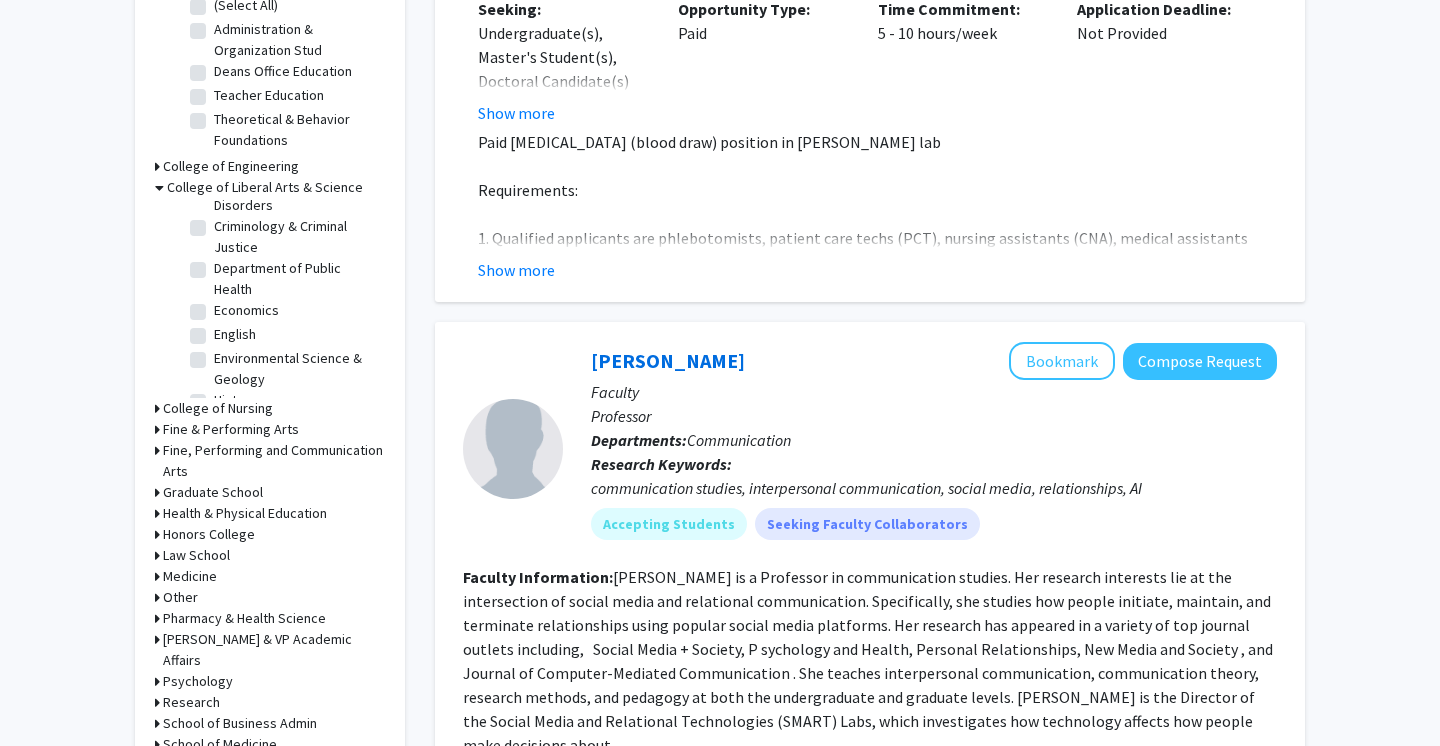 click on "Department of Public Health" 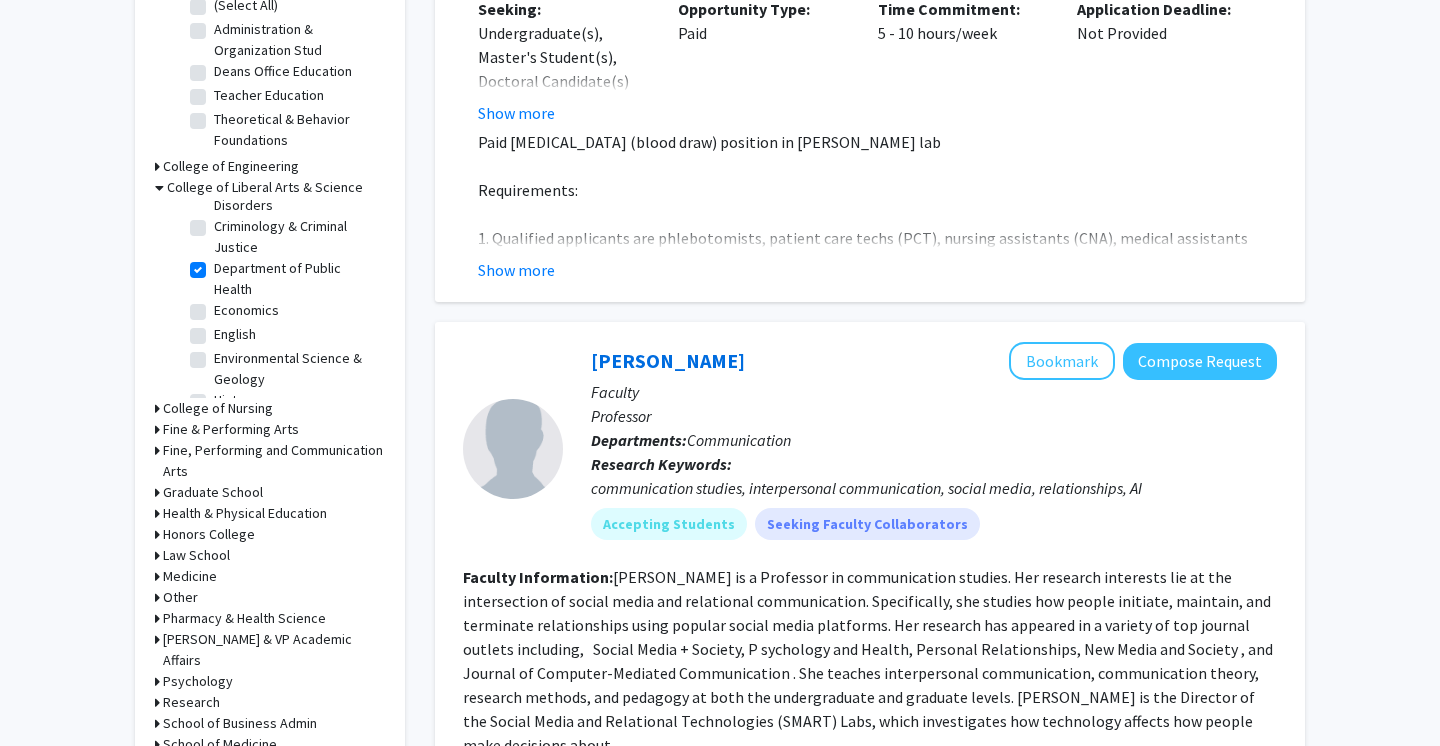 checkbox on "true" 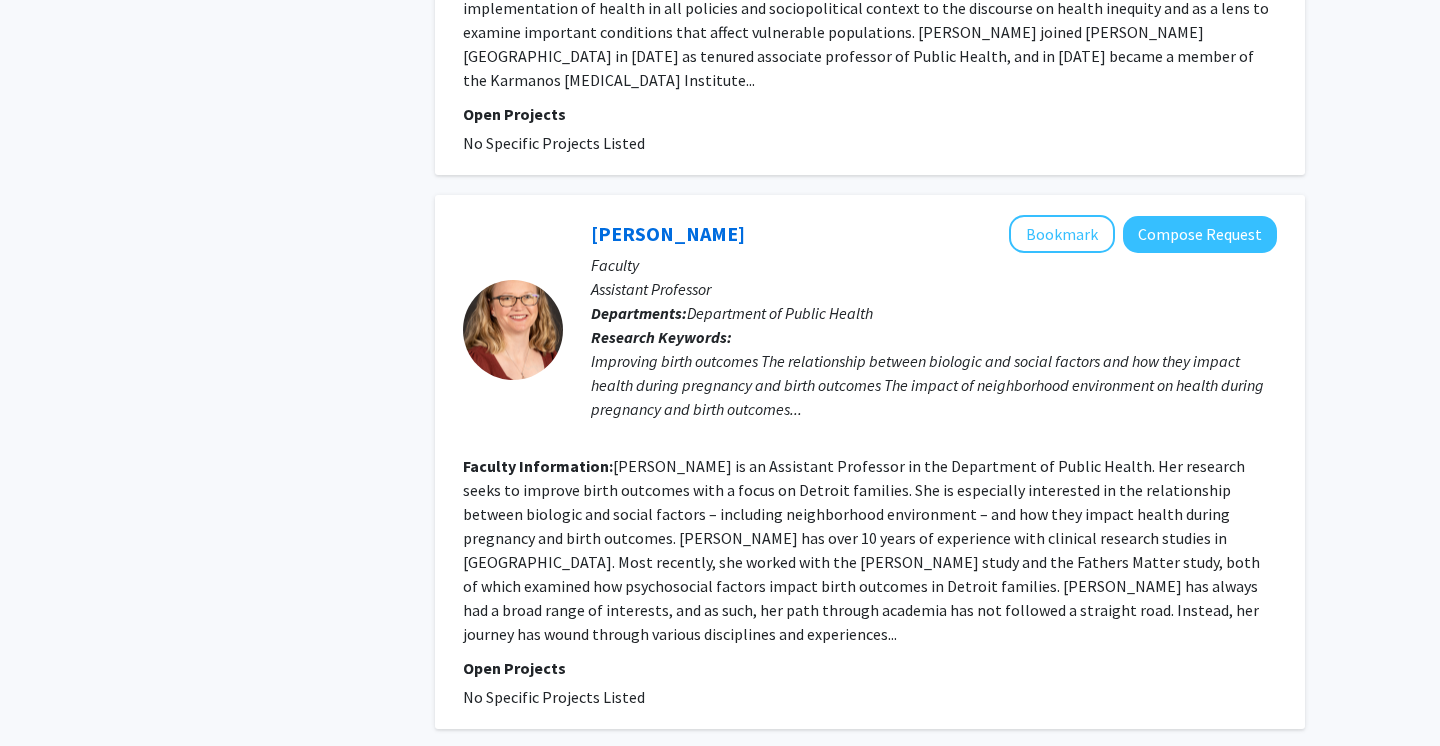 scroll, scrollTop: 1776, scrollLeft: 0, axis: vertical 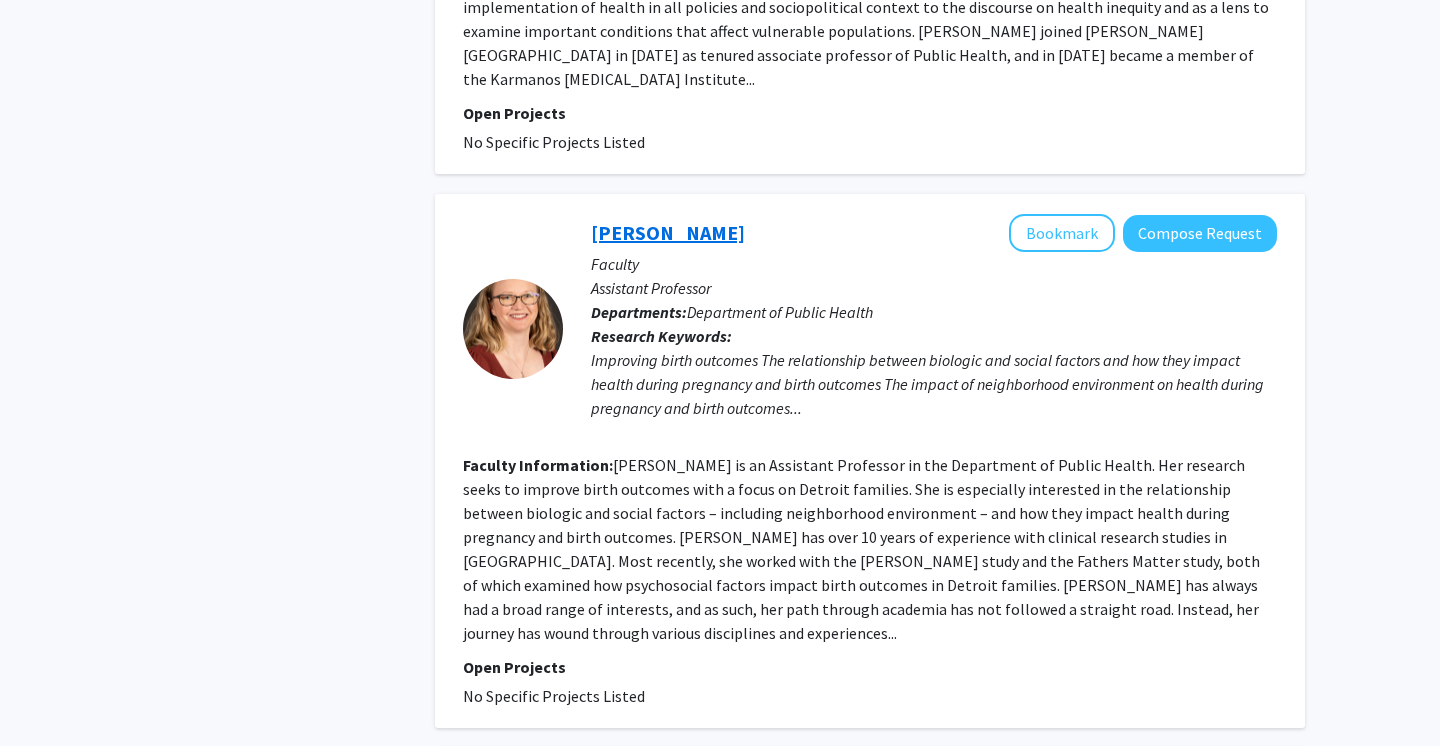 click on "[PERSON_NAME]" 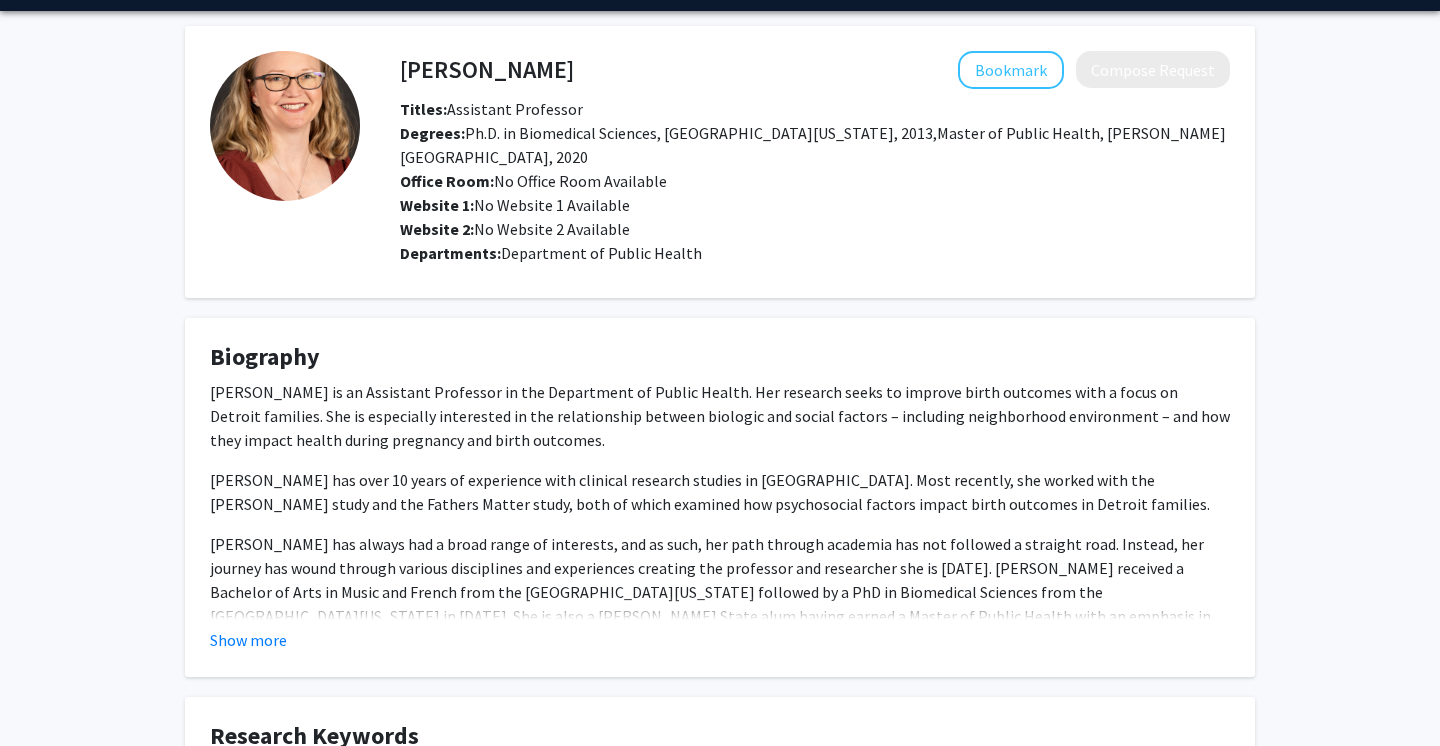 scroll, scrollTop: 64, scrollLeft: 0, axis: vertical 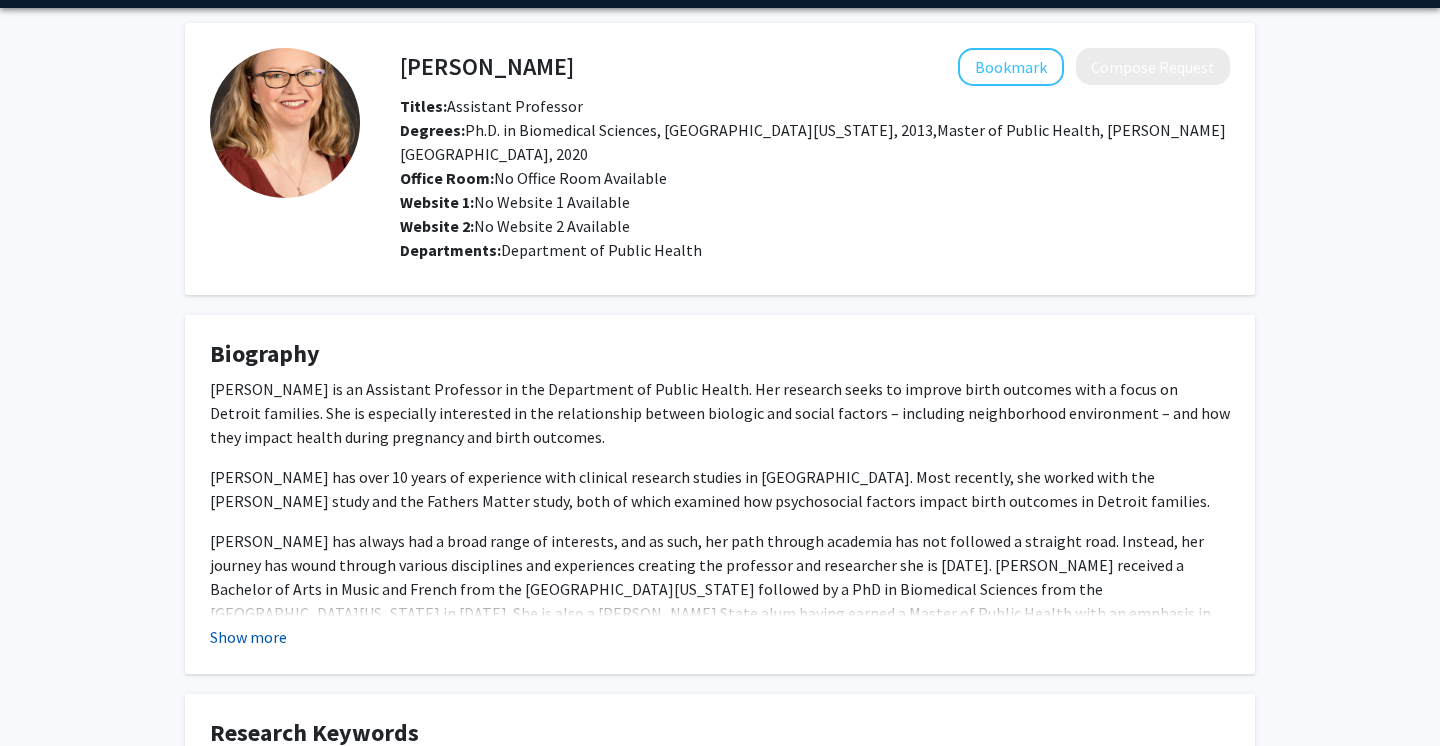 click on "Show more" 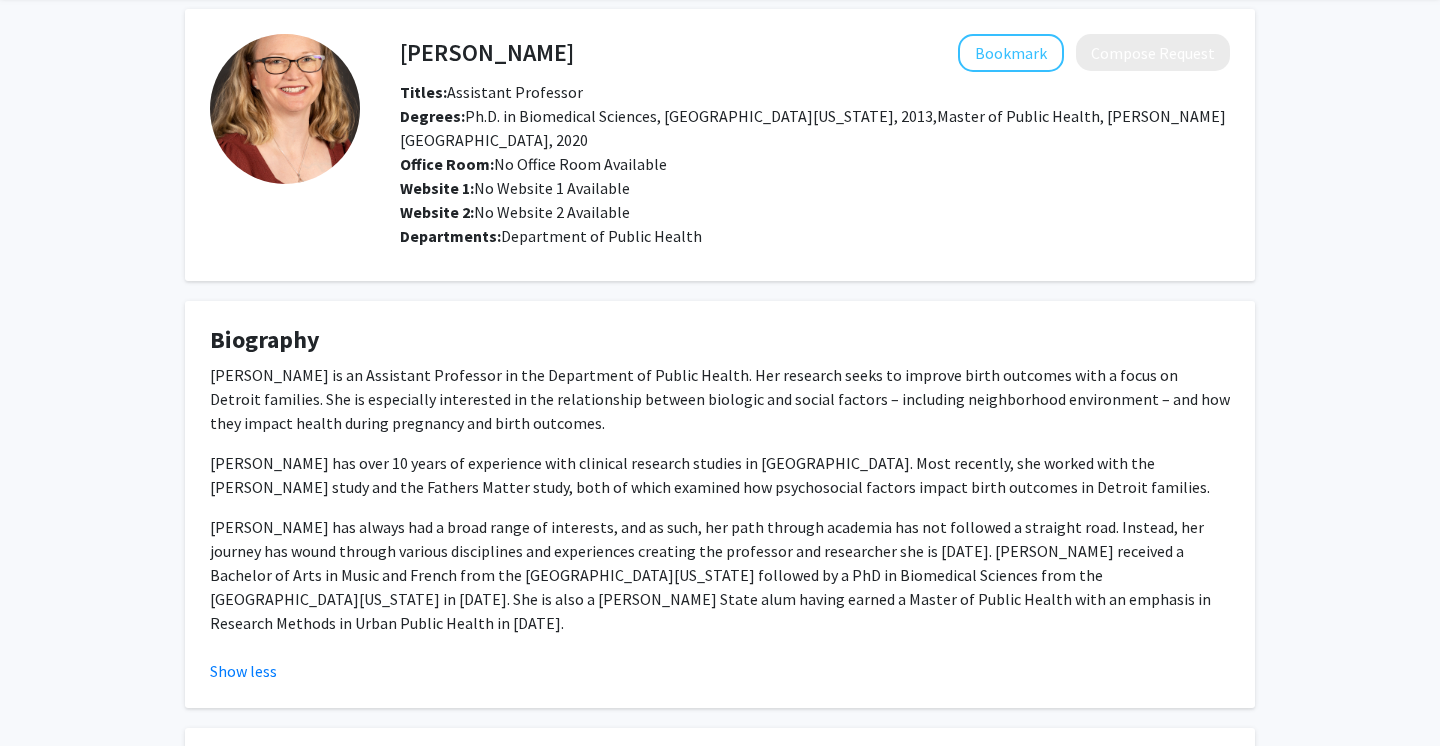 scroll, scrollTop: 83, scrollLeft: 0, axis: vertical 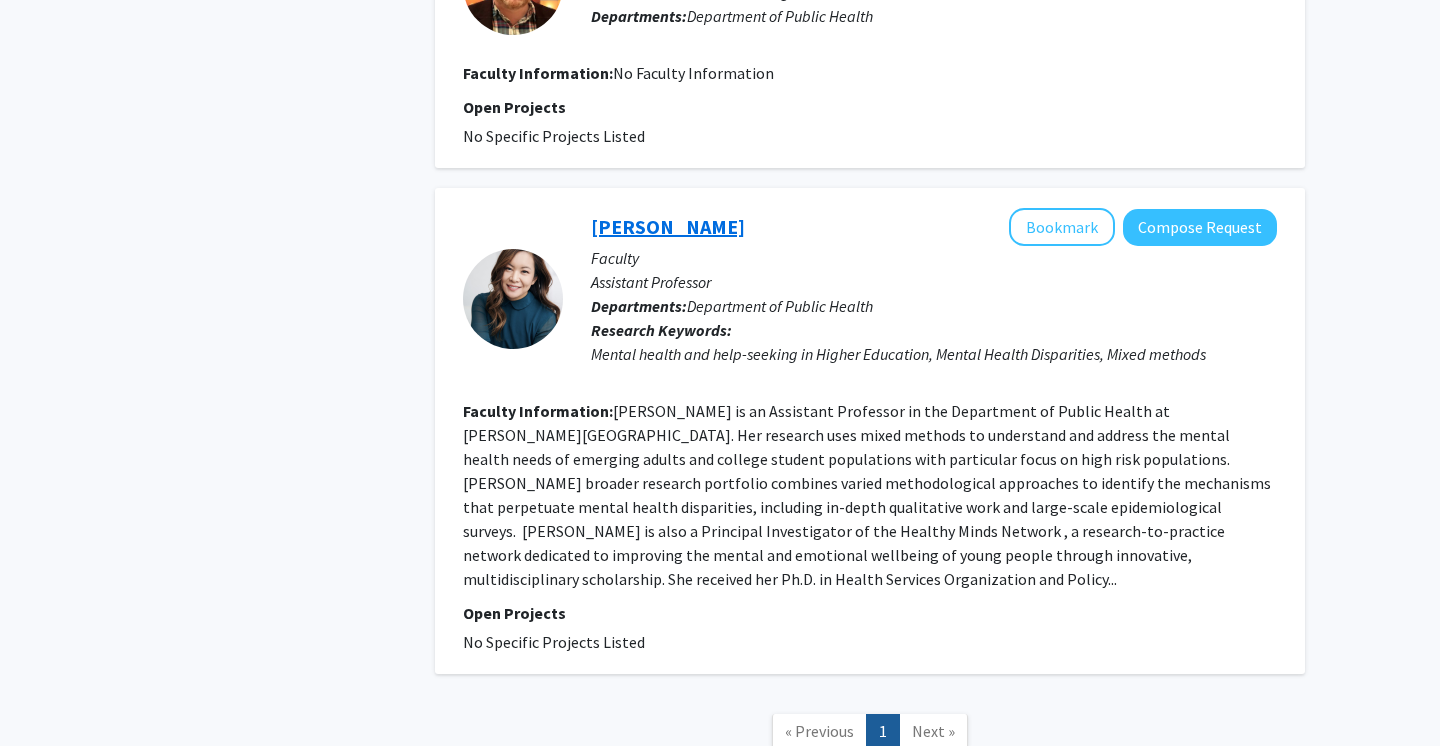 click on "[PERSON_NAME]" 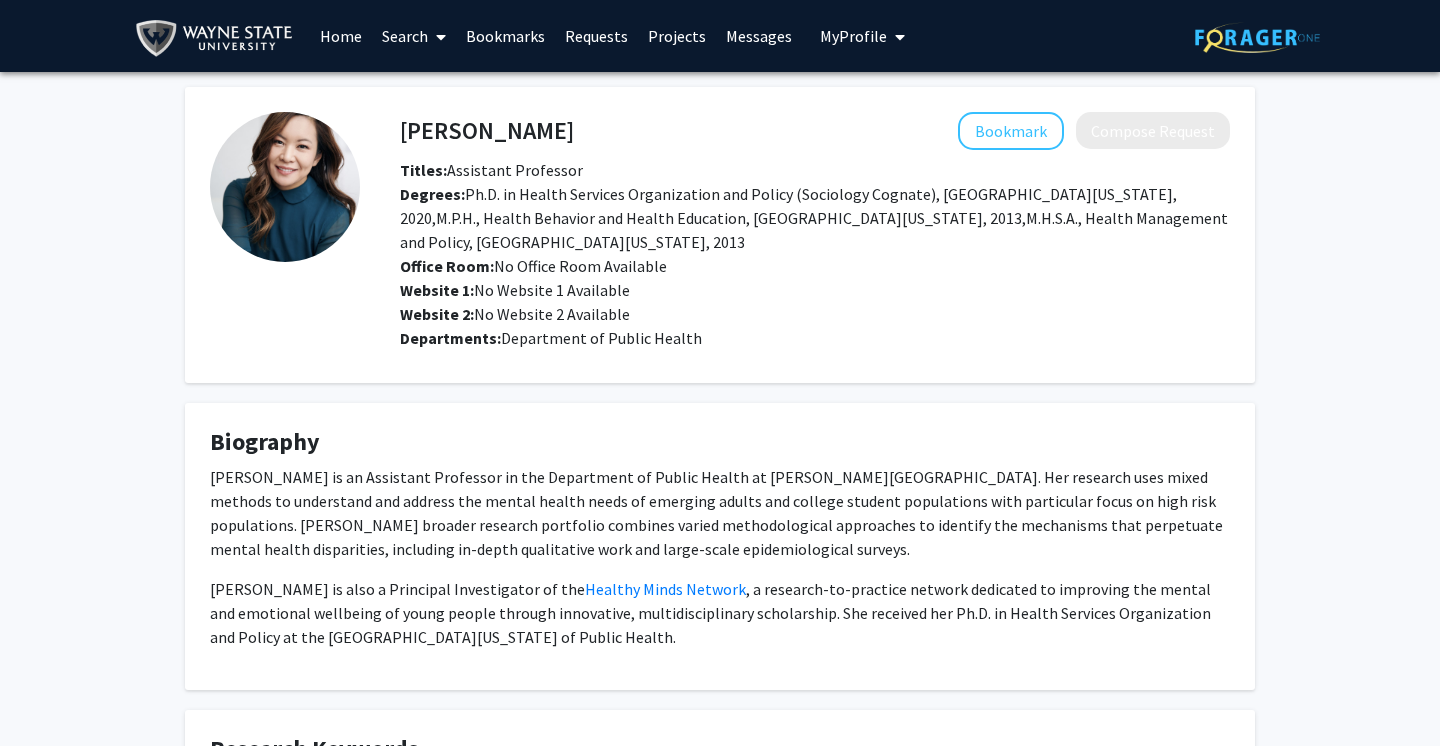 scroll, scrollTop: 0, scrollLeft: 0, axis: both 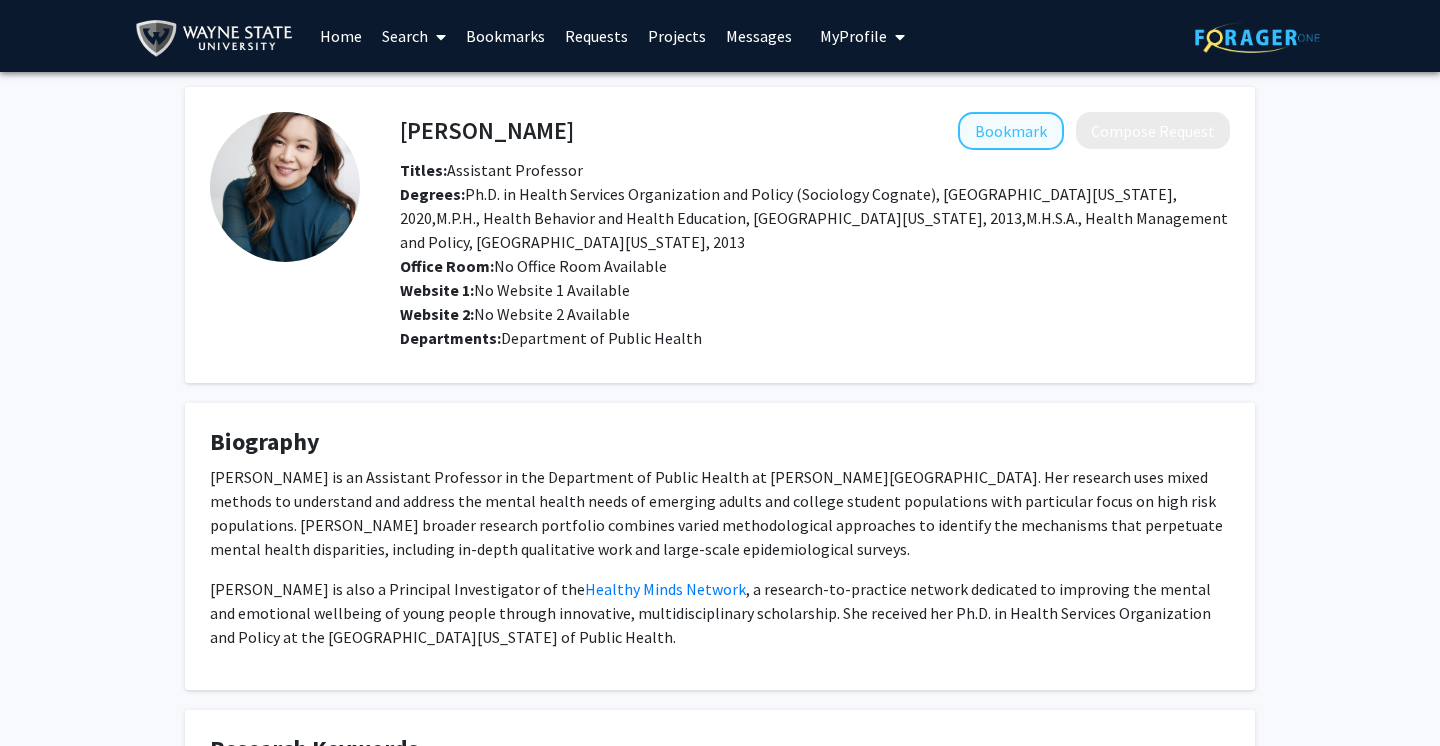 click on "Bookmark" 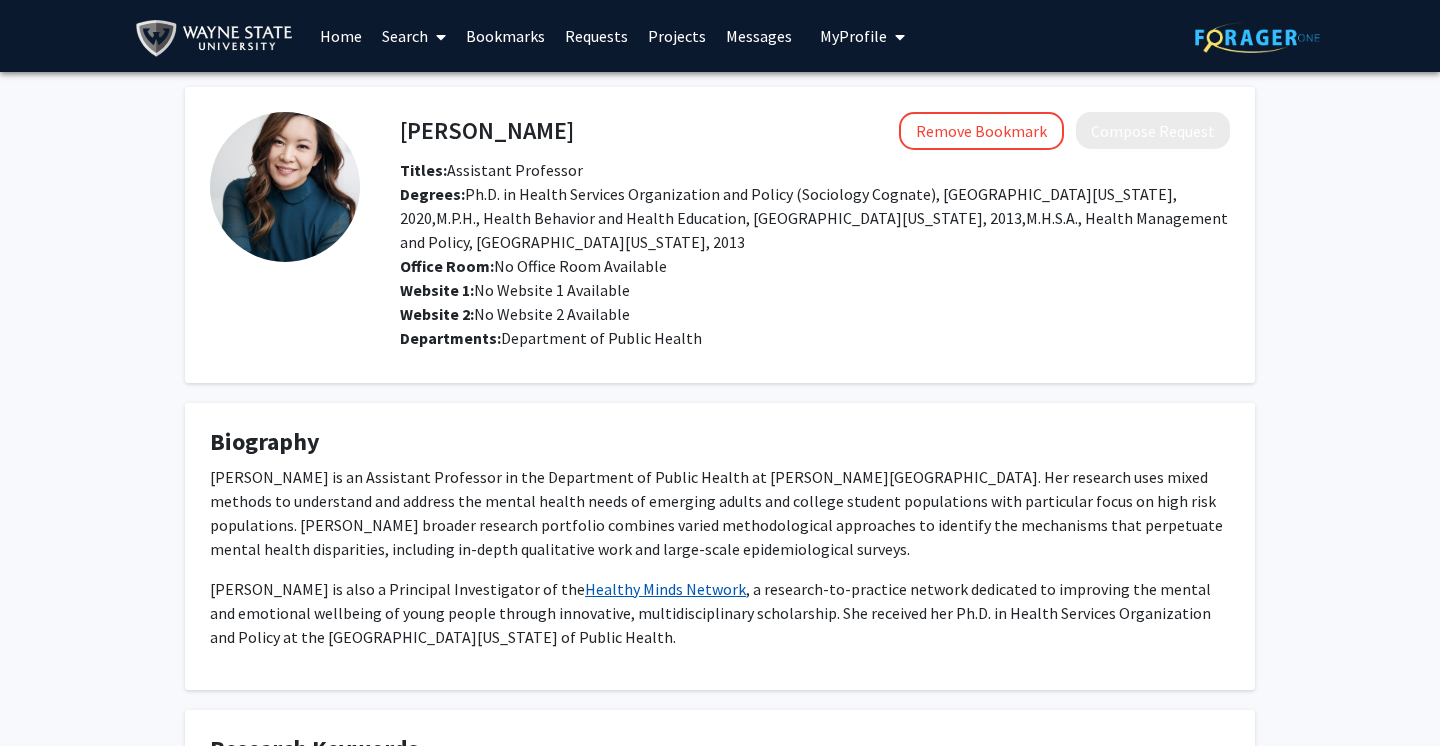 click on "Healthy Minds Network" 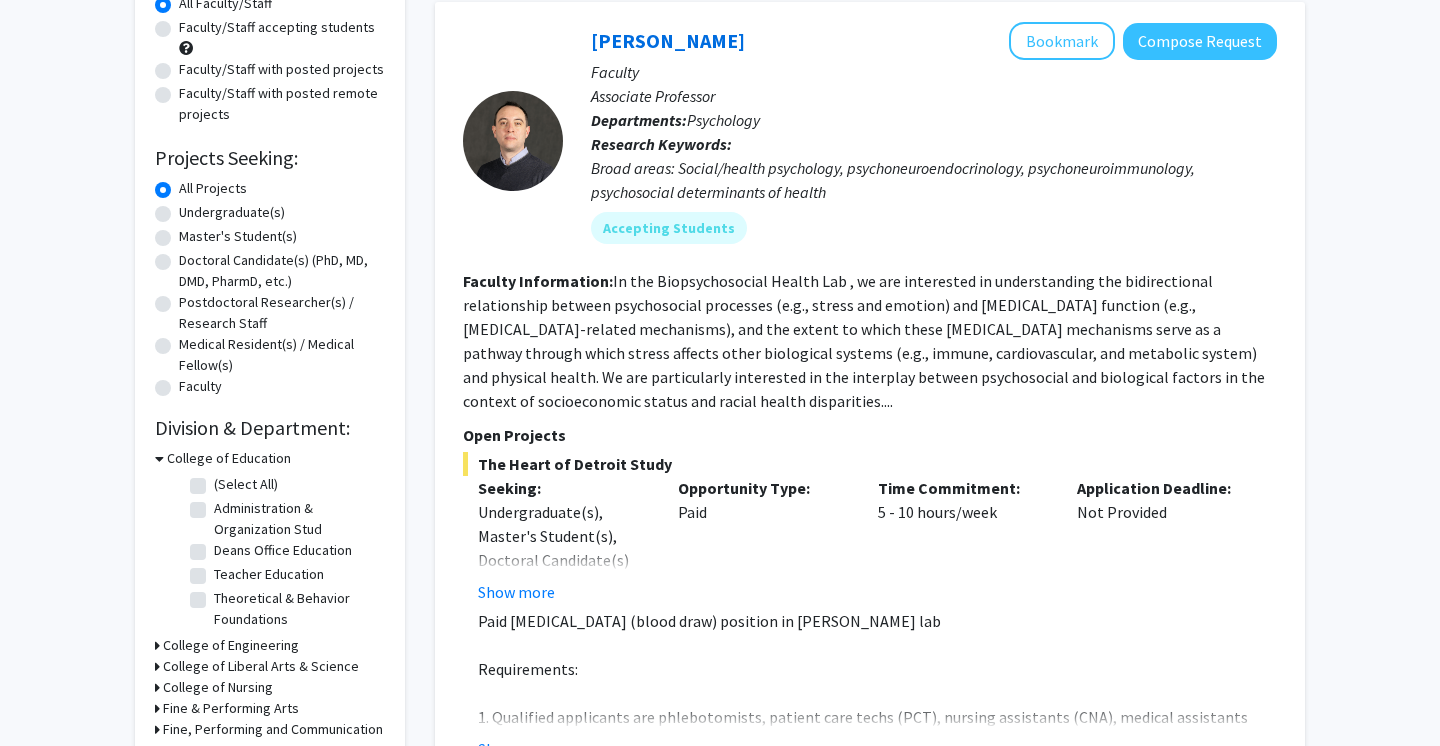 scroll, scrollTop: 299, scrollLeft: 0, axis: vertical 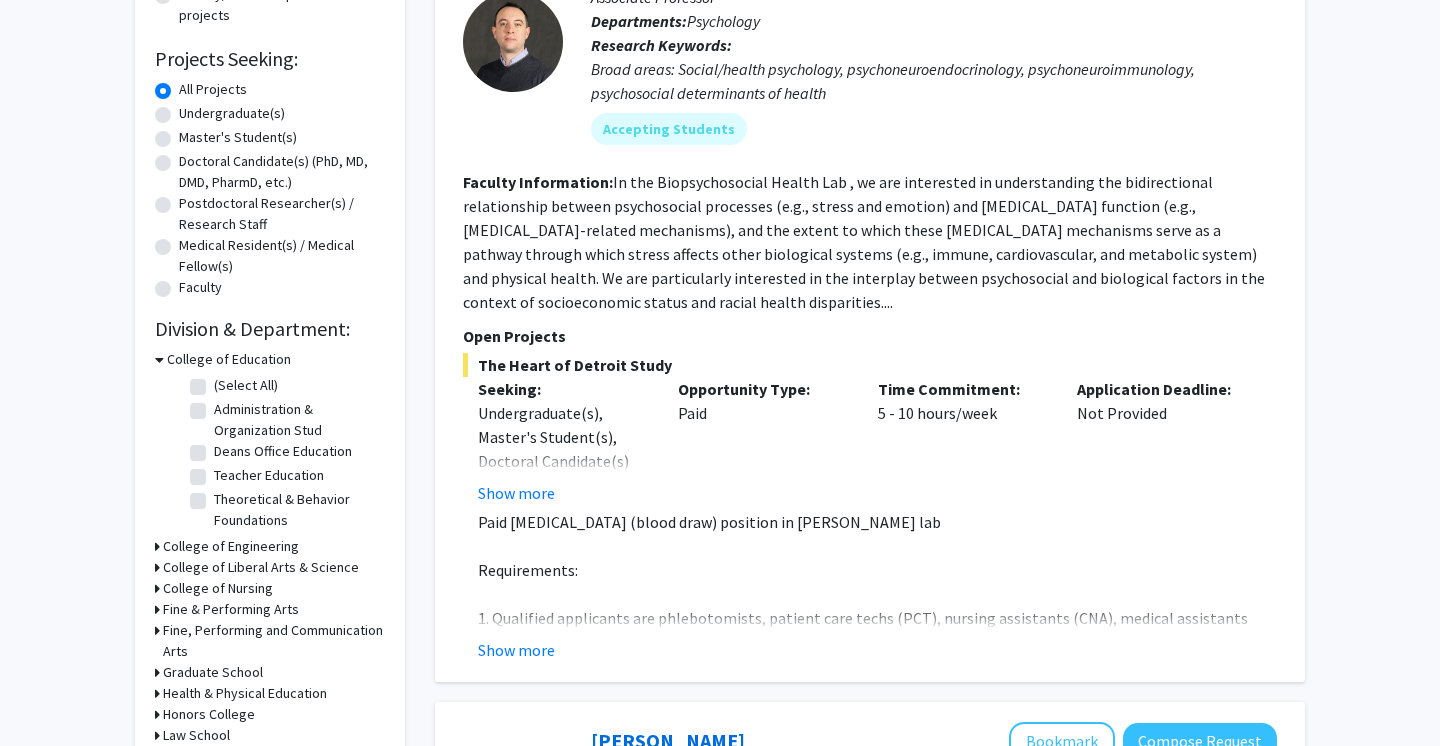 click on "College of Liberal Arts & Science" at bounding box center [261, 567] 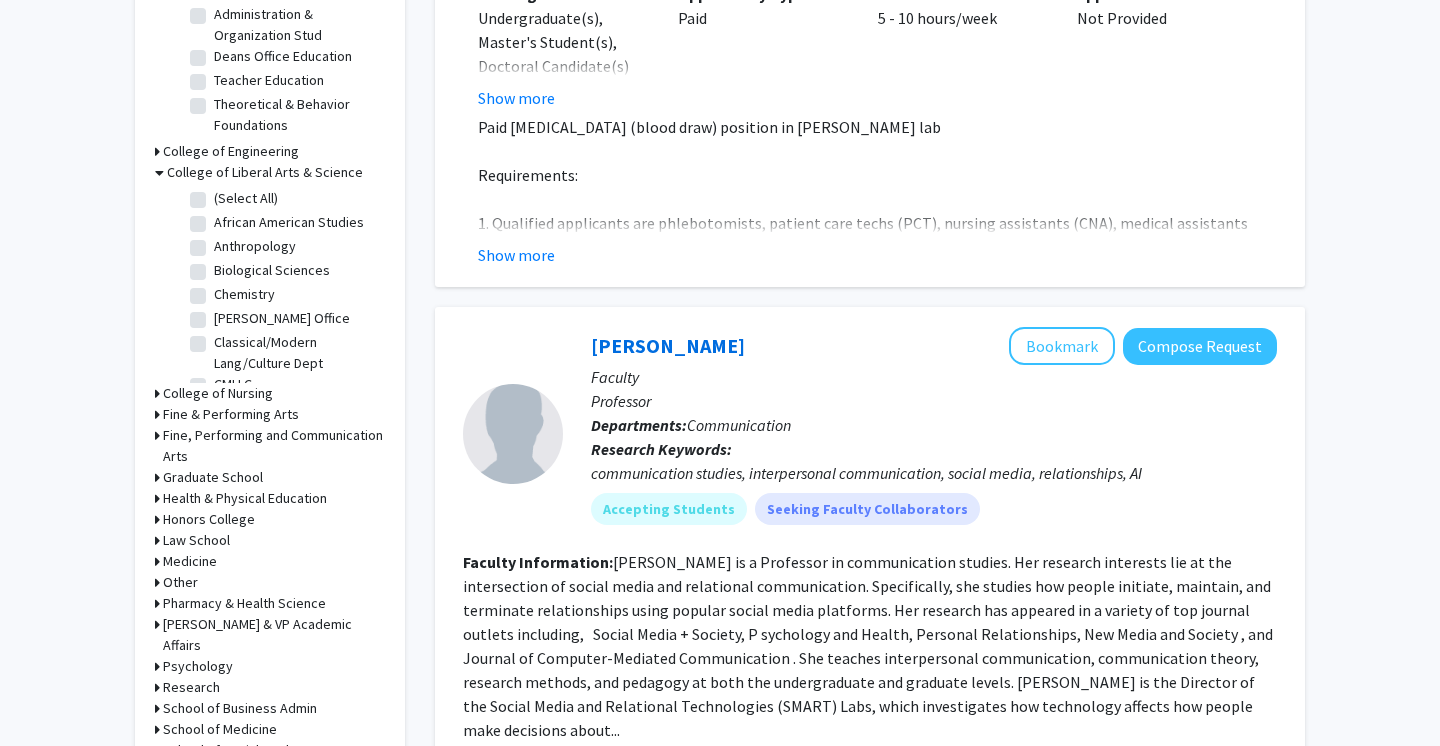 scroll, scrollTop: 801, scrollLeft: 0, axis: vertical 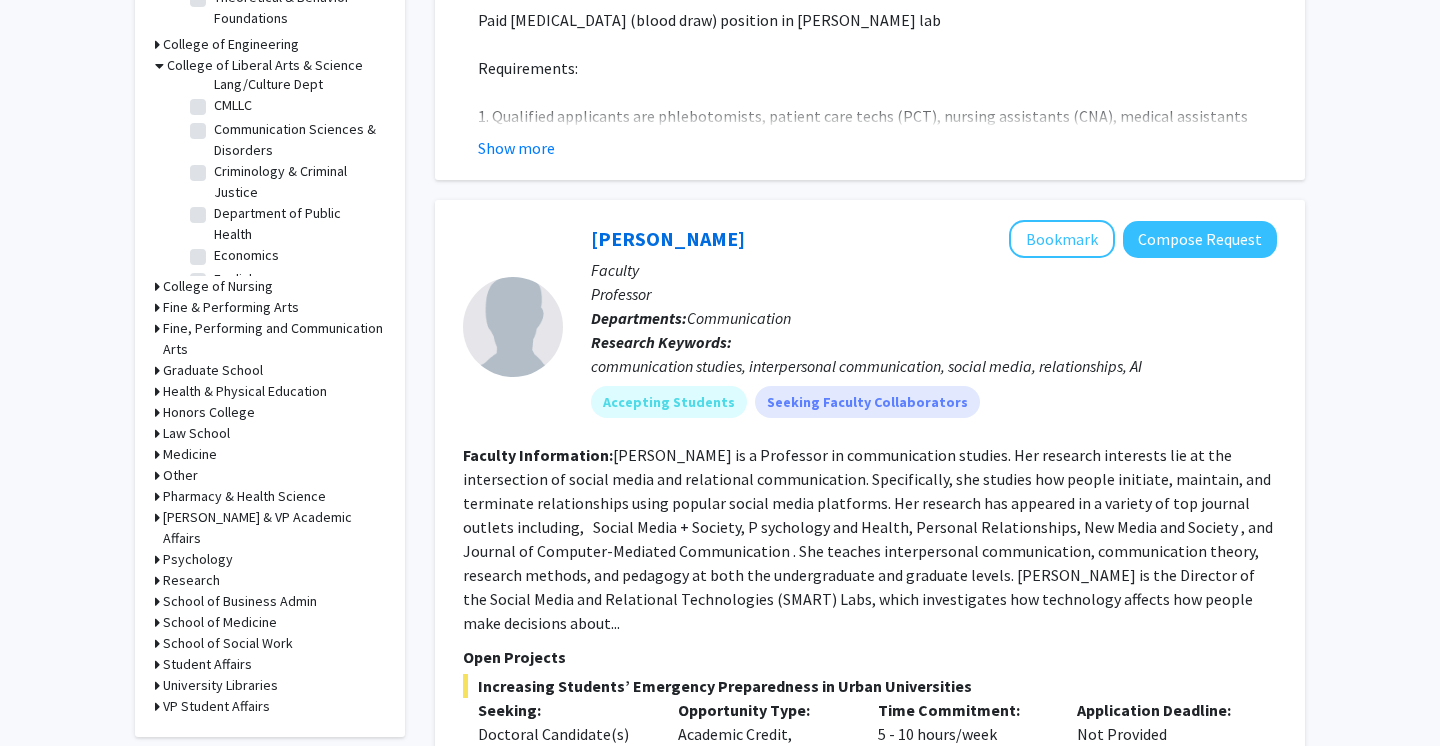click on "Department of Public Health" 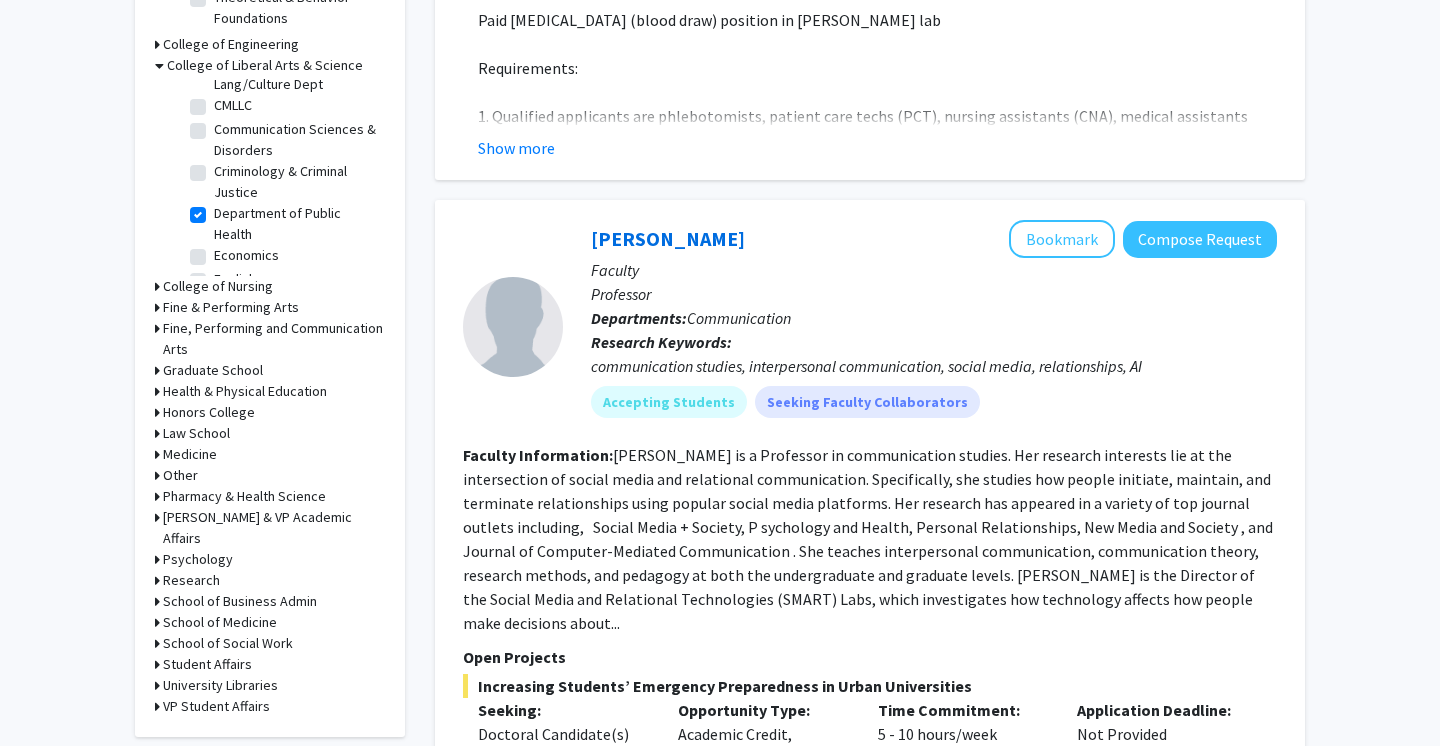 checkbox on "true" 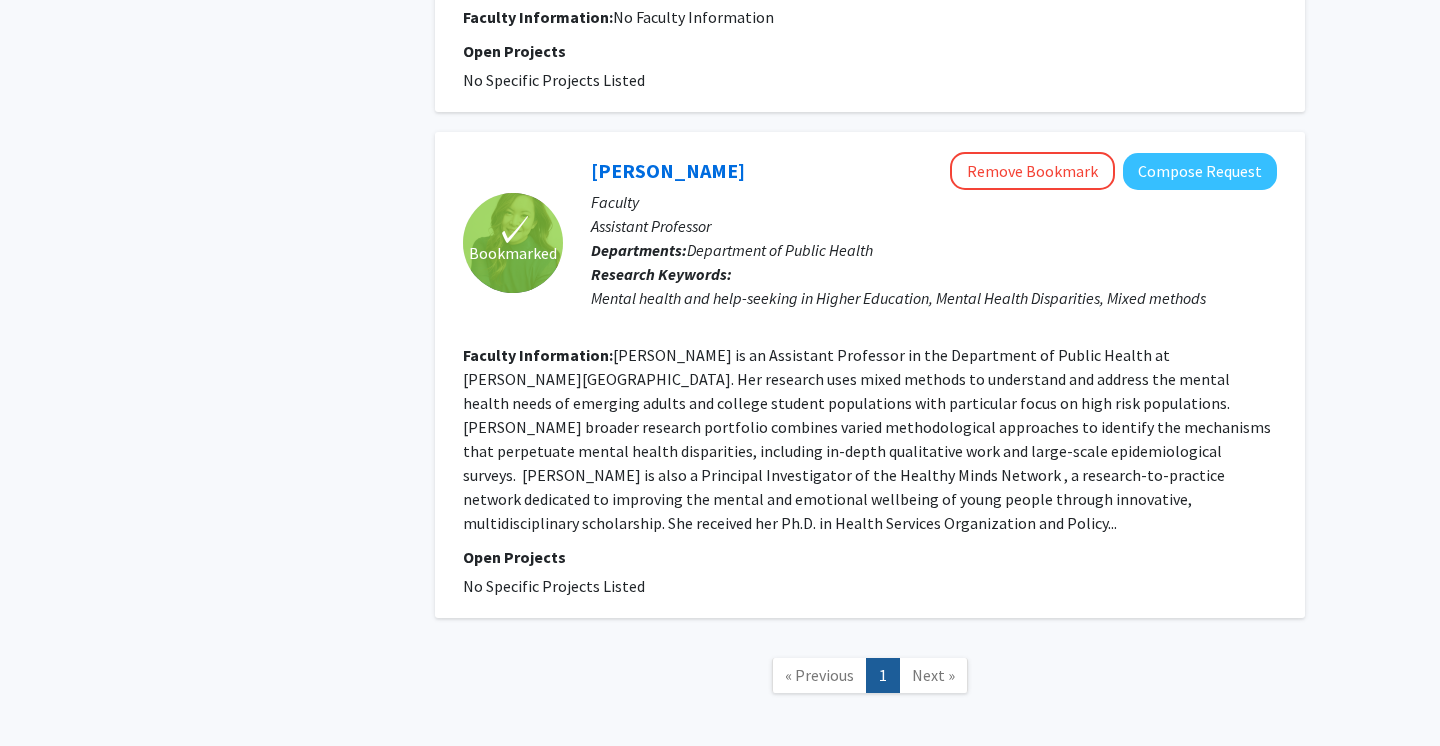 scroll, scrollTop: 2681, scrollLeft: 0, axis: vertical 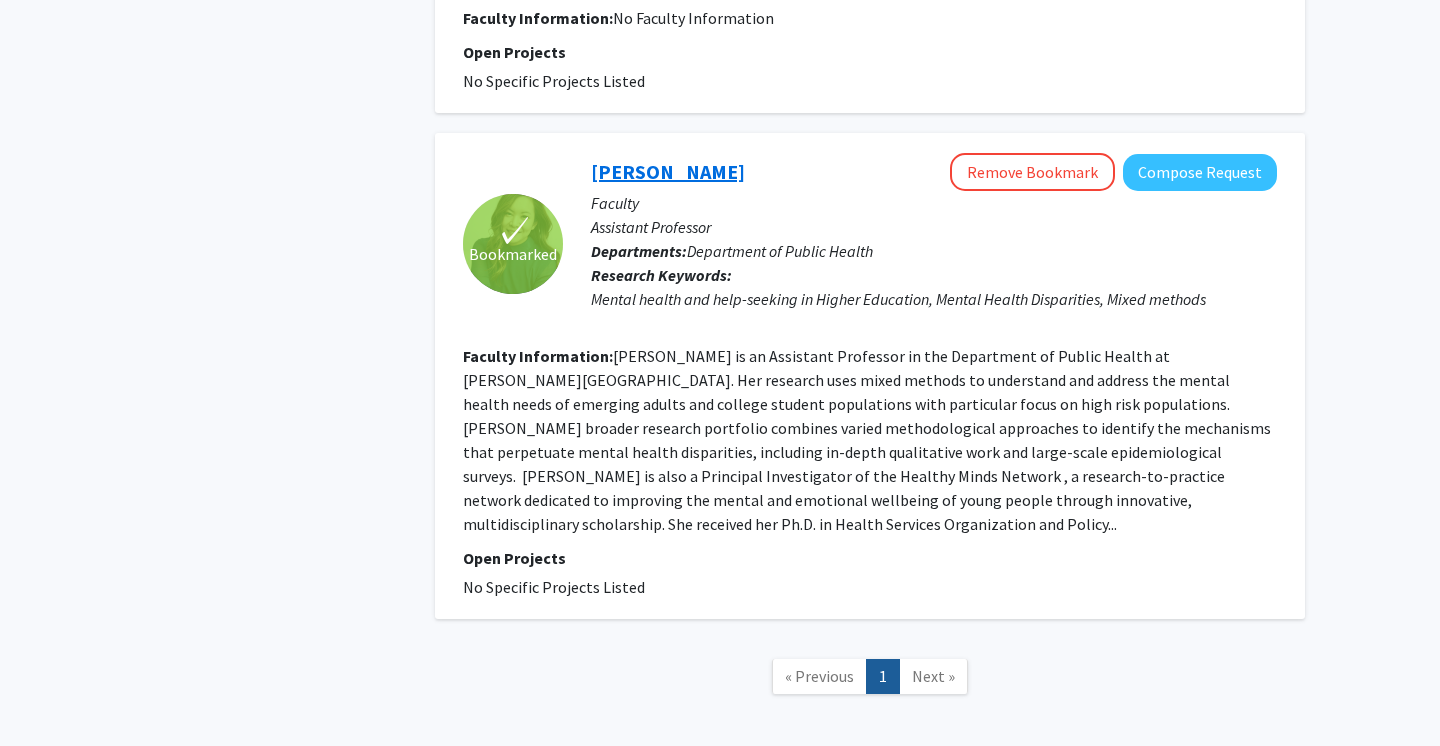 click on "[PERSON_NAME]" 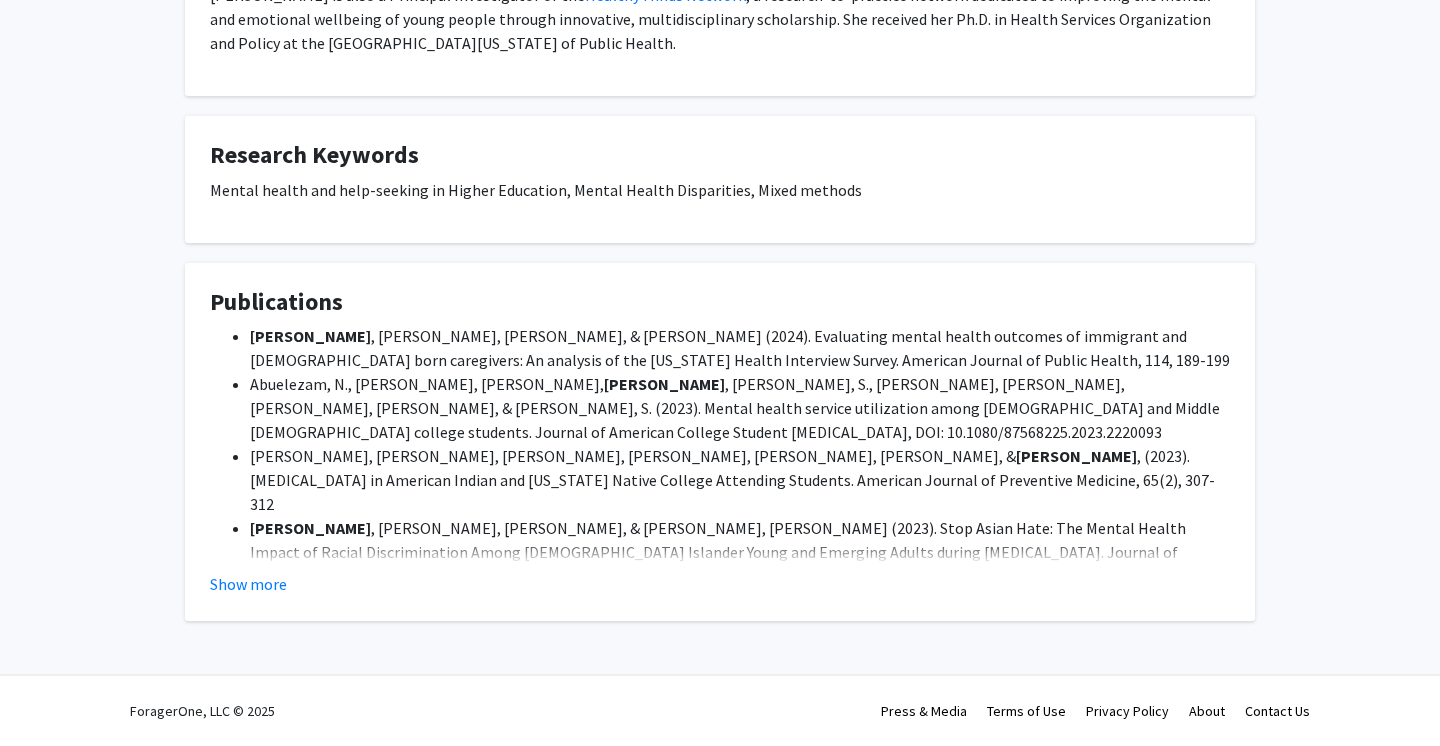scroll, scrollTop: 0, scrollLeft: 0, axis: both 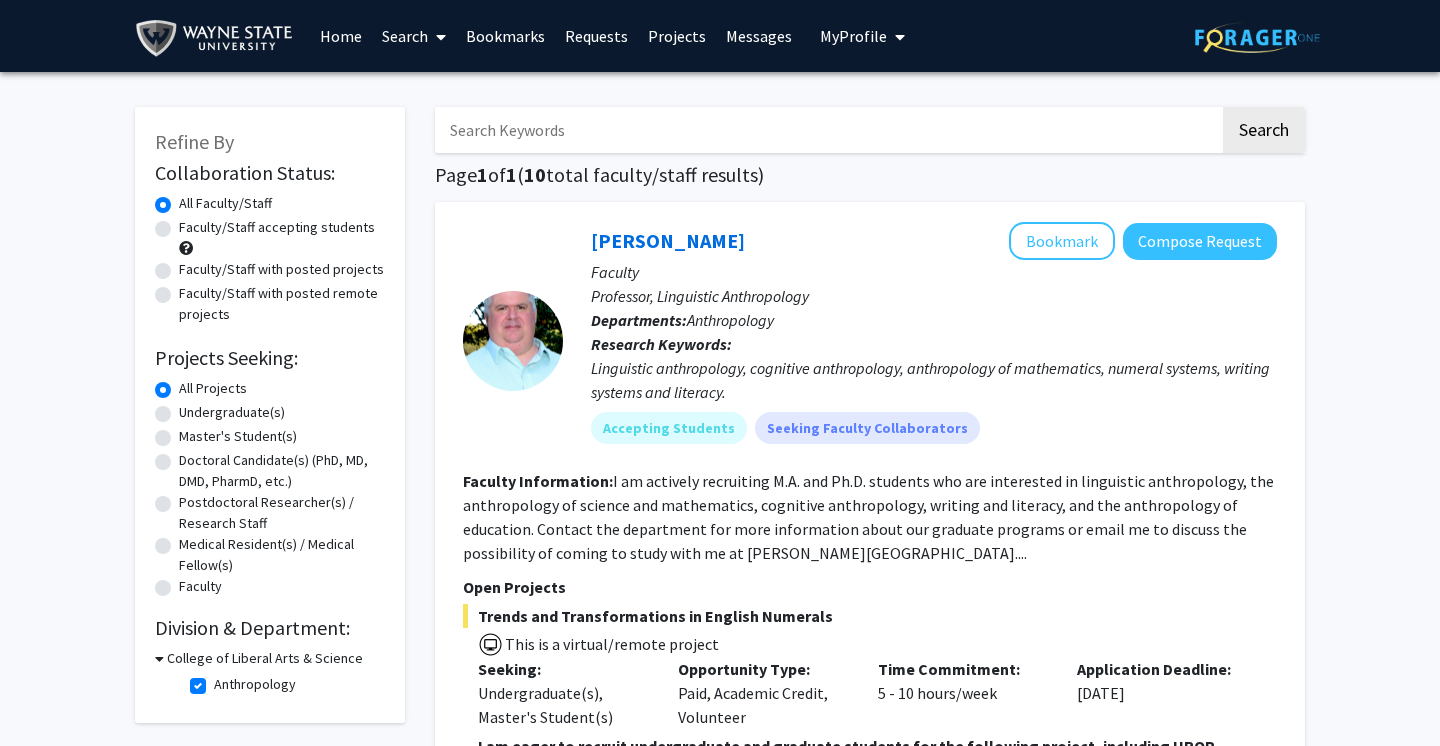 click on "Anthropology" 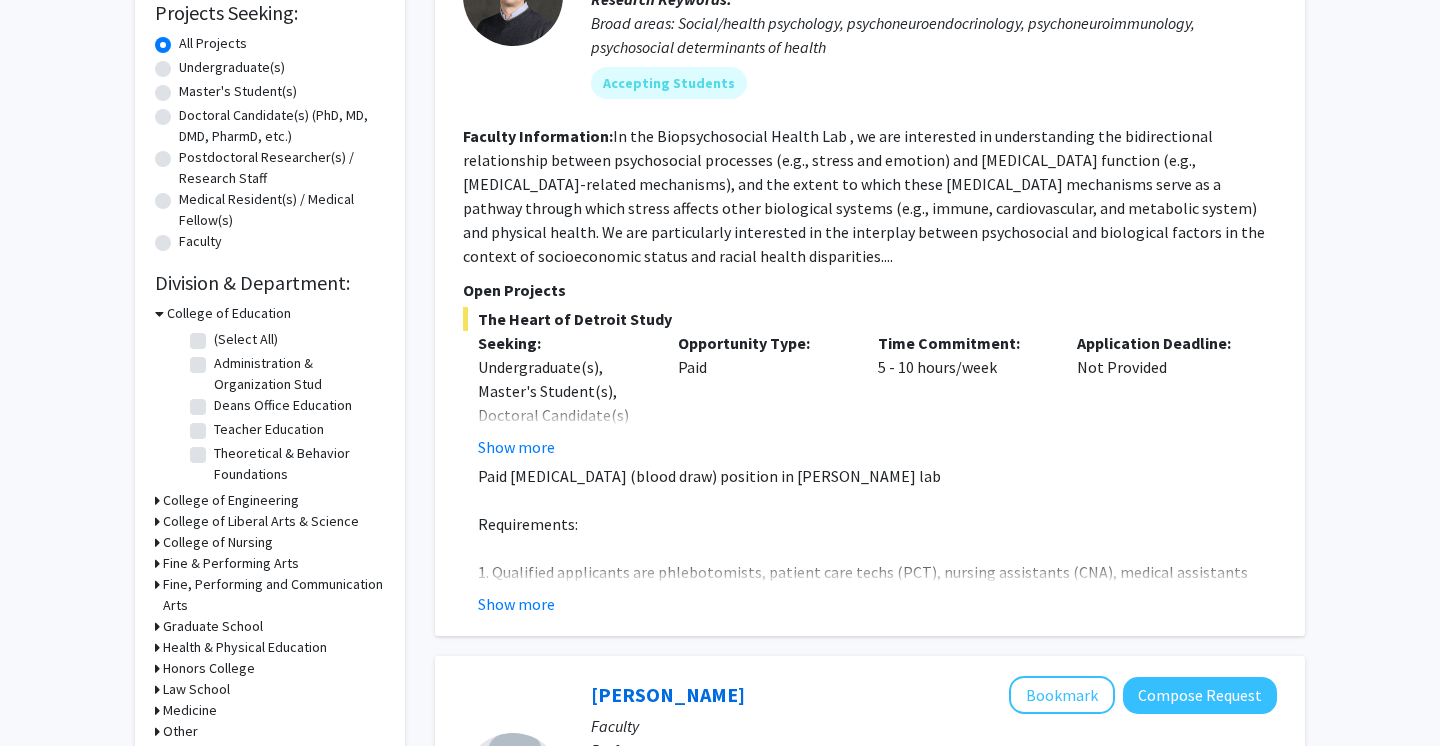 scroll, scrollTop: 350, scrollLeft: 0, axis: vertical 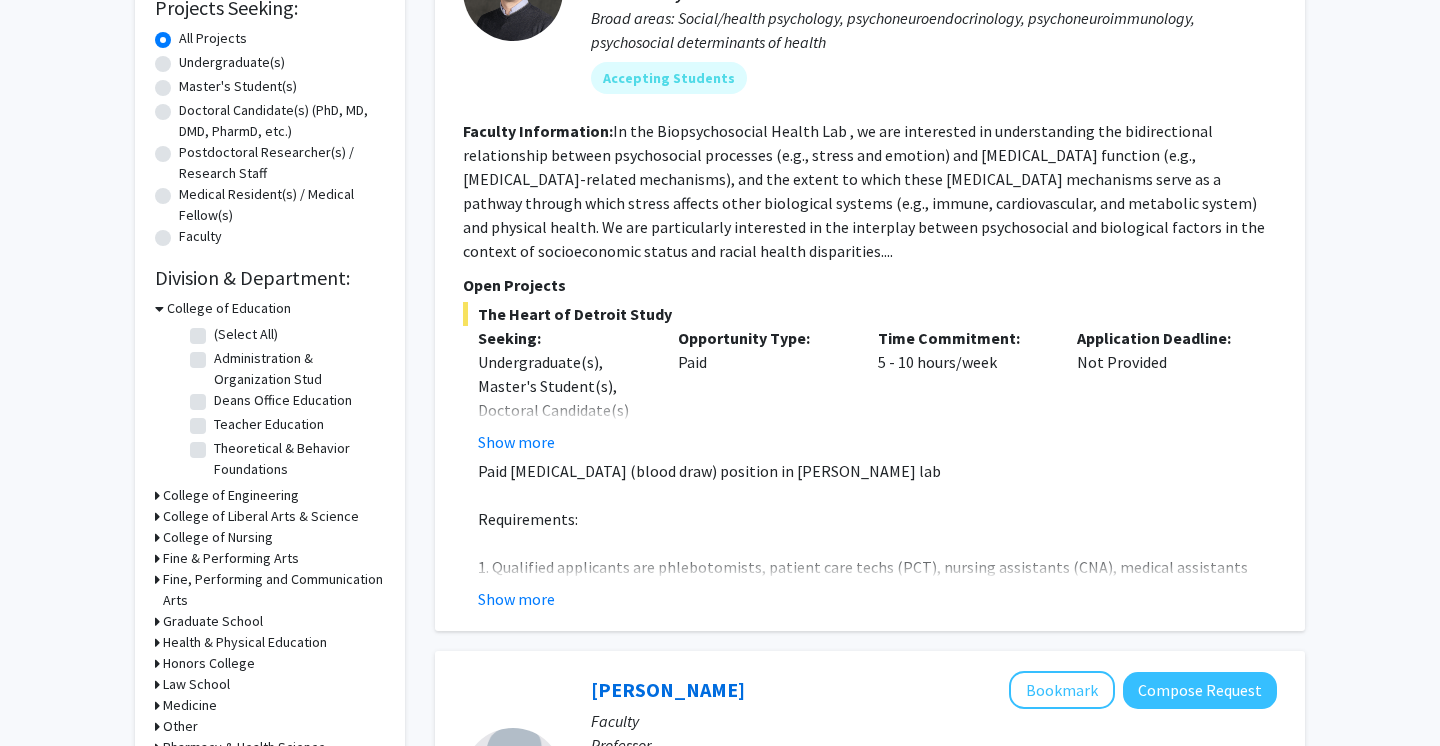 click on "College of Liberal Arts & Science" at bounding box center (261, 516) 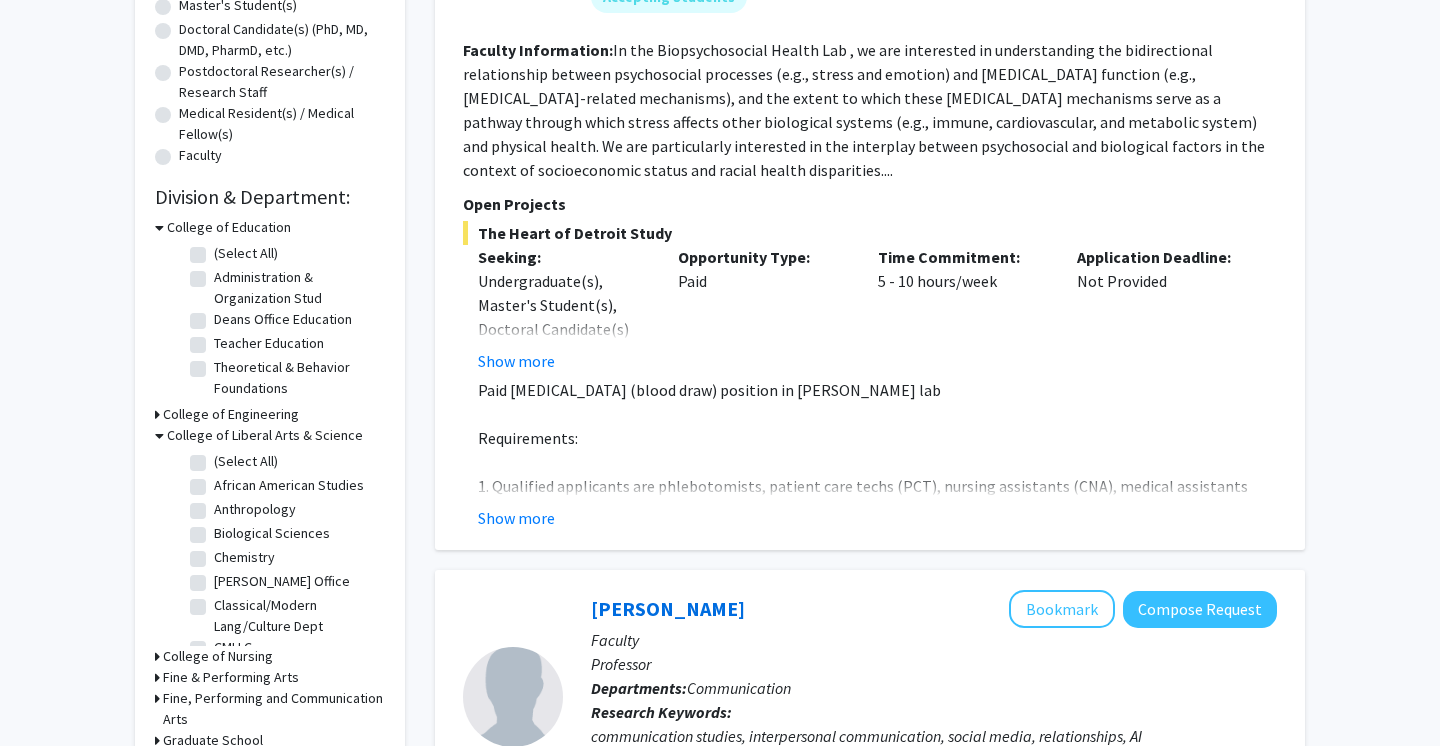 scroll, scrollTop: 618, scrollLeft: 0, axis: vertical 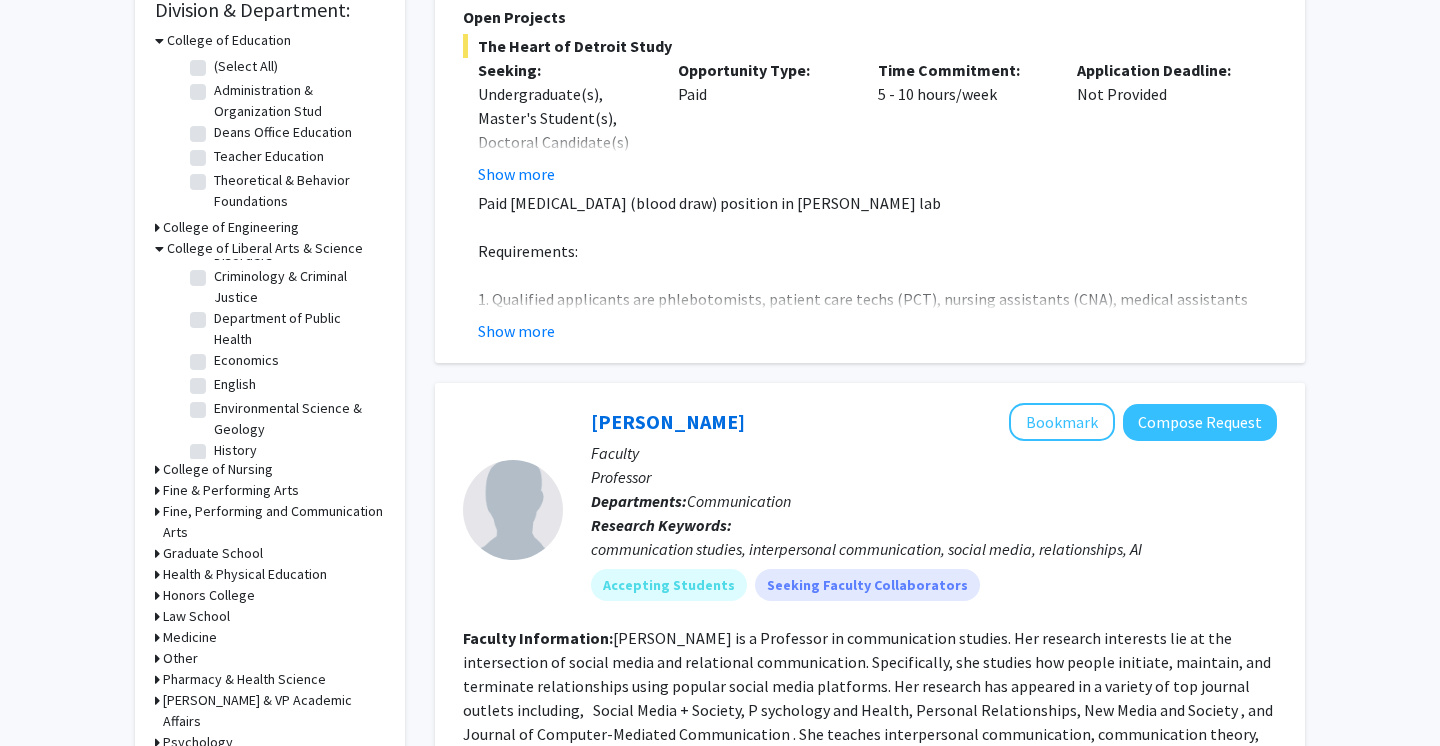 click on "Department of Public Health" 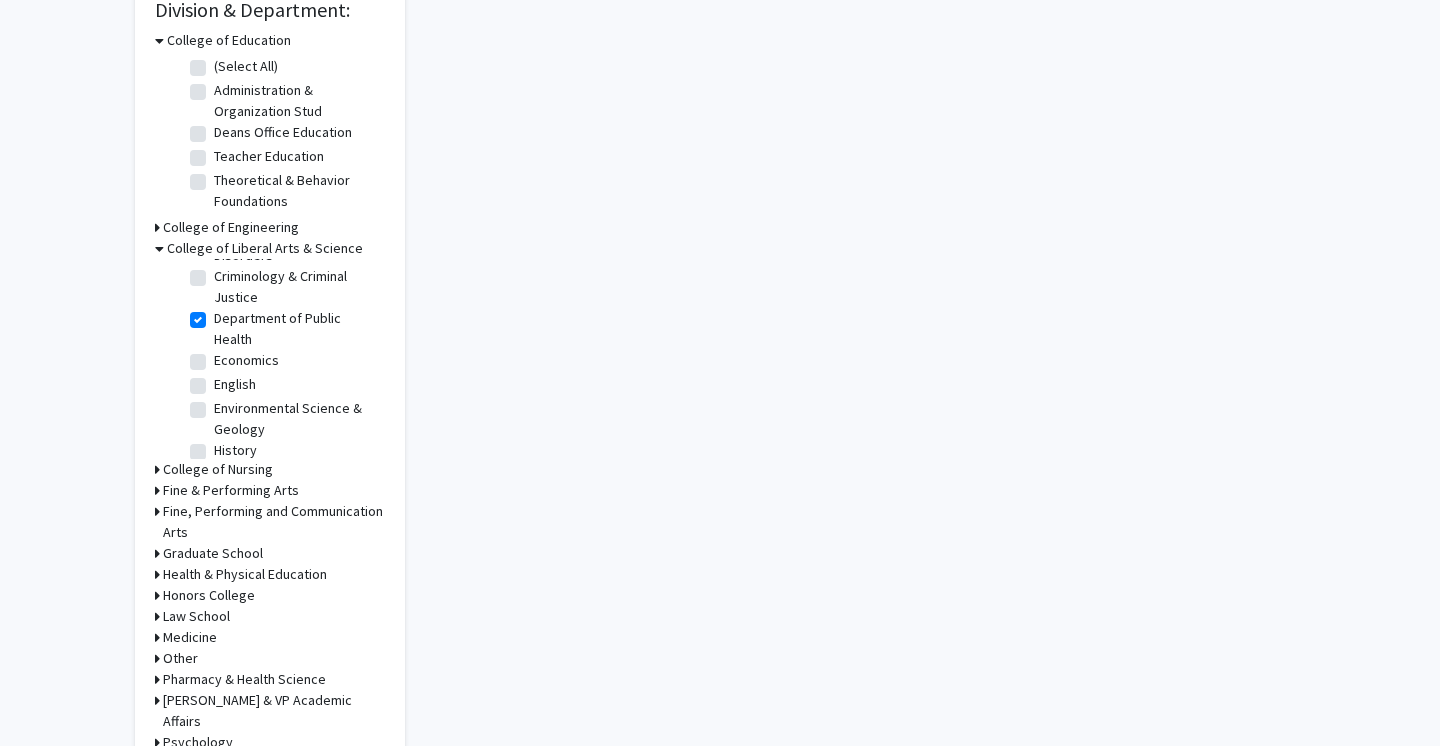 checkbox on "true" 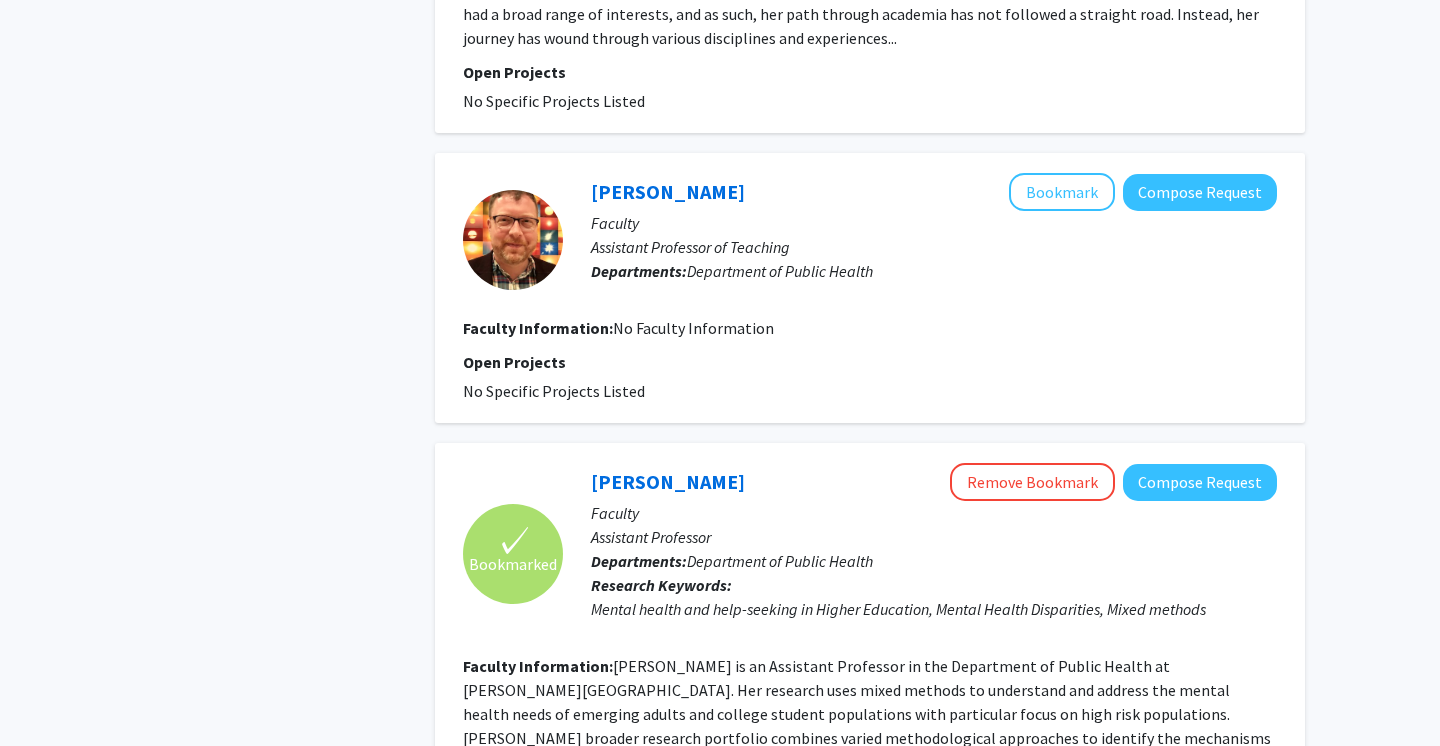 scroll, scrollTop: 2432, scrollLeft: 0, axis: vertical 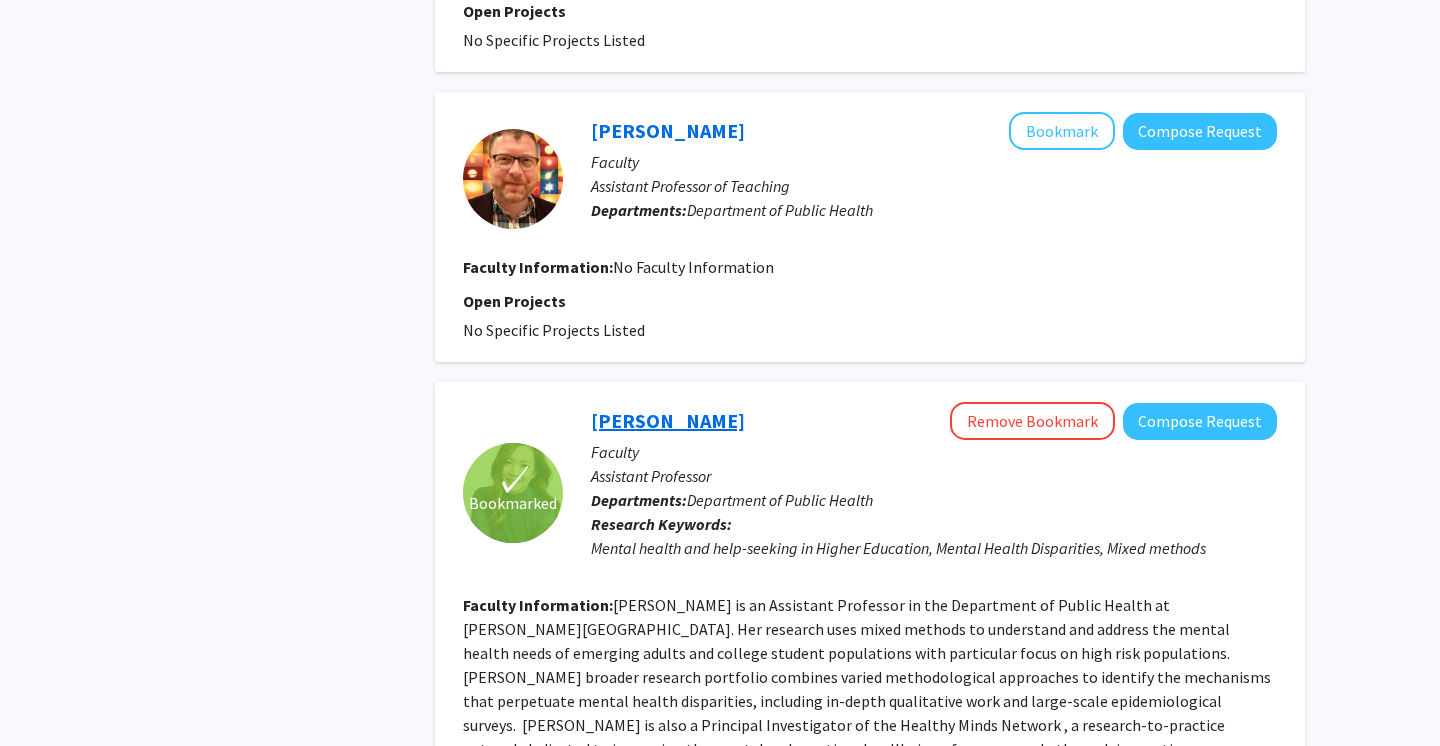 click on "[PERSON_NAME]" 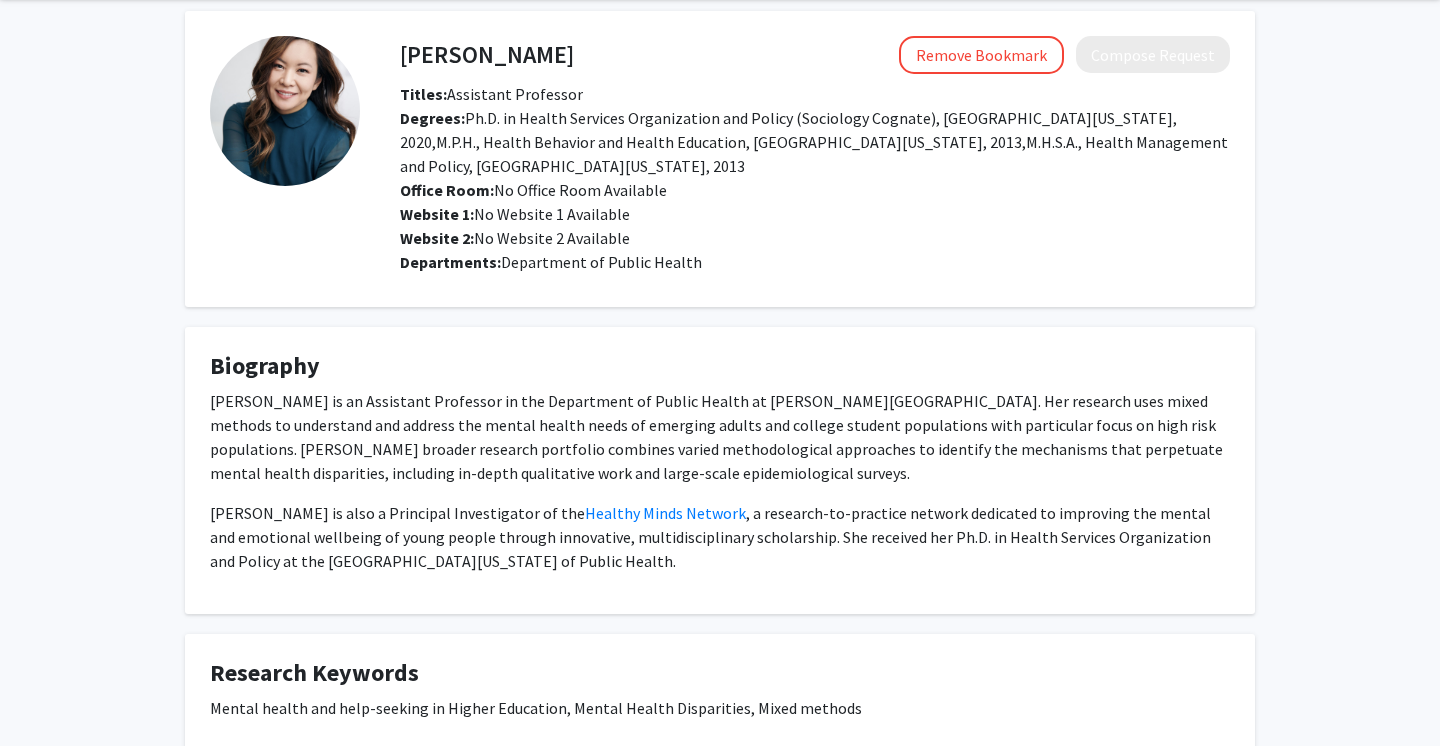 scroll, scrollTop: 76, scrollLeft: 0, axis: vertical 